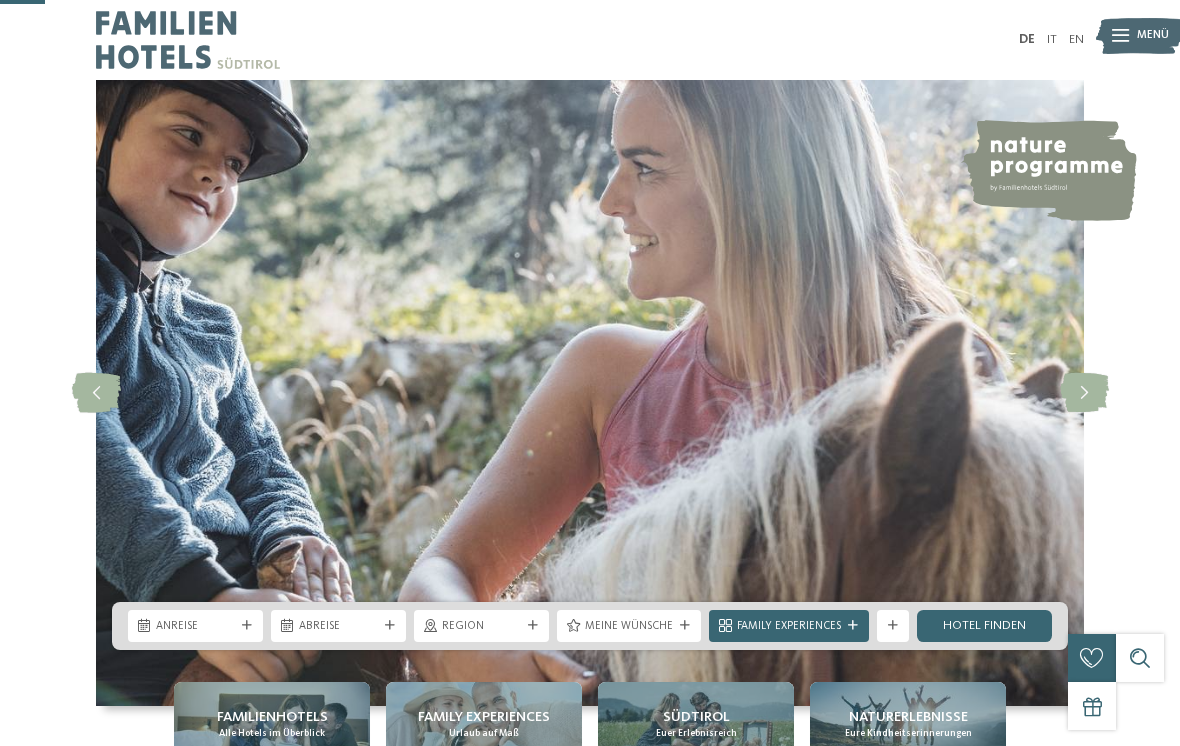 scroll, scrollTop: 275, scrollLeft: 0, axis: vertical 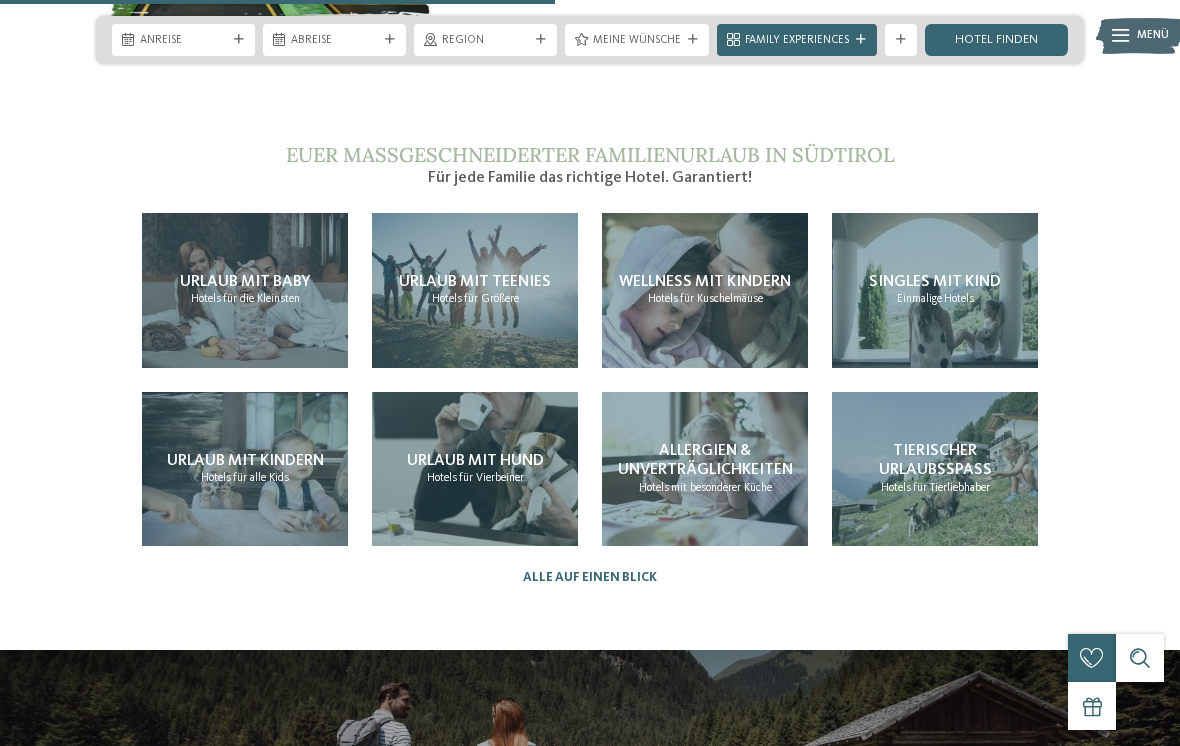 click on "für alle Kids" at bounding box center (261, 478) 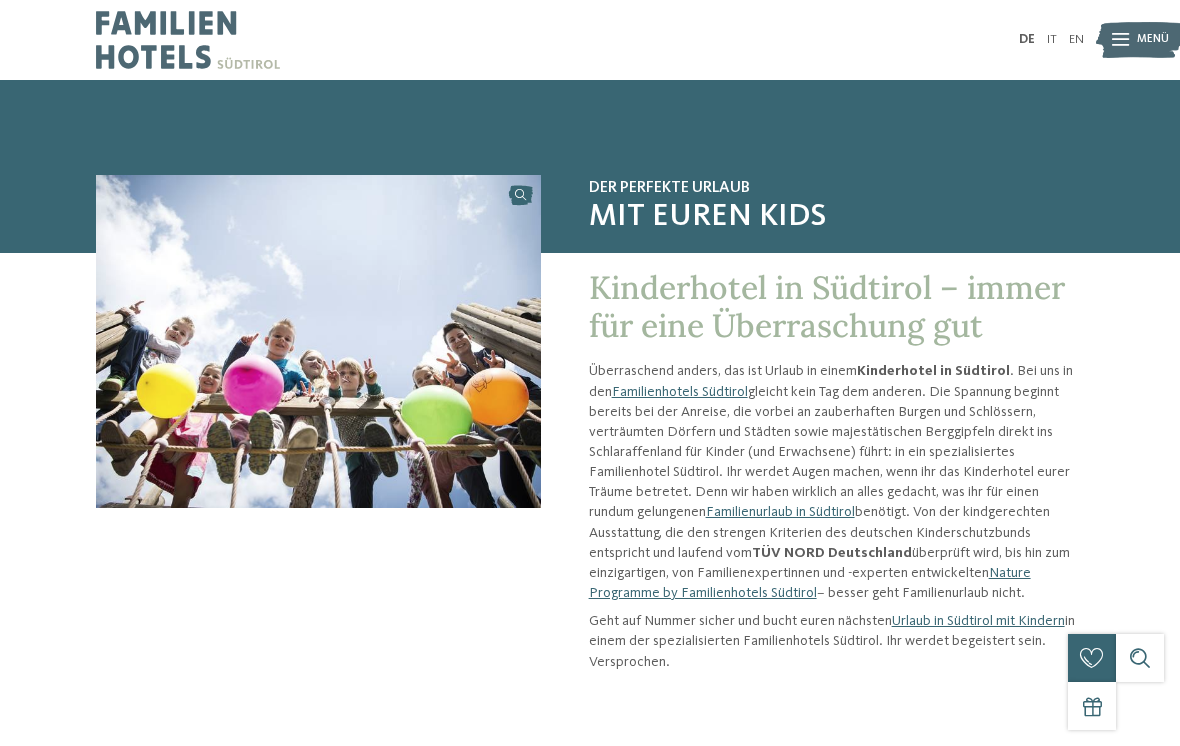 scroll, scrollTop: 0, scrollLeft: 0, axis: both 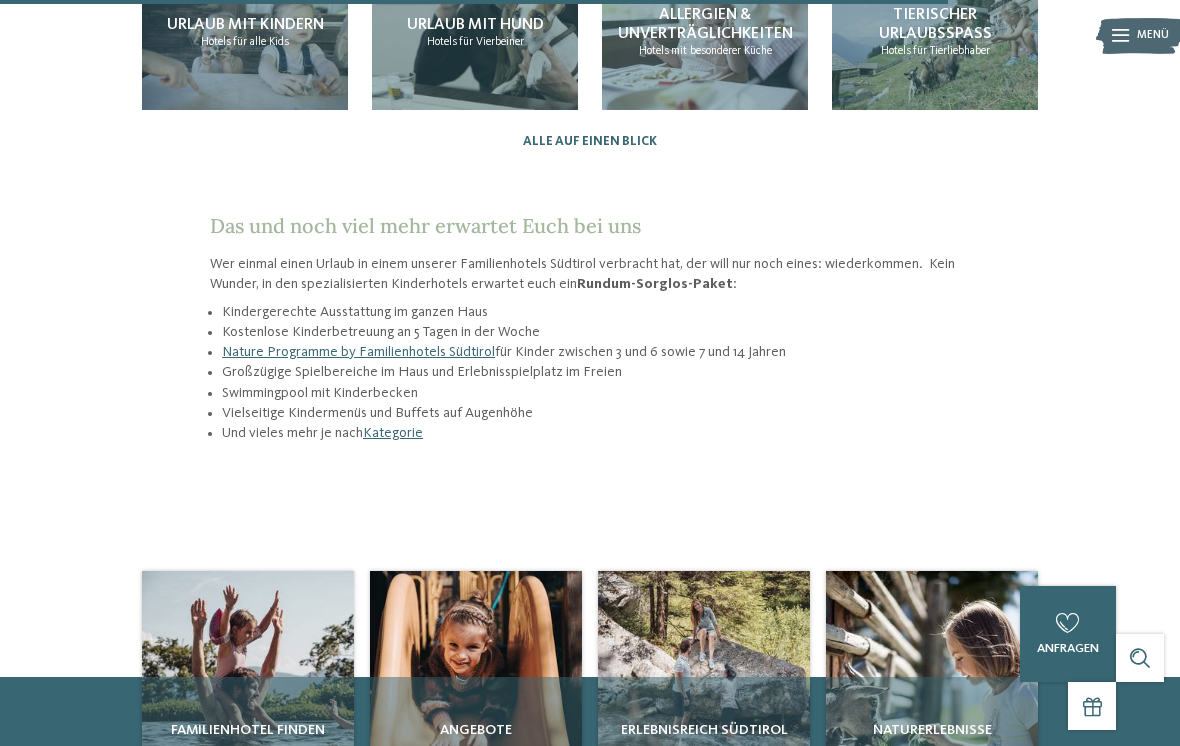 click on "Familienhotel finden" at bounding box center (248, 730) 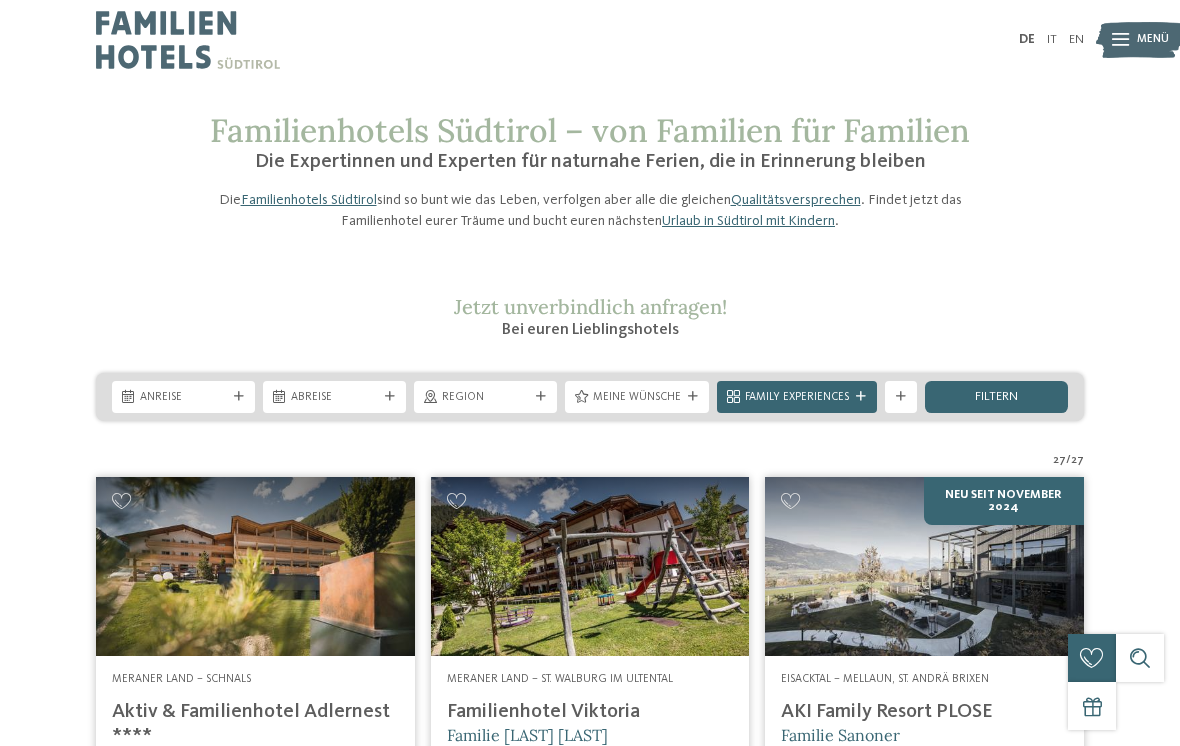 scroll, scrollTop: 0, scrollLeft: 0, axis: both 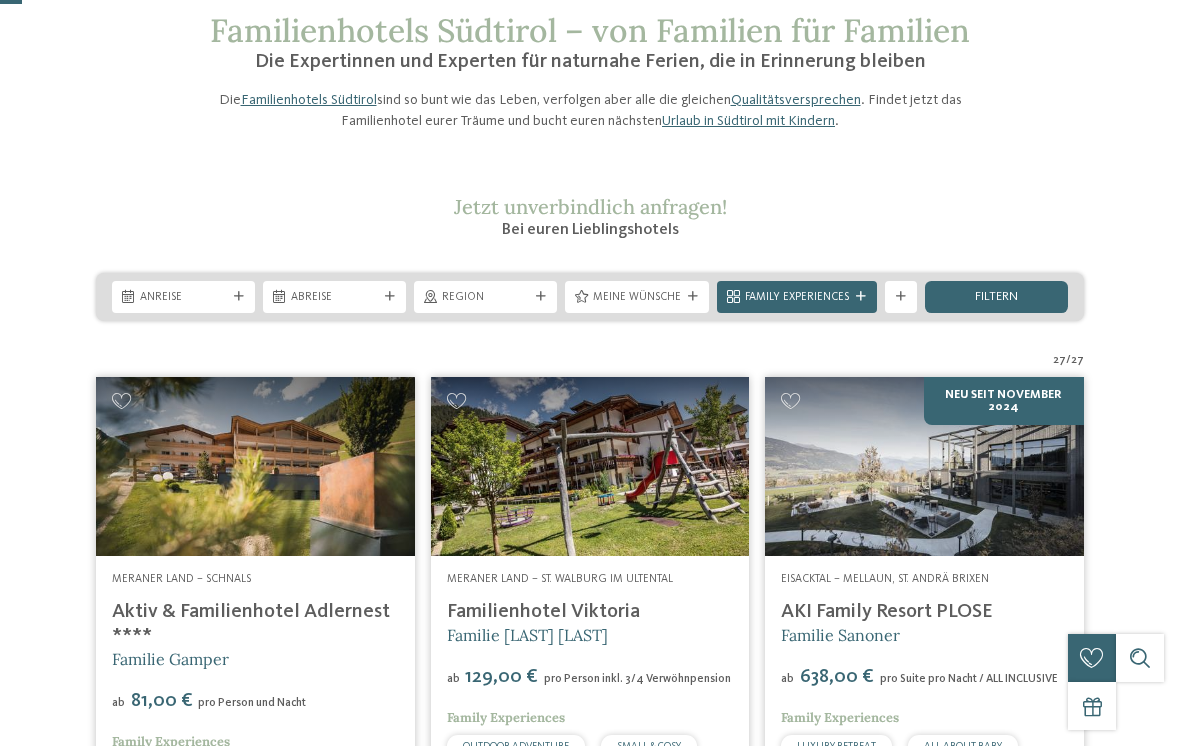 click on "Kleinen Moment noch – die Webseite wird geladen …
DE
IT" at bounding box center [590, 3039] 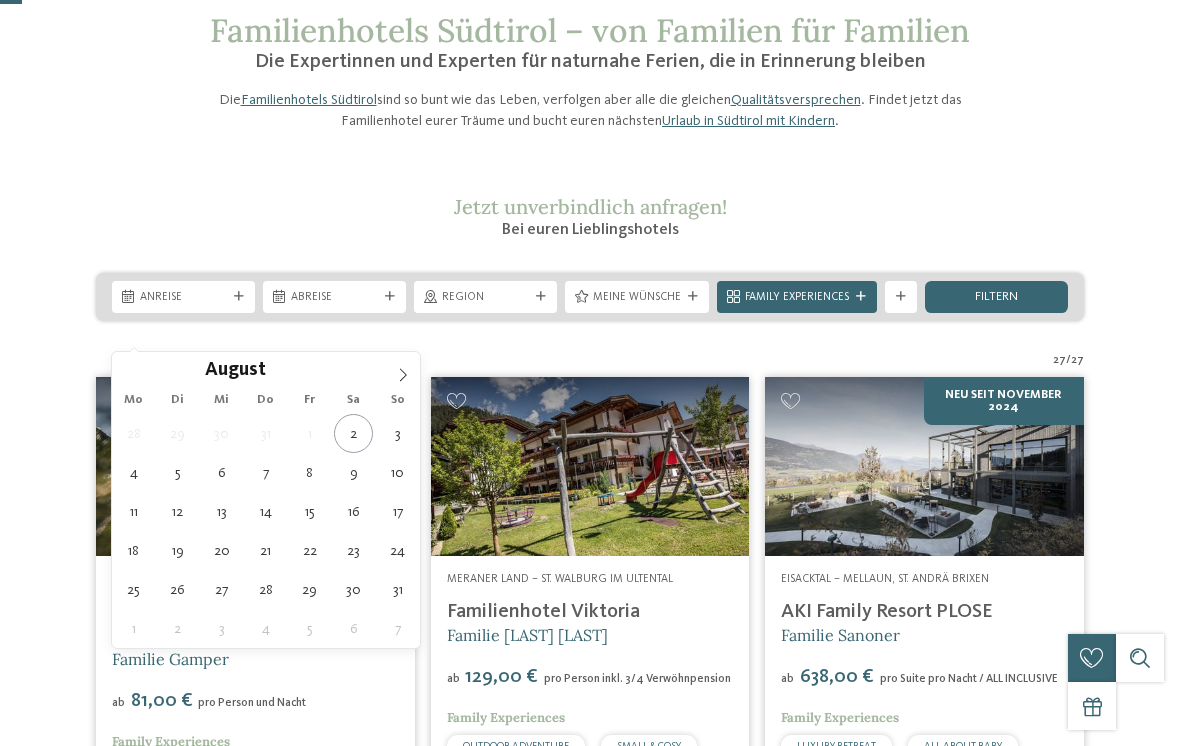click 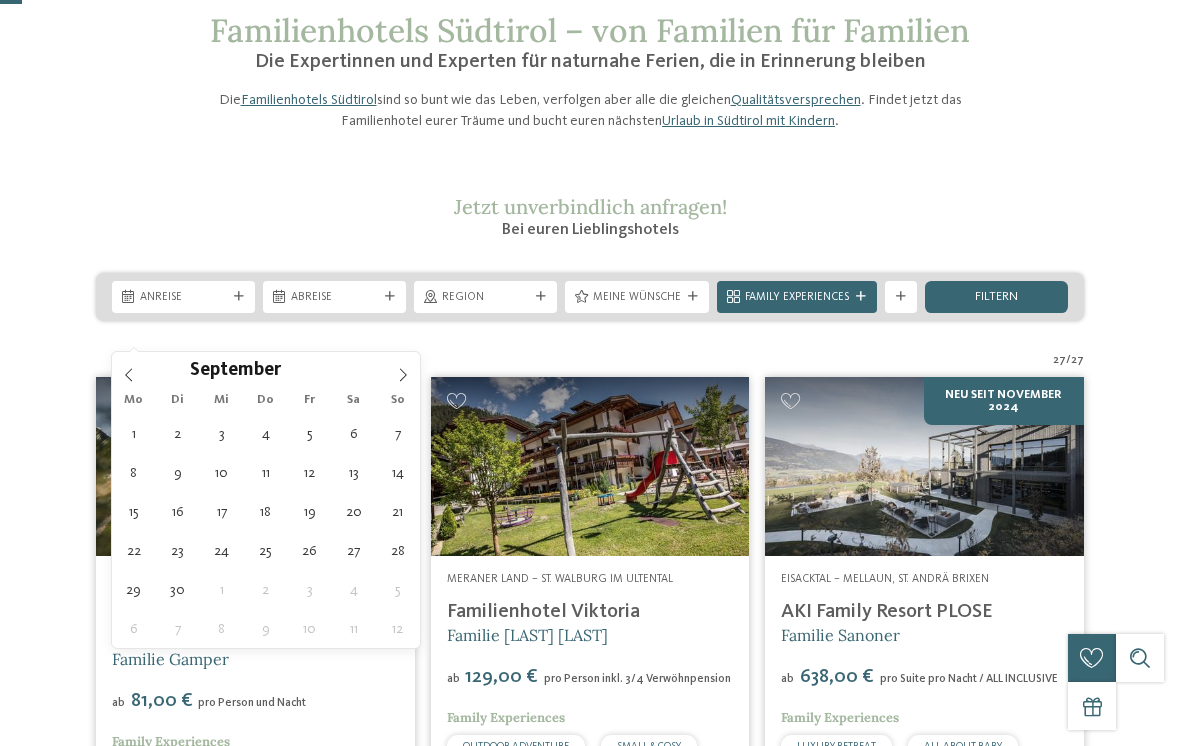 click 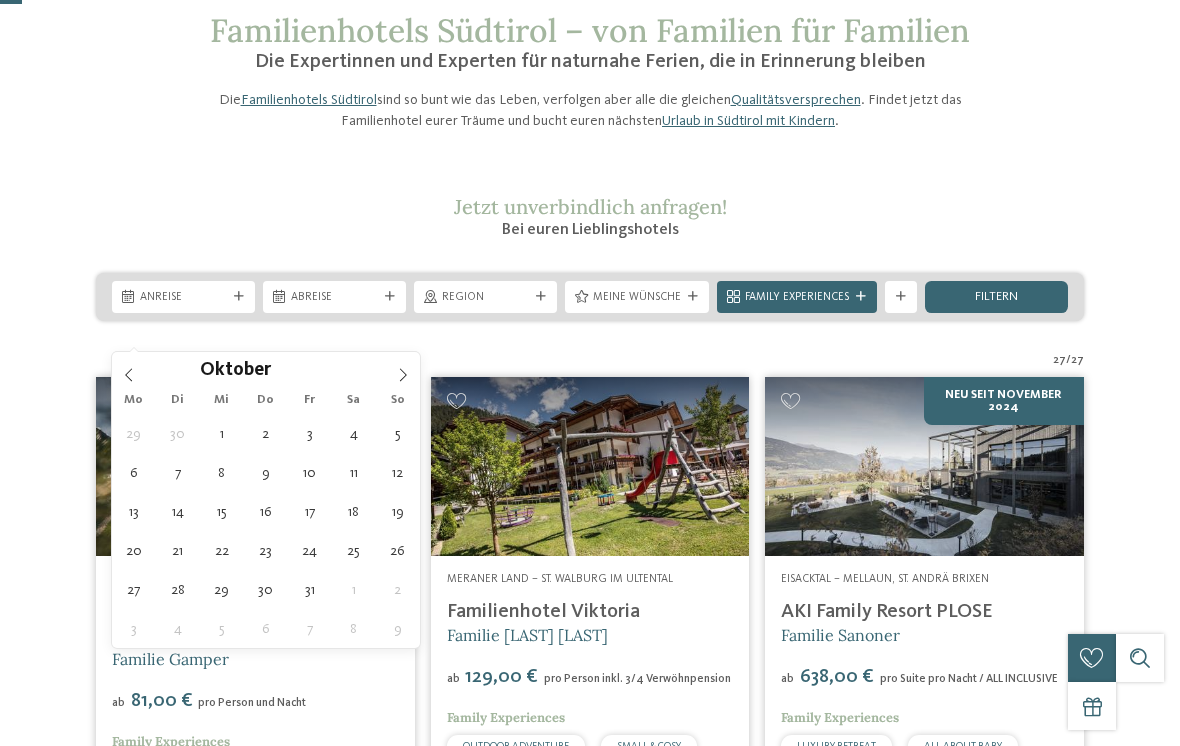 type on "18.10.2025" 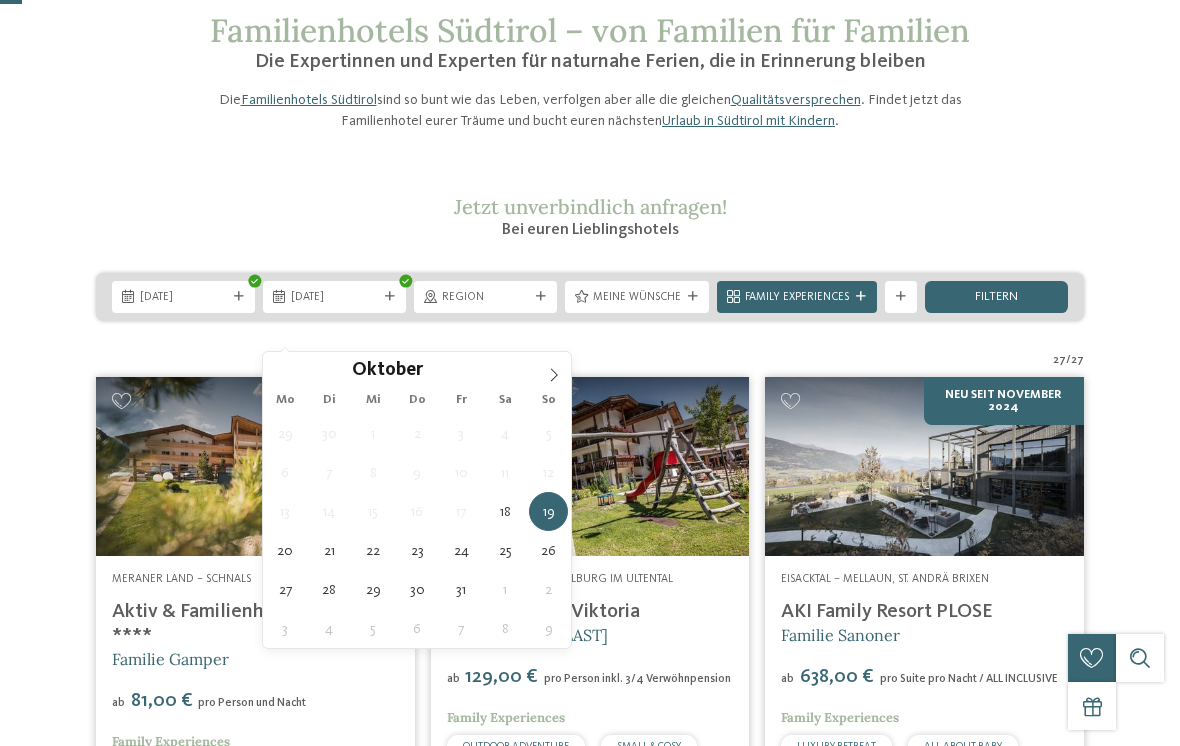 type on "[DATE]" 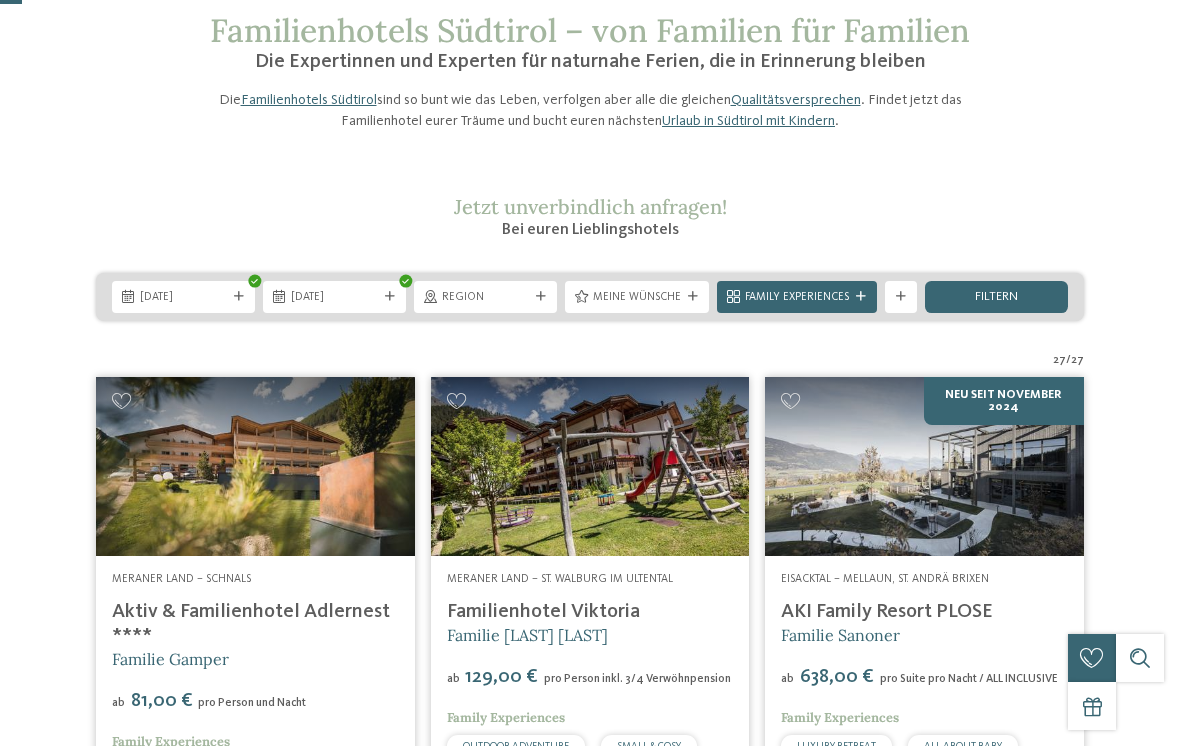 click at bounding box center [541, 297] 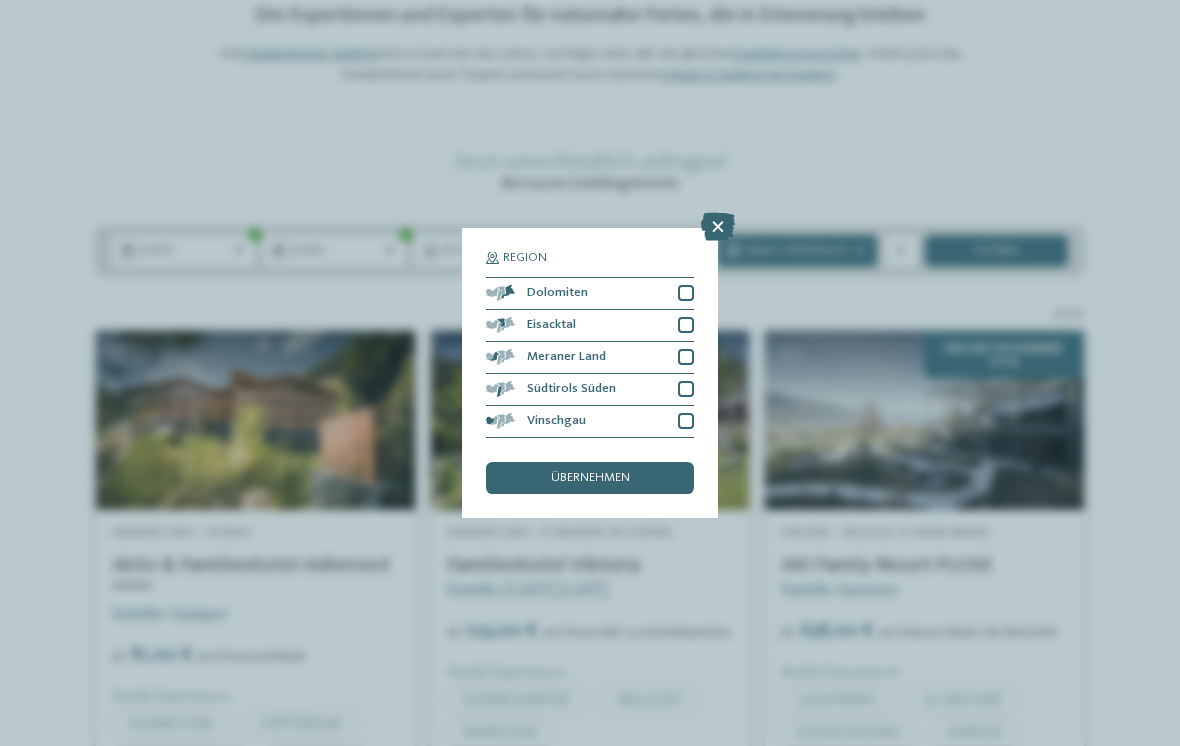 scroll, scrollTop: 145, scrollLeft: 0, axis: vertical 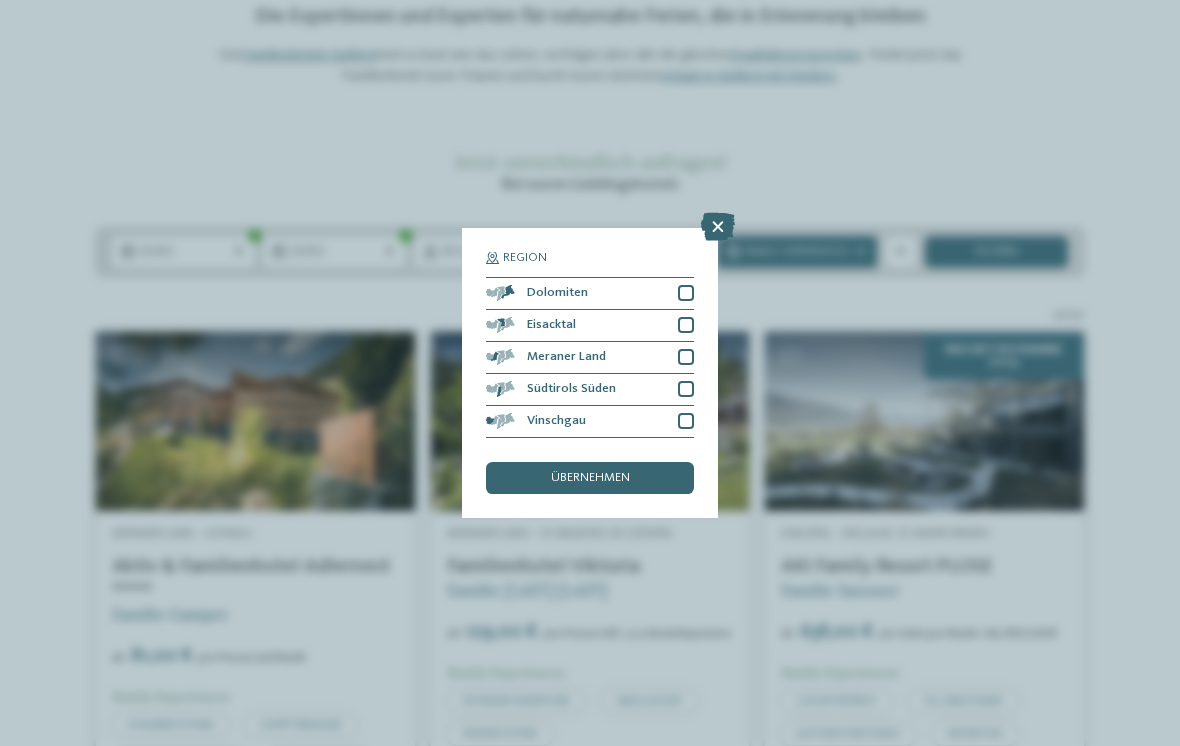 click at bounding box center [718, 227] 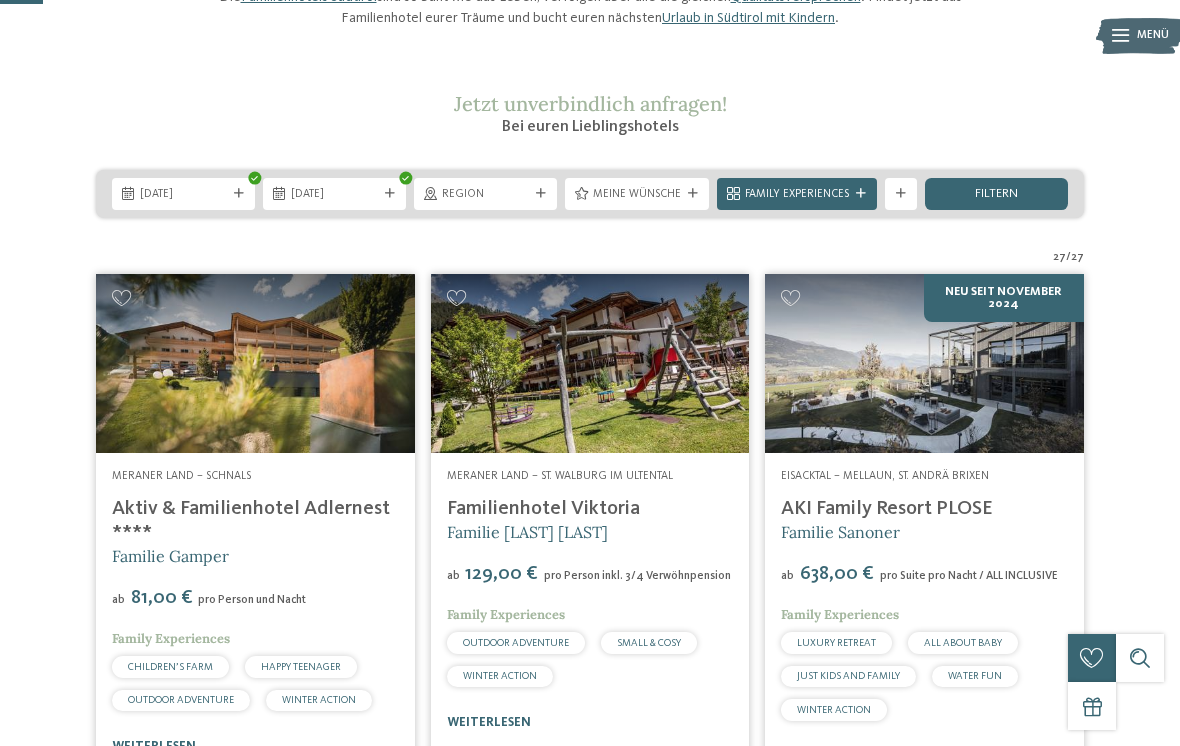 scroll, scrollTop: 204, scrollLeft: 0, axis: vertical 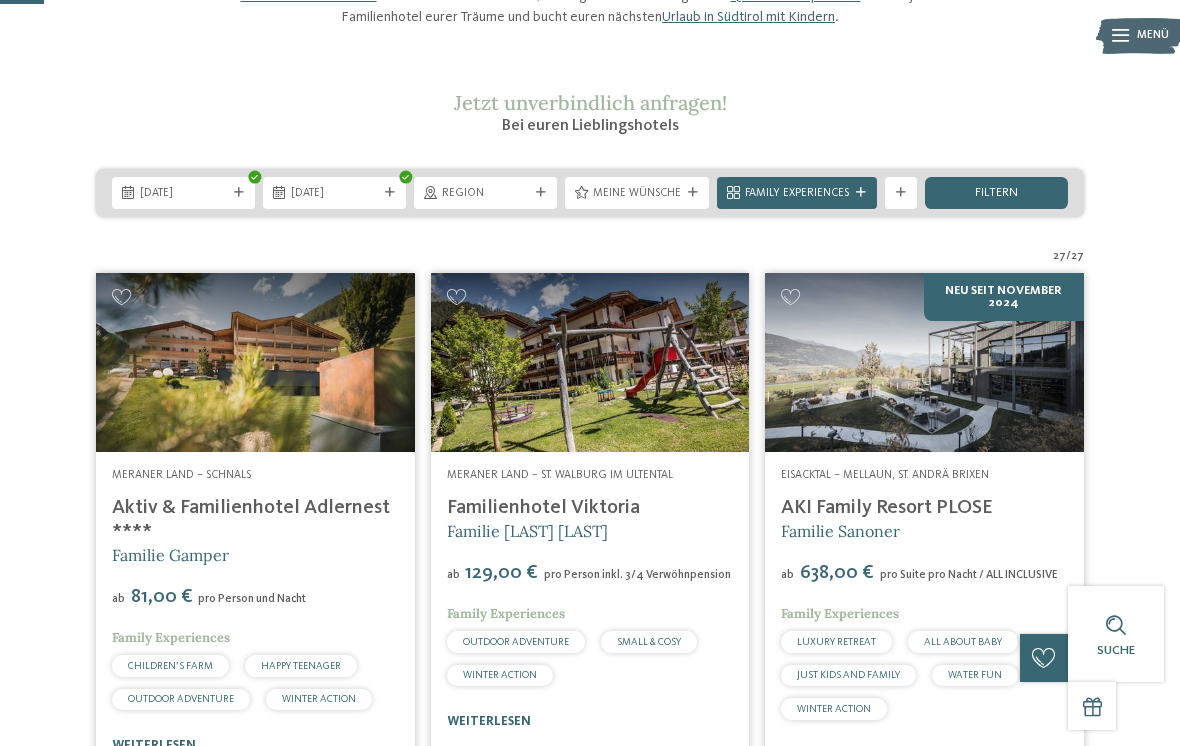 click at bounding box center (693, 193) 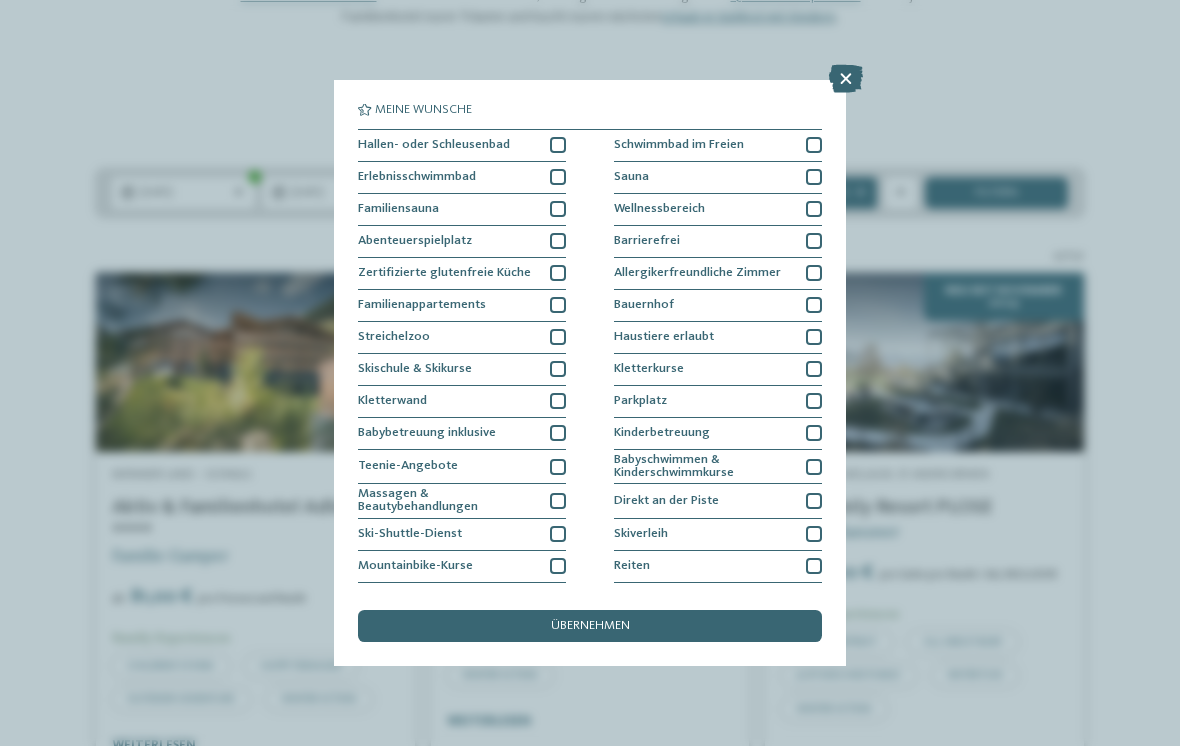 click at bounding box center (558, 145) 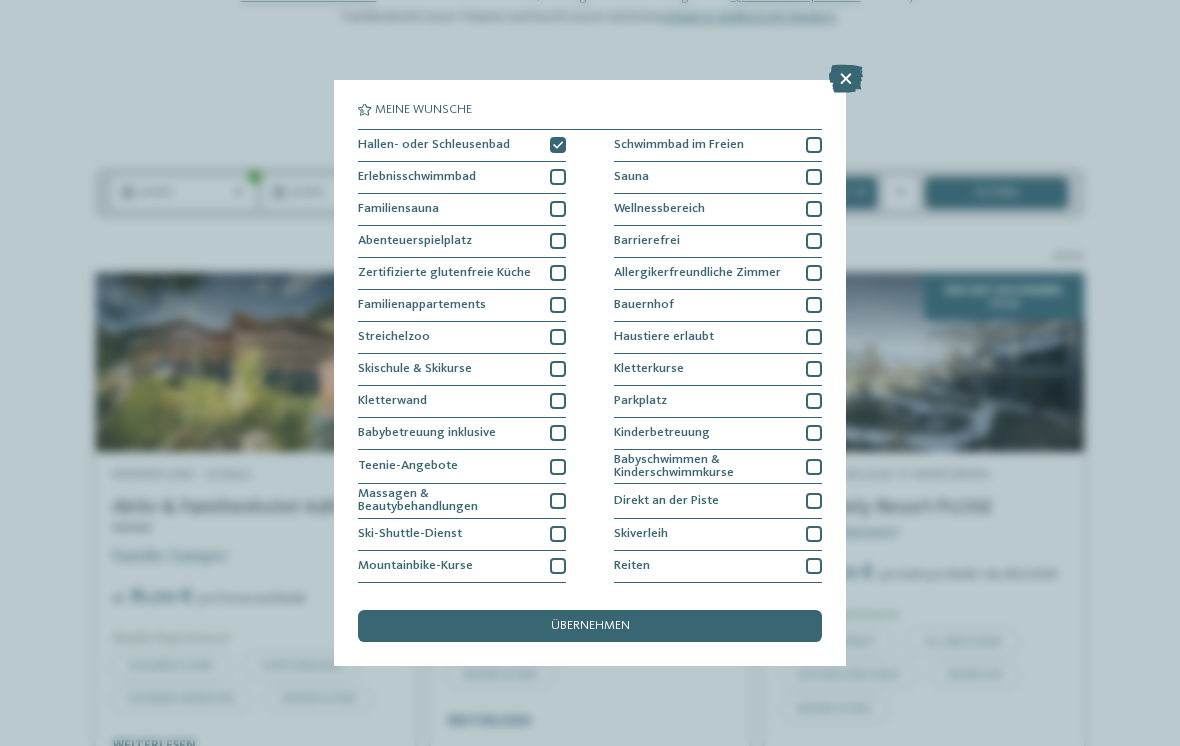 click at bounding box center (558, 177) 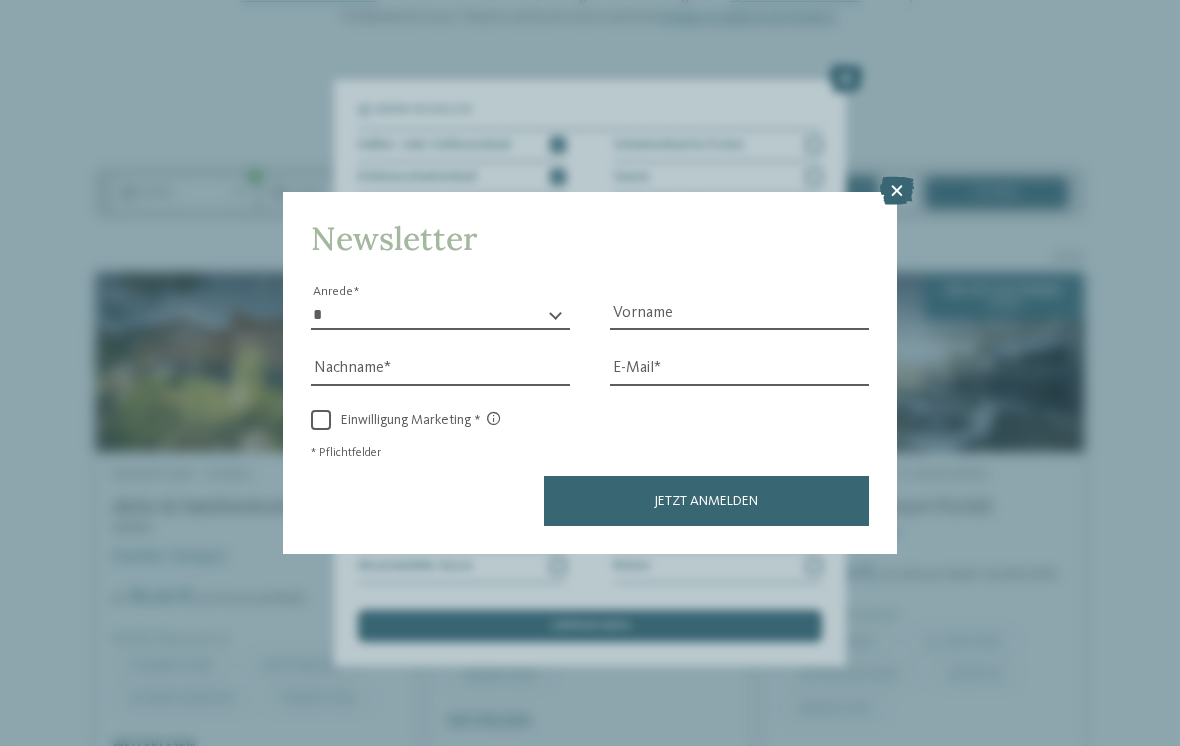 click at bounding box center [897, 191] 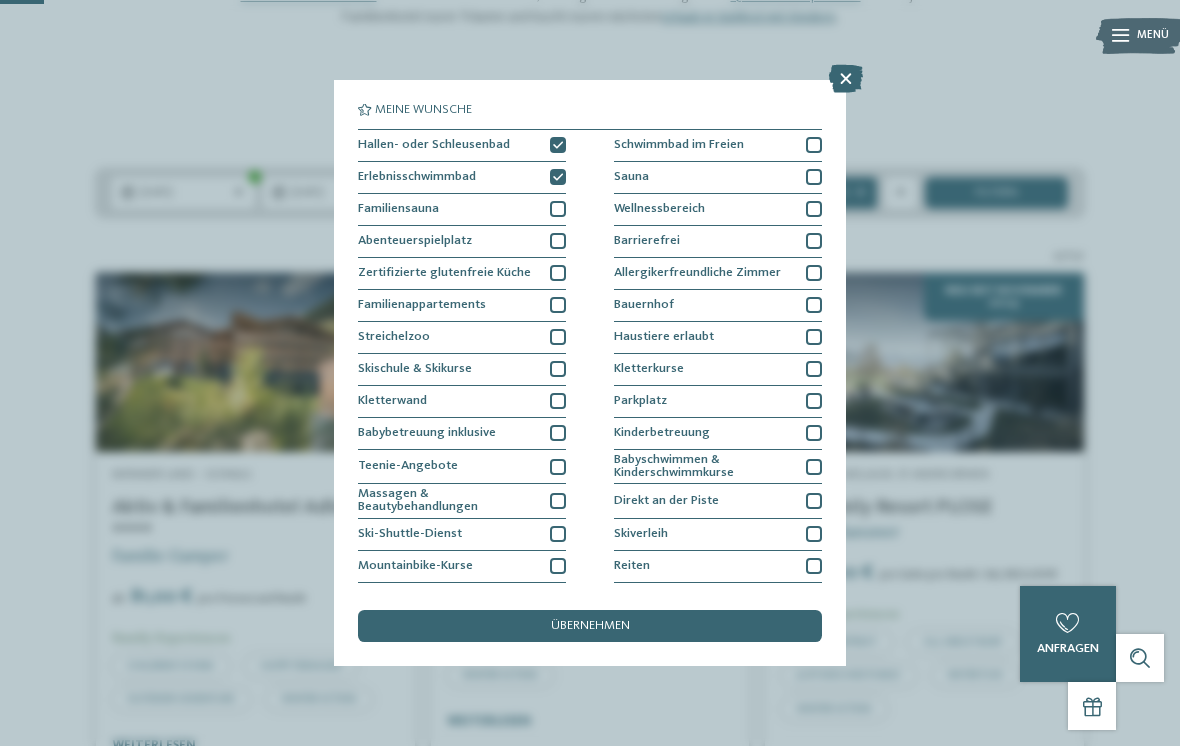 scroll, scrollTop: 0, scrollLeft: 0, axis: both 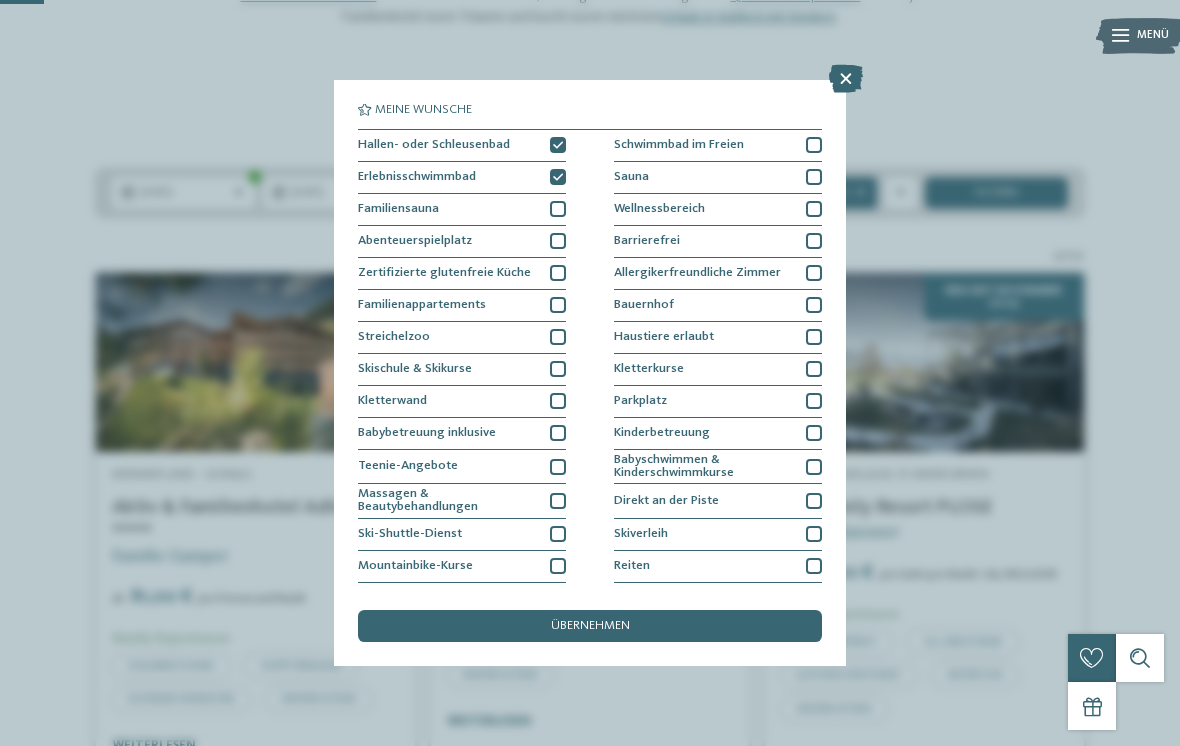 click on "übernehmen" at bounding box center [590, 626] 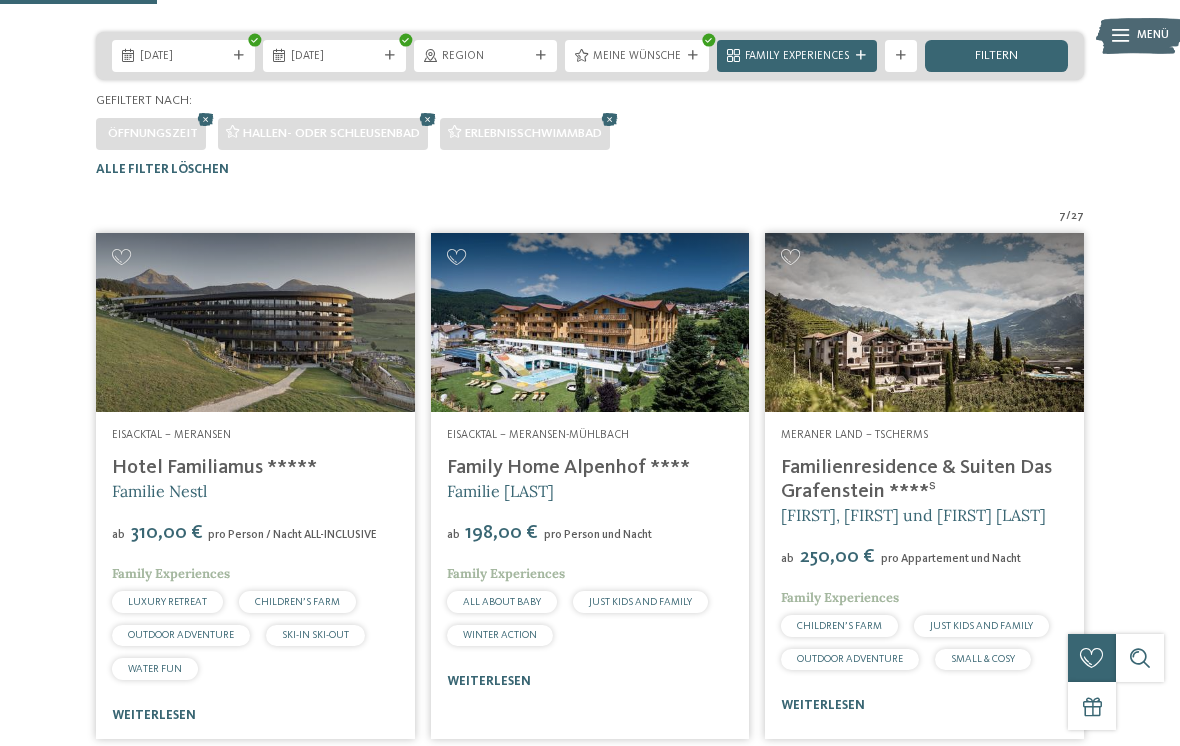 scroll, scrollTop: 347, scrollLeft: 0, axis: vertical 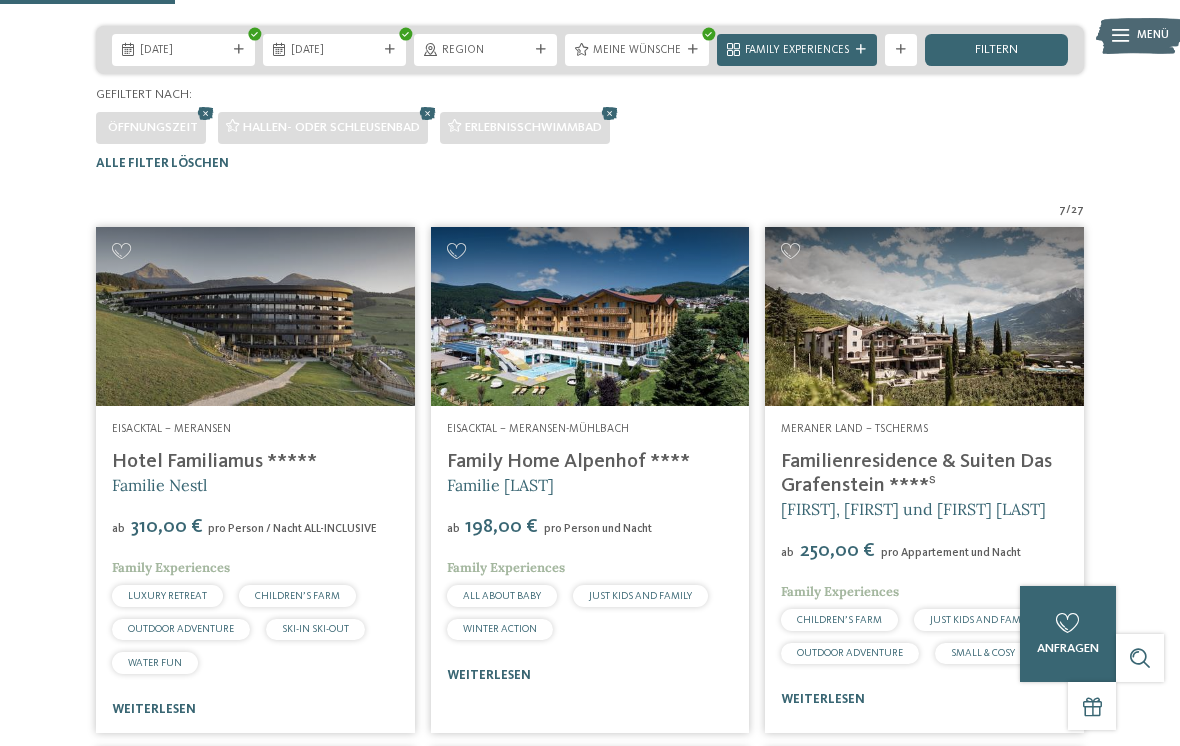click on "Weitere Filter anzeigen" at bounding box center (901, 50) 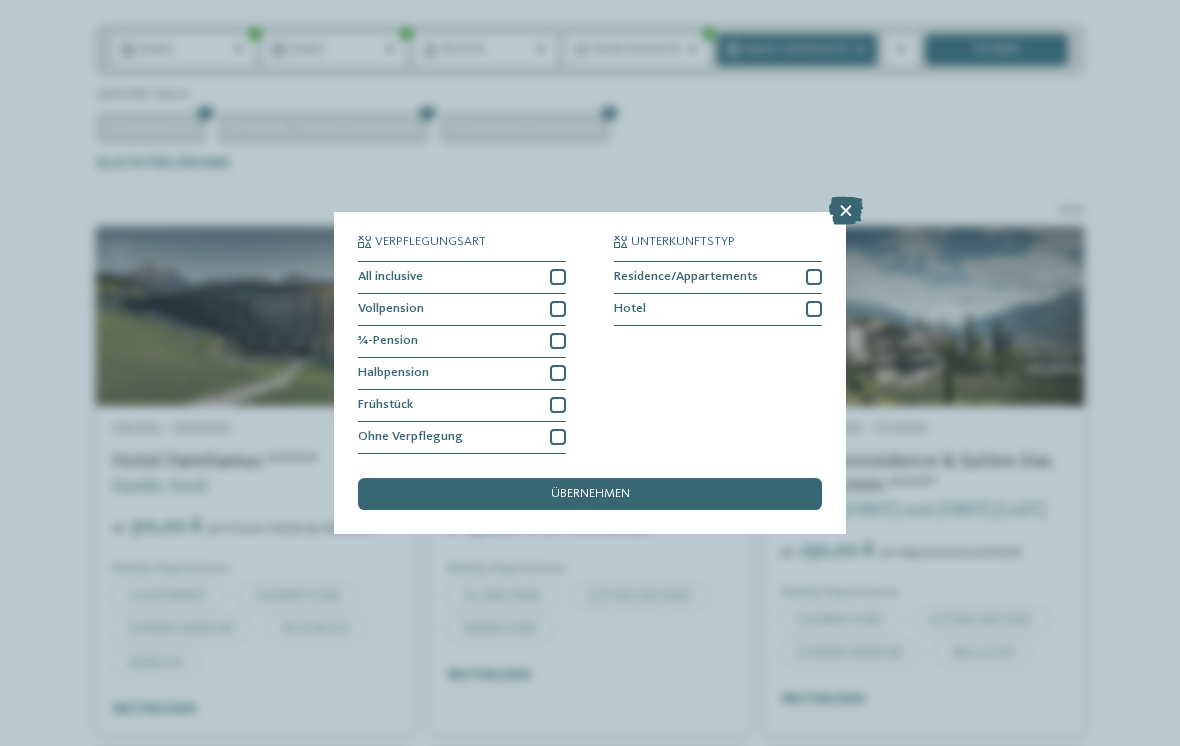 click at bounding box center (558, 405) 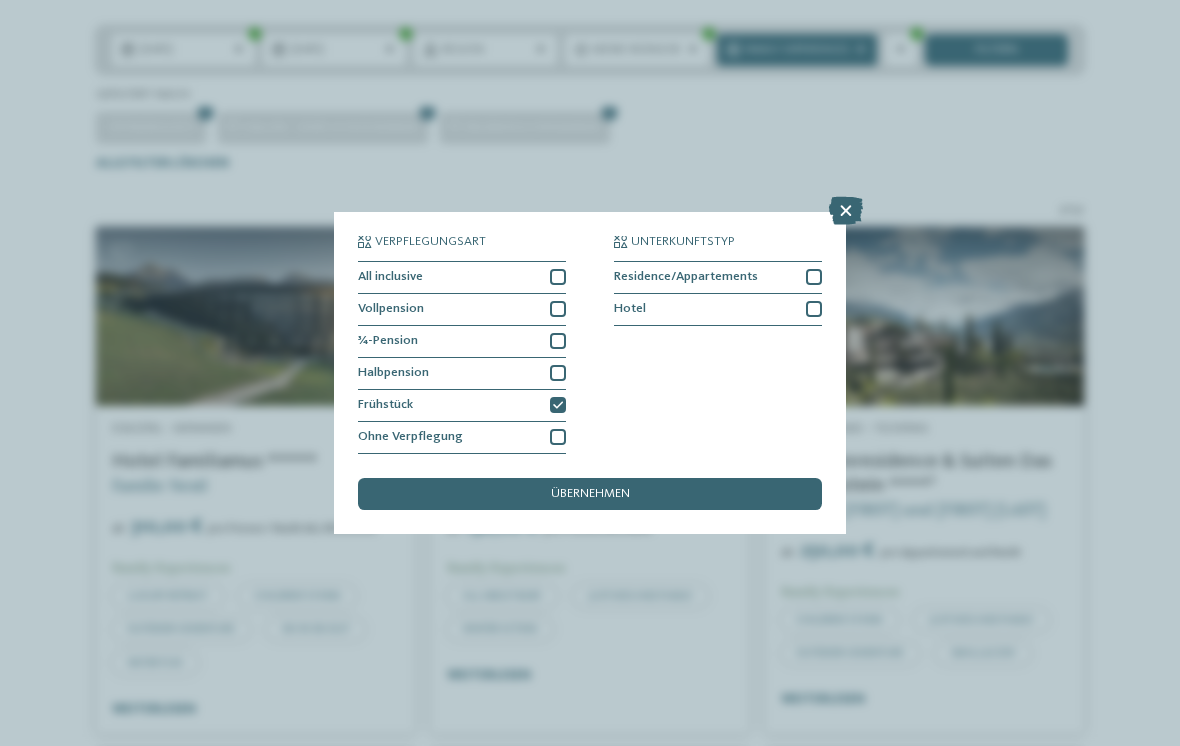 click on "Halbpension" at bounding box center [462, 374] 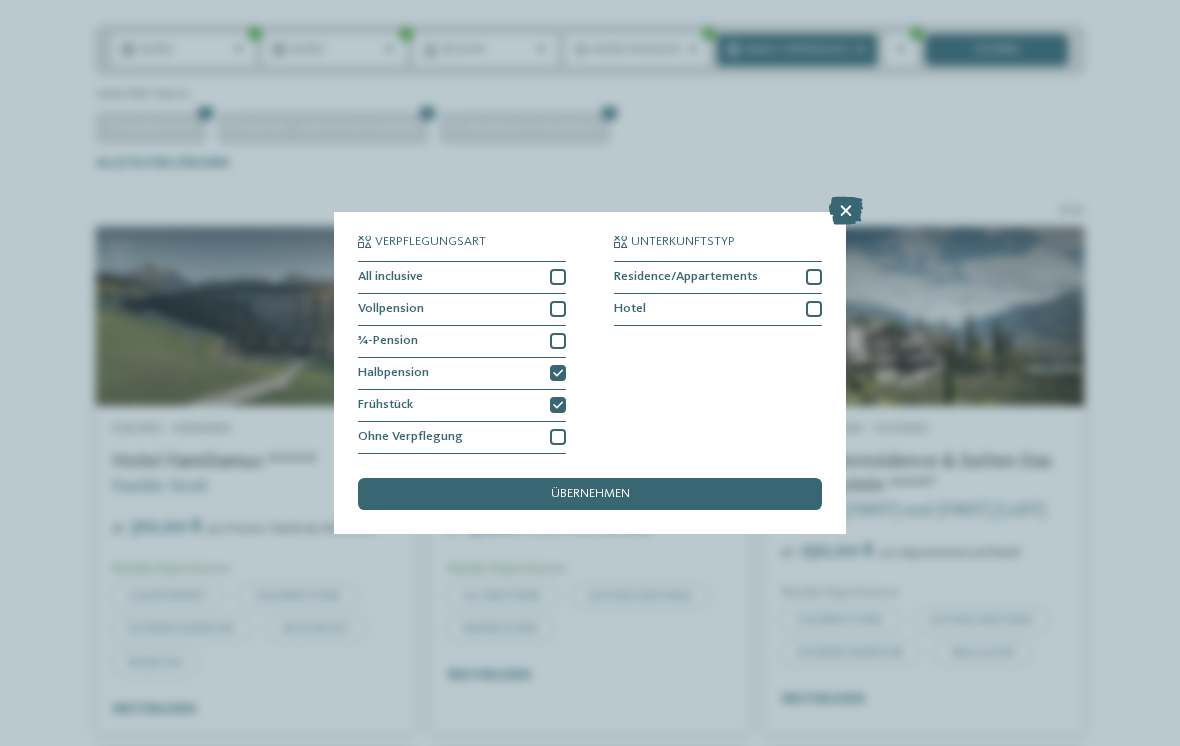 click on "¾-Pension" at bounding box center [462, 342] 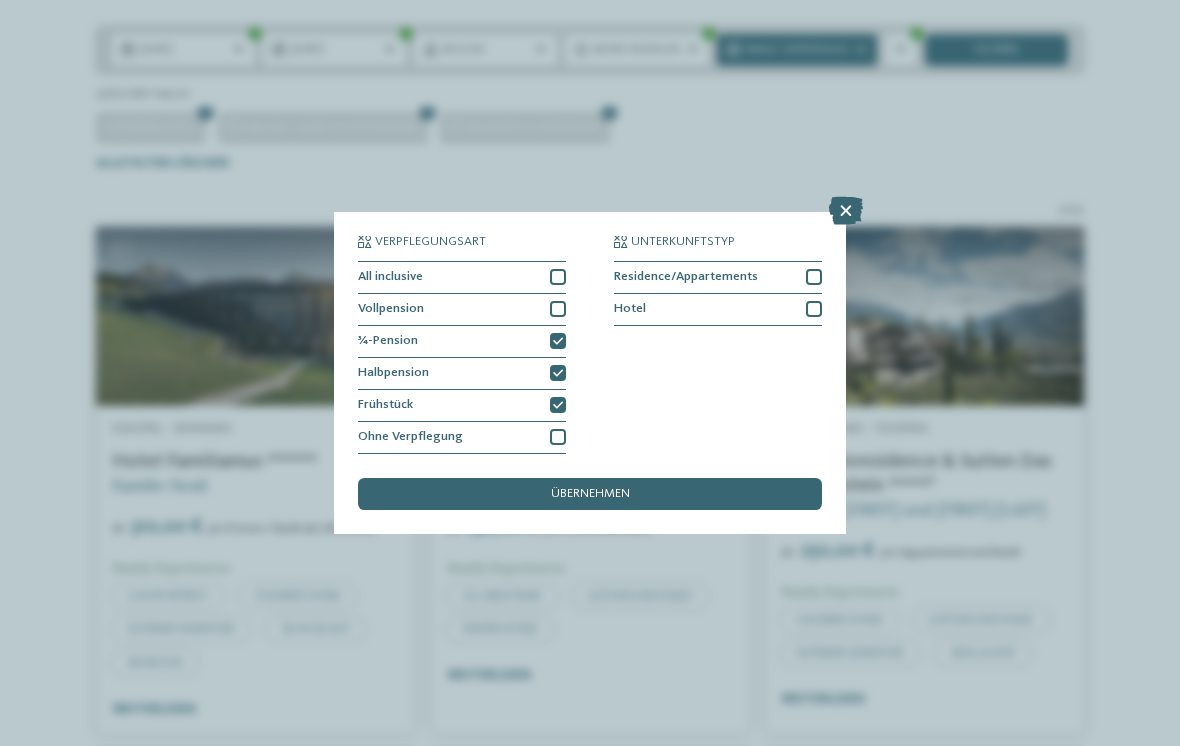 click on "übernehmen" at bounding box center (590, 494) 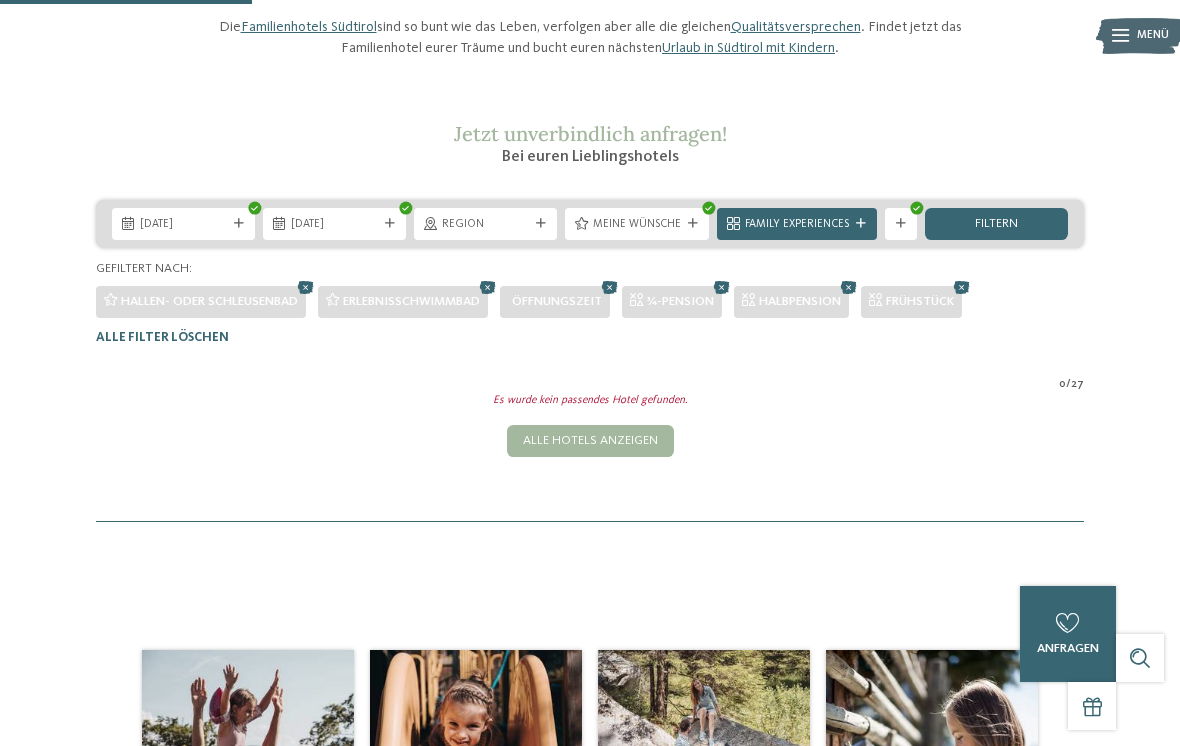 scroll, scrollTop: 180, scrollLeft: 0, axis: vertical 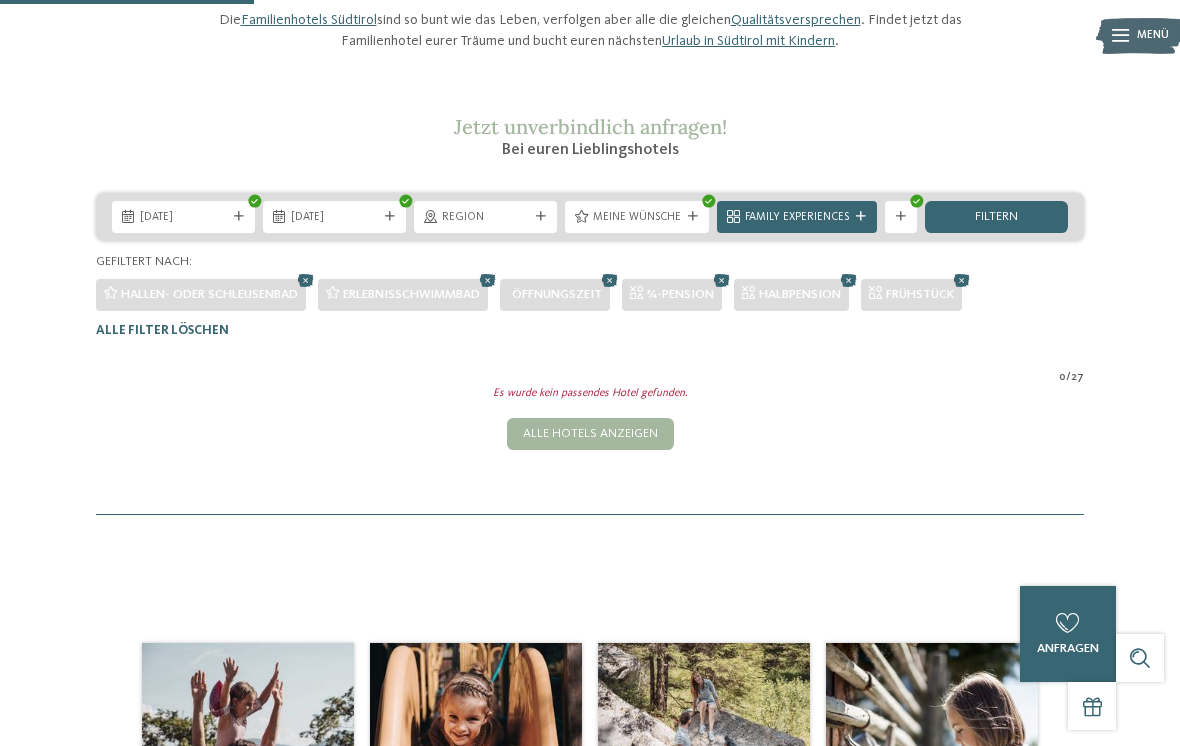 click at bounding box center [901, 217] 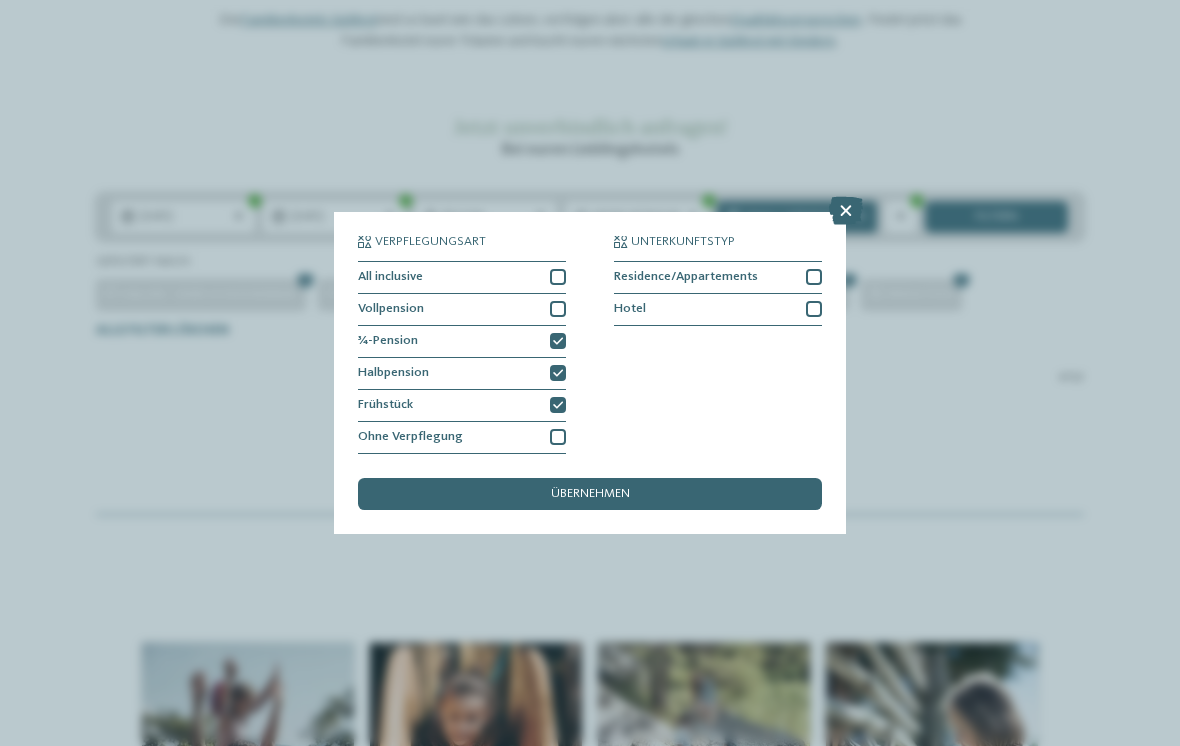 click on "Vollpension" at bounding box center (462, 310) 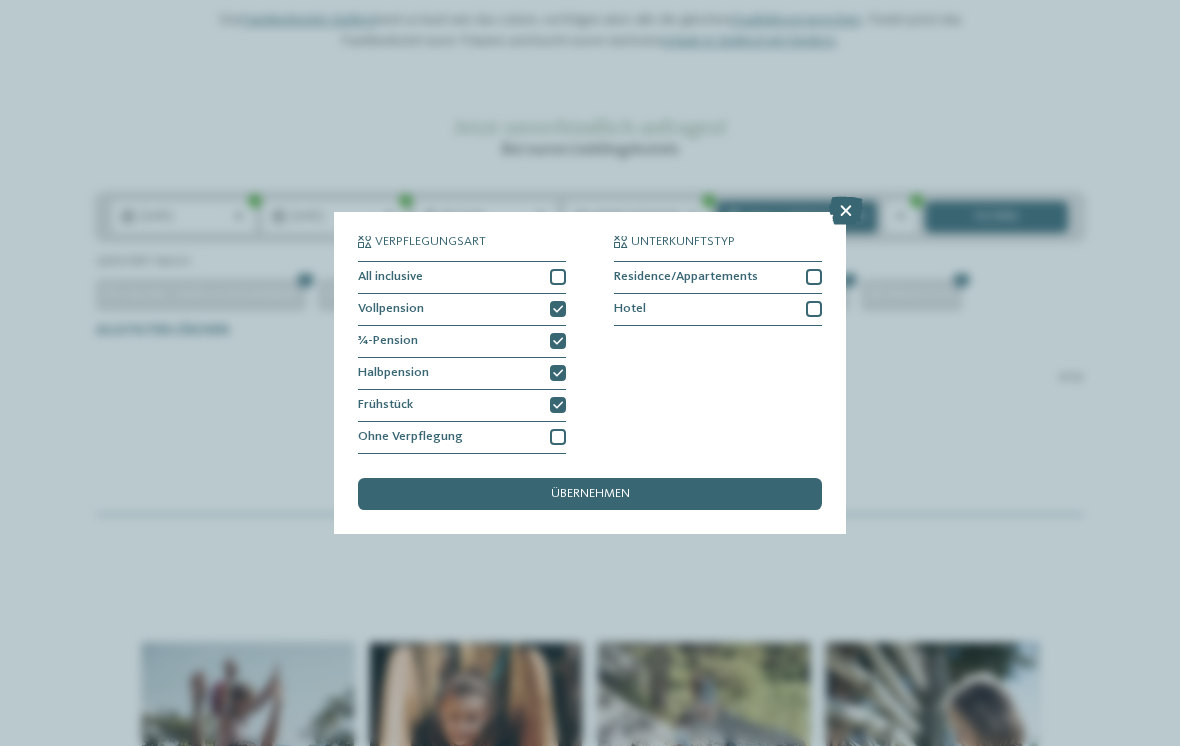 click at bounding box center [558, 277] 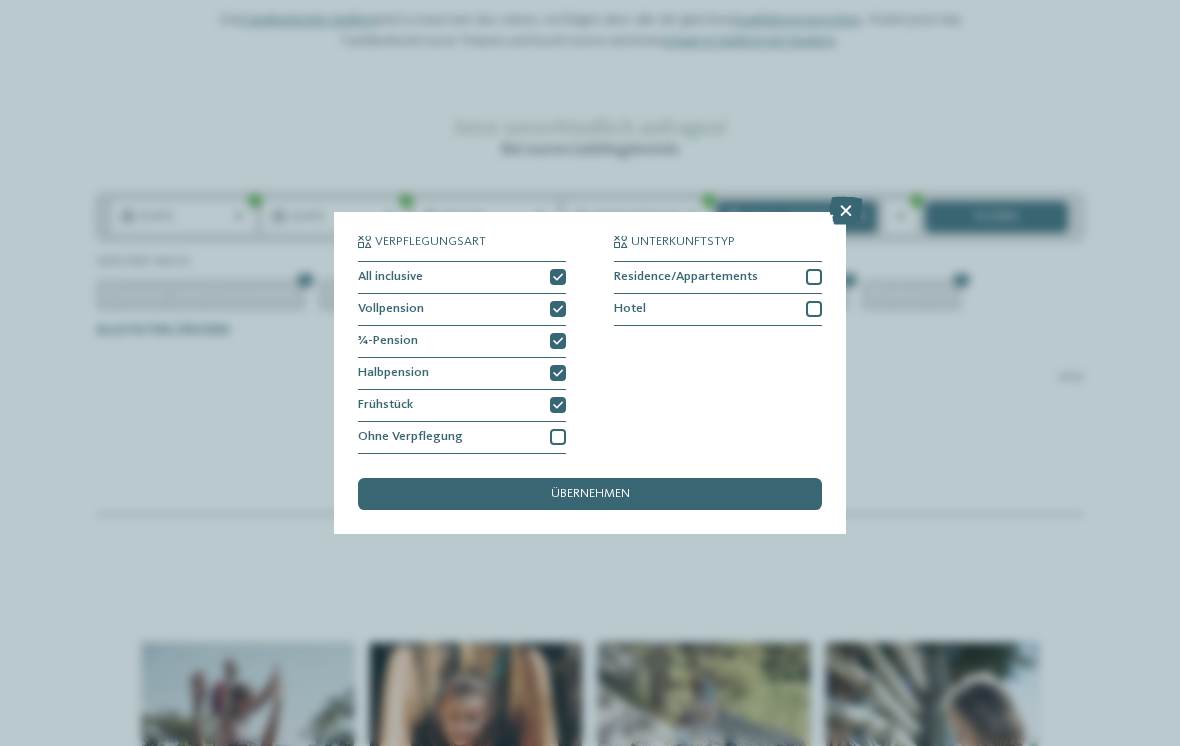 click on "übernehmen" at bounding box center [590, 494] 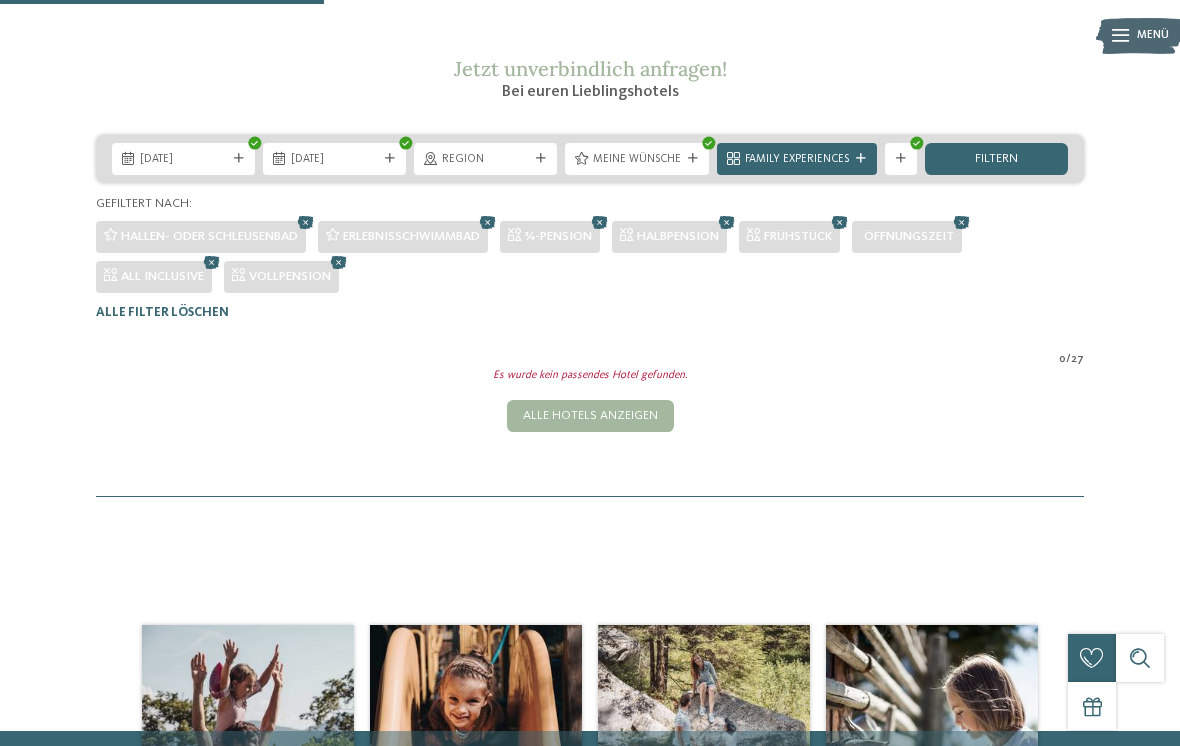 scroll, scrollTop: 233, scrollLeft: 0, axis: vertical 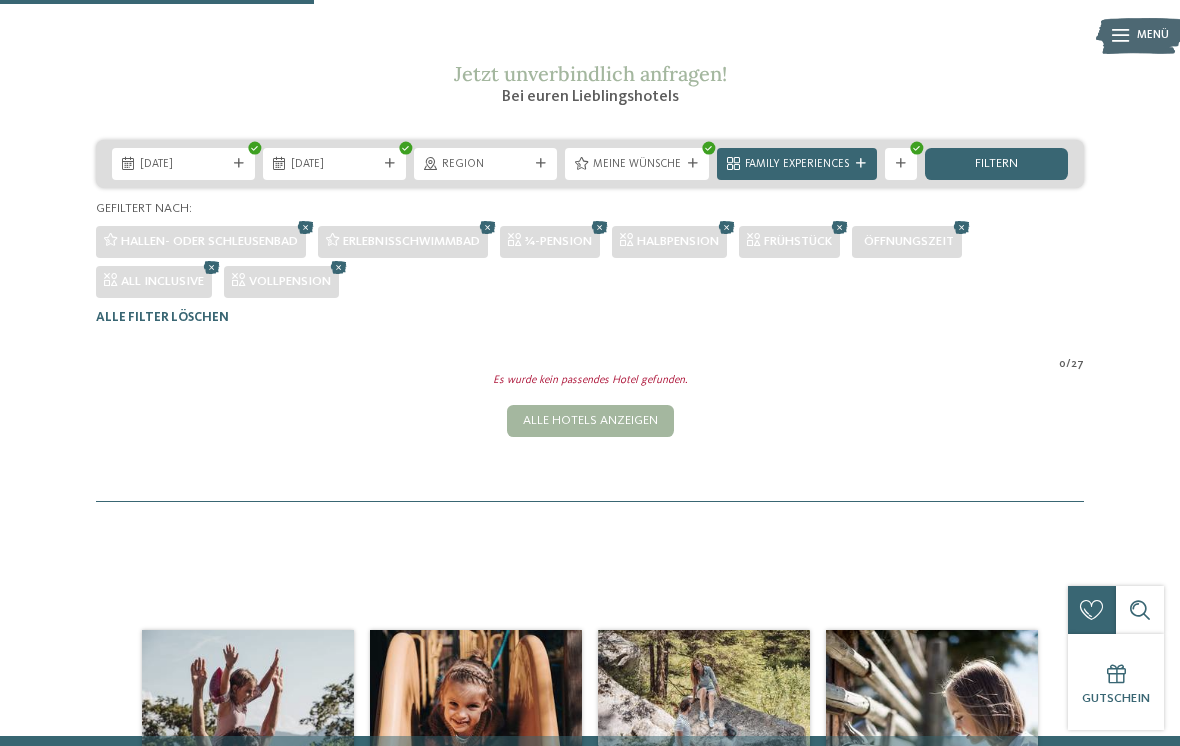 click at bounding box center (901, 164) 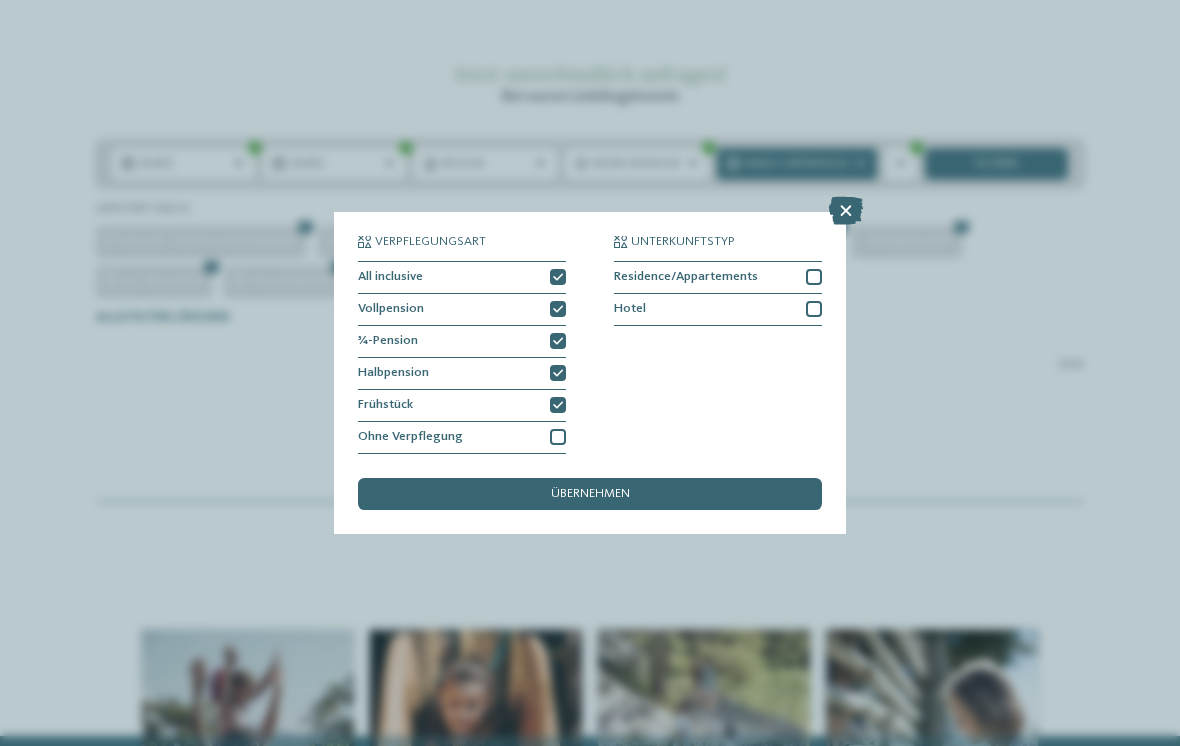 click at bounding box center [558, 405] 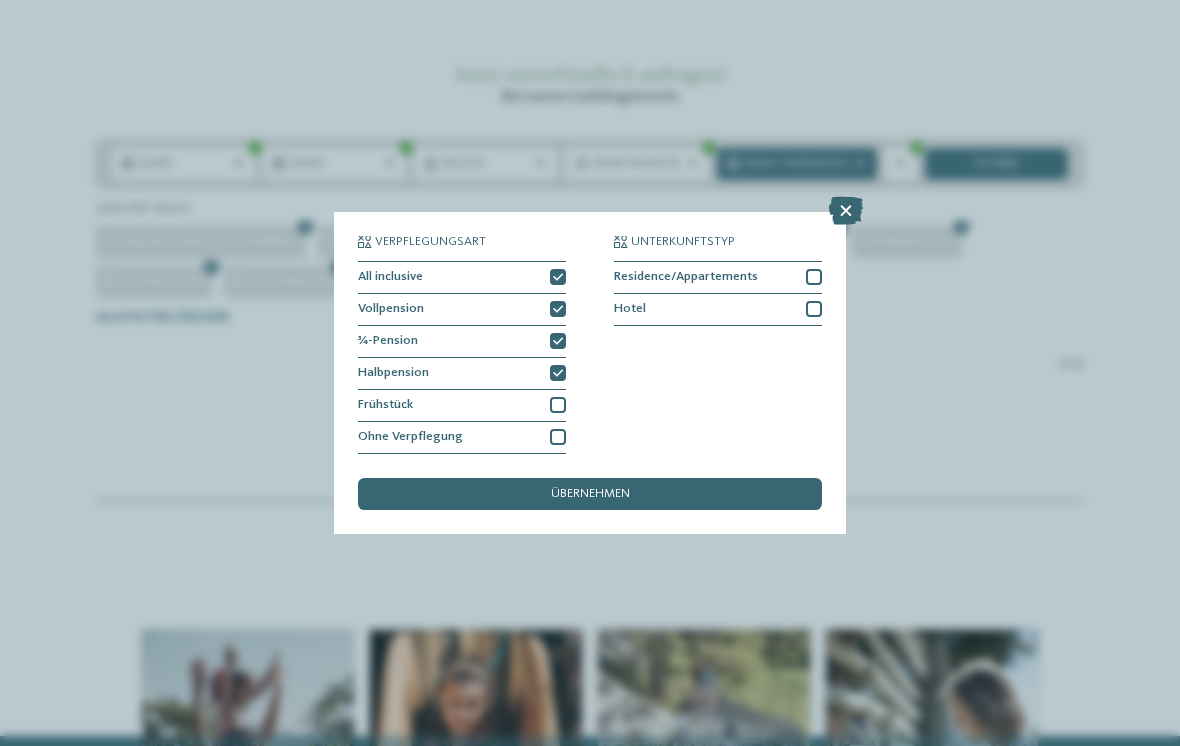 click at bounding box center [558, 373] 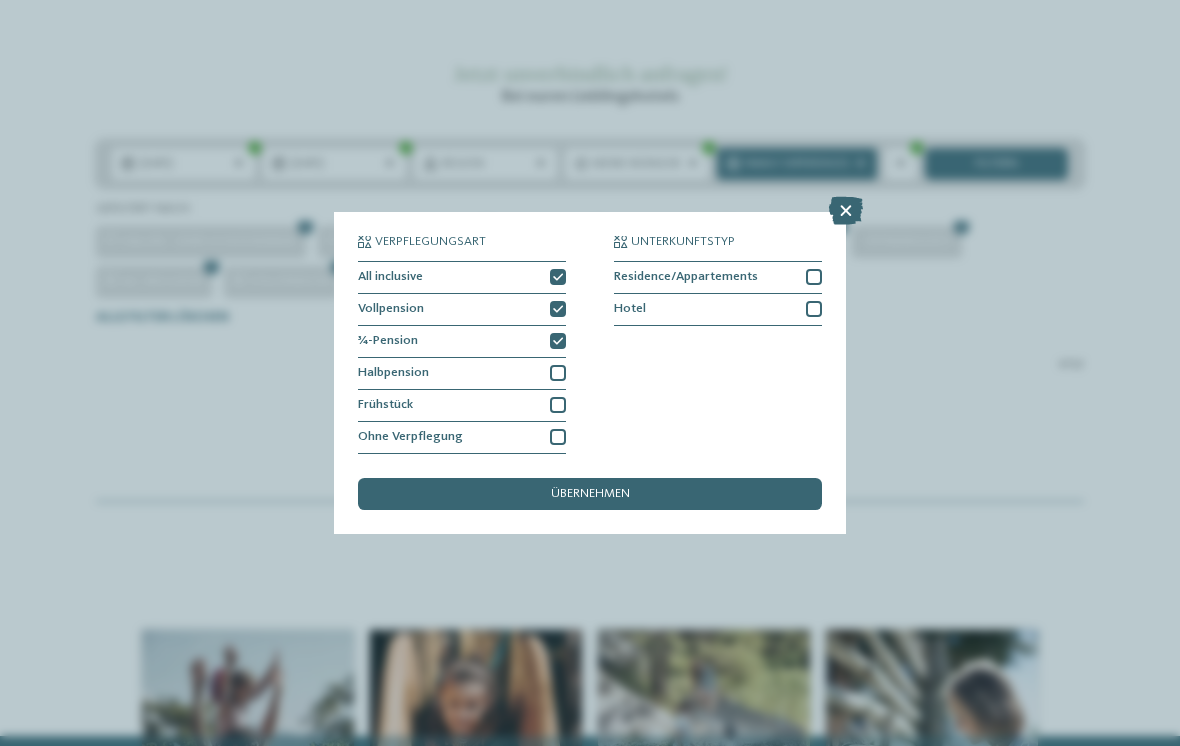 click at bounding box center (558, 341) 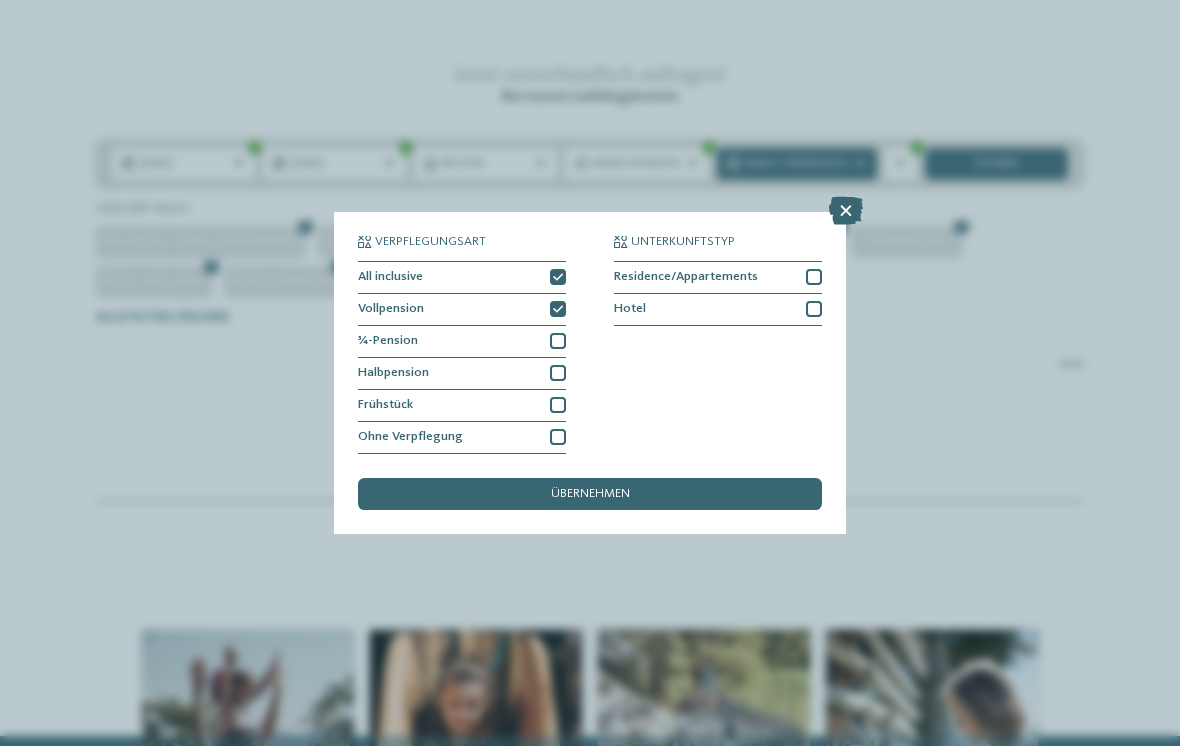 click at bounding box center (558, 309) 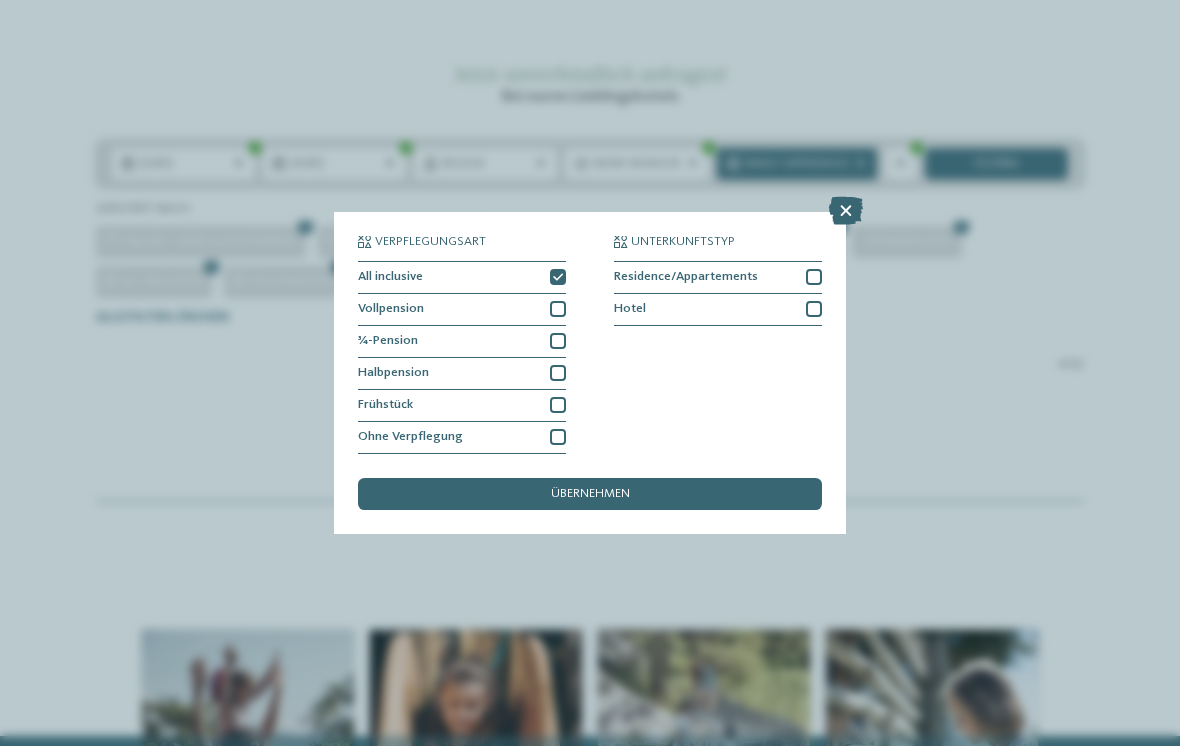click at bounding box center (558, 277) 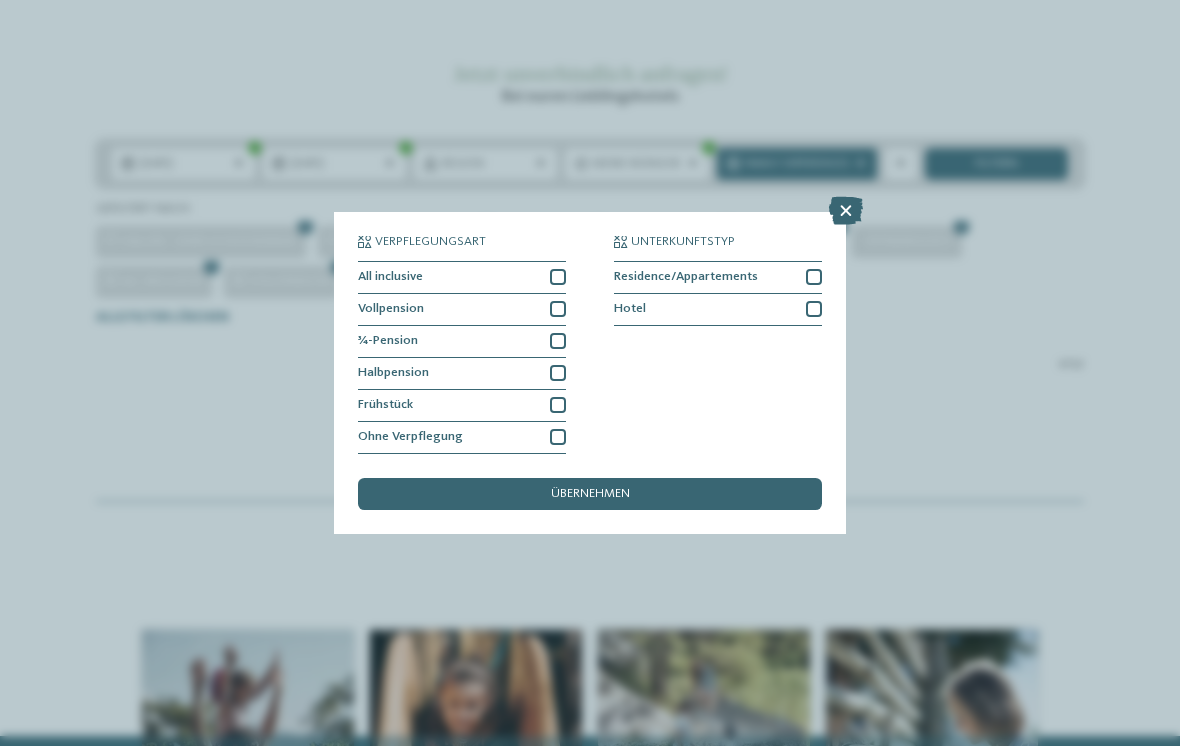 click on "übernehmen" at bounding box center (590, 494) 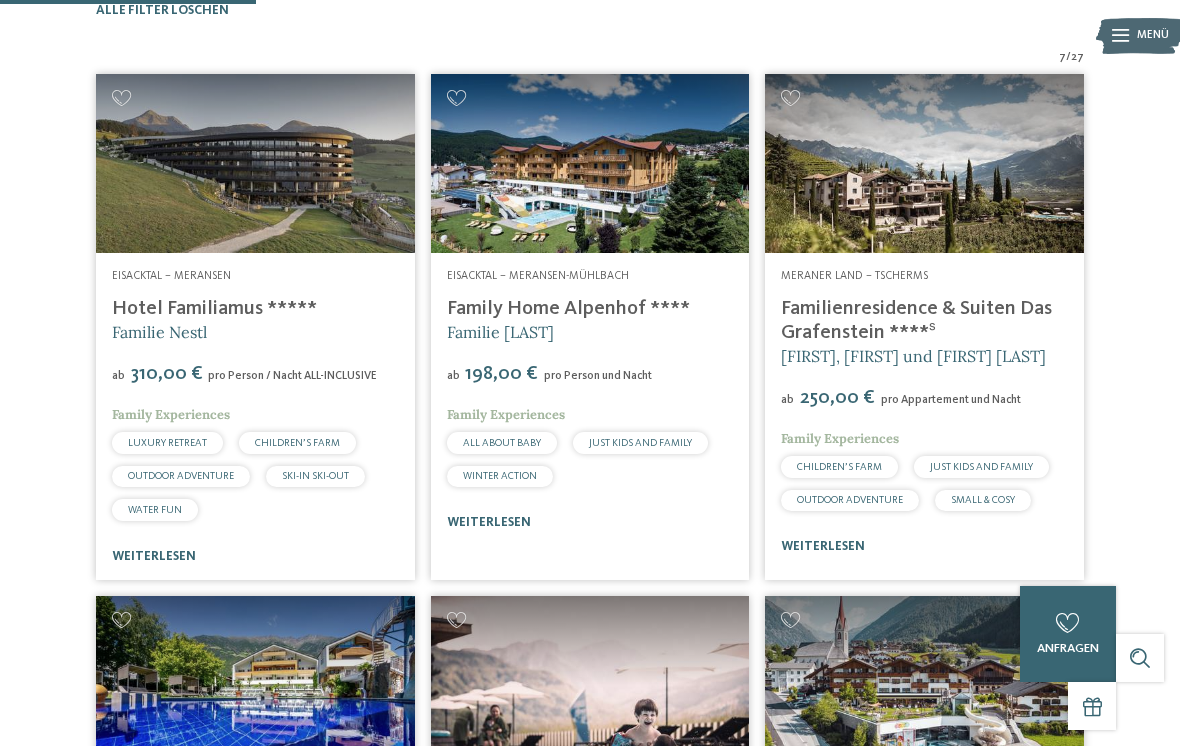 scroll, scrollTop: 507, scrollLeft: 0, axis: vertical 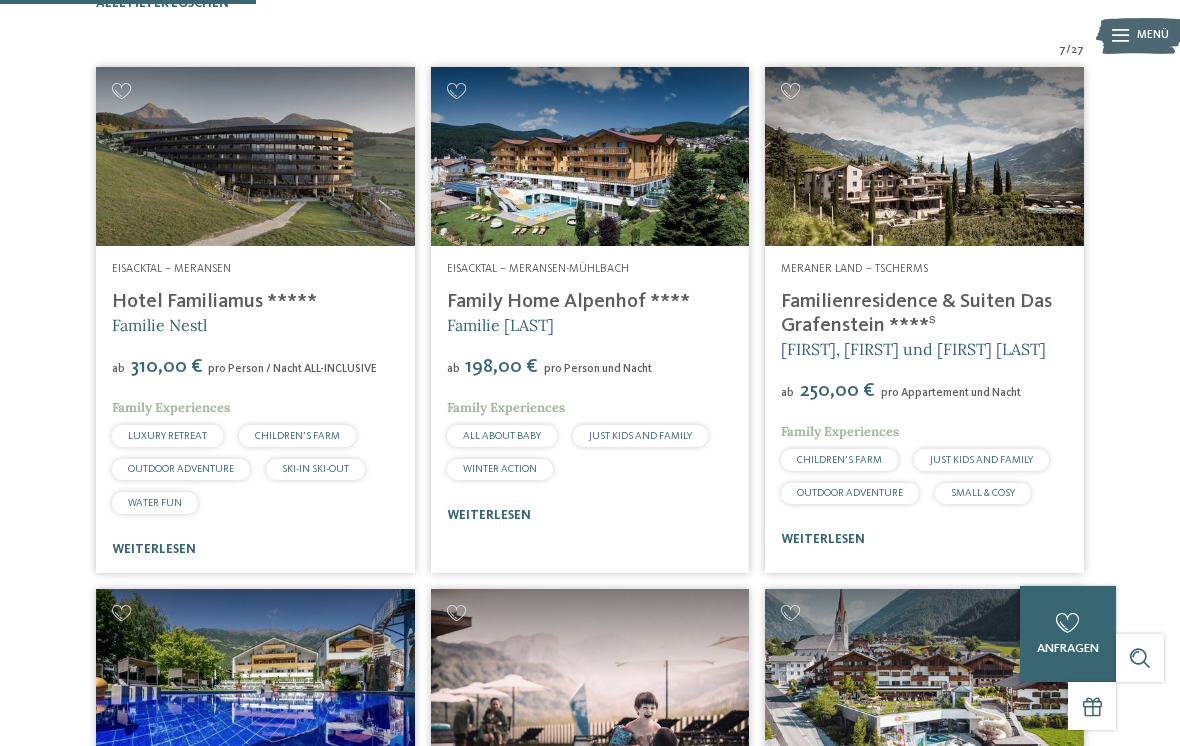 click at bounding box center (255, 156) 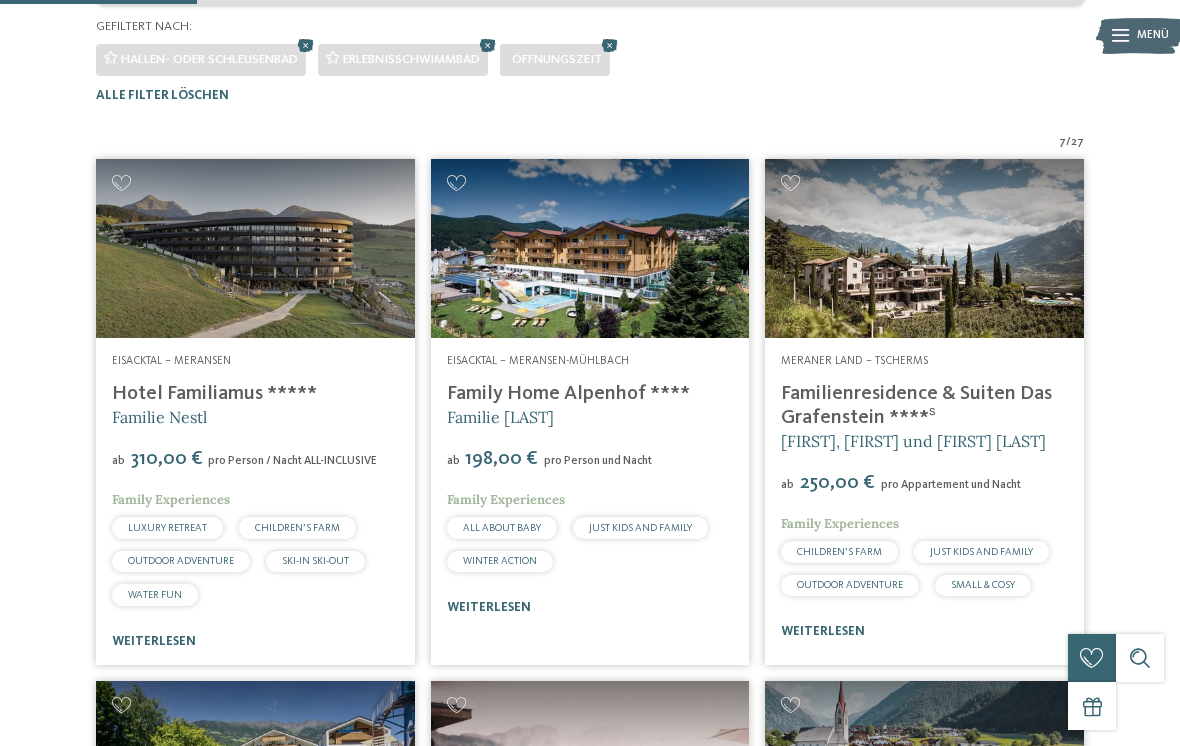 scroll, scrollTop: 418, scrollLeft: 0, axis: vertical 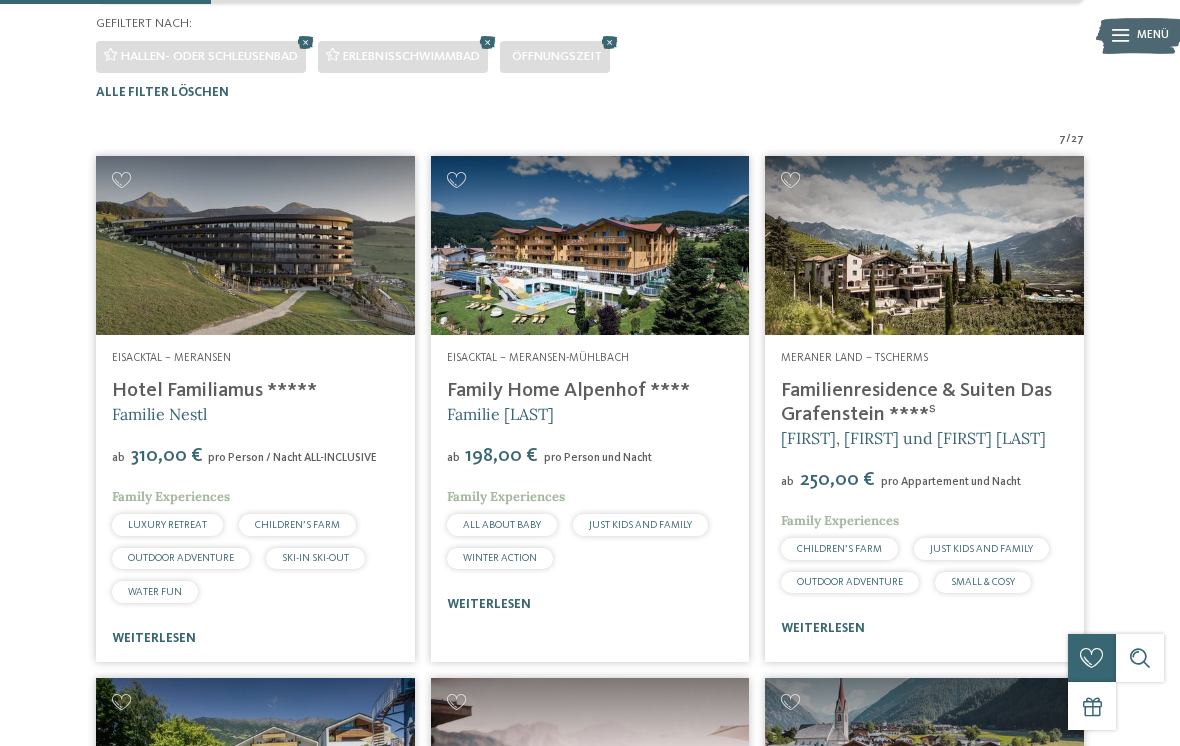 click at bounding box center (590, 245) 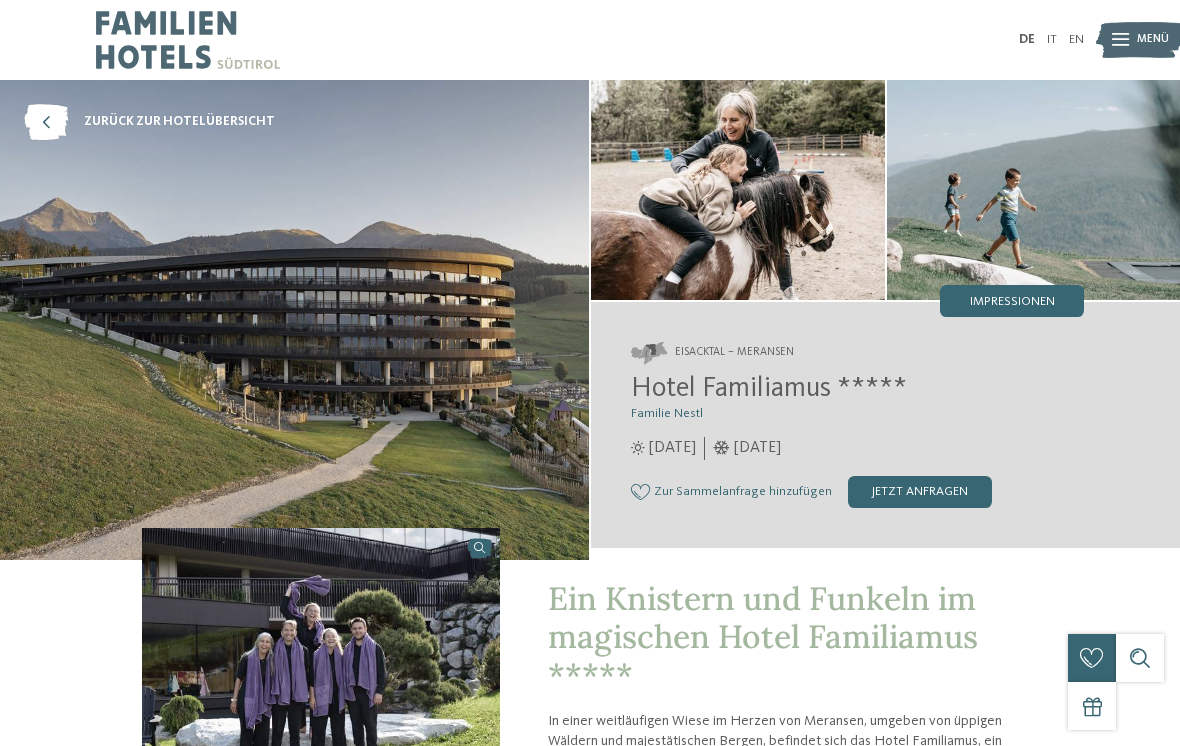 scroll, scrollTop: 0, scrollLeft: 0, axis: both 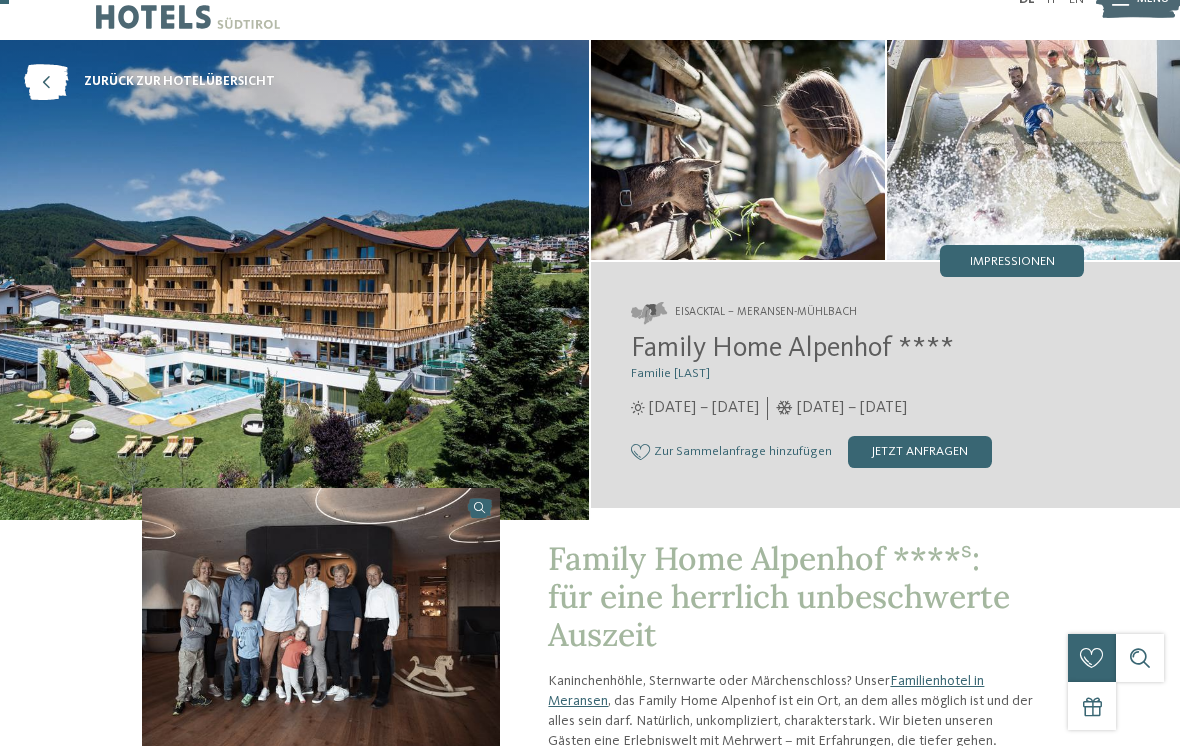 click on "Impressionen" at bounding box center [1012, 262] 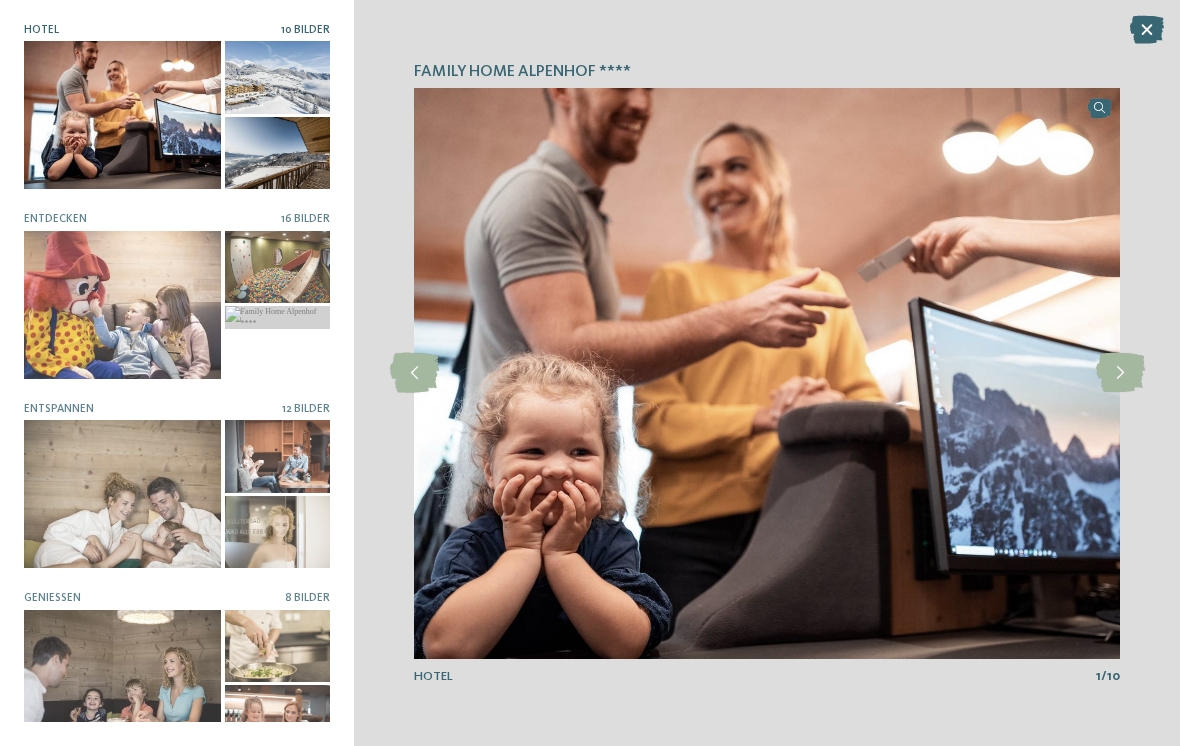 click at bounding box center (1120, 373) 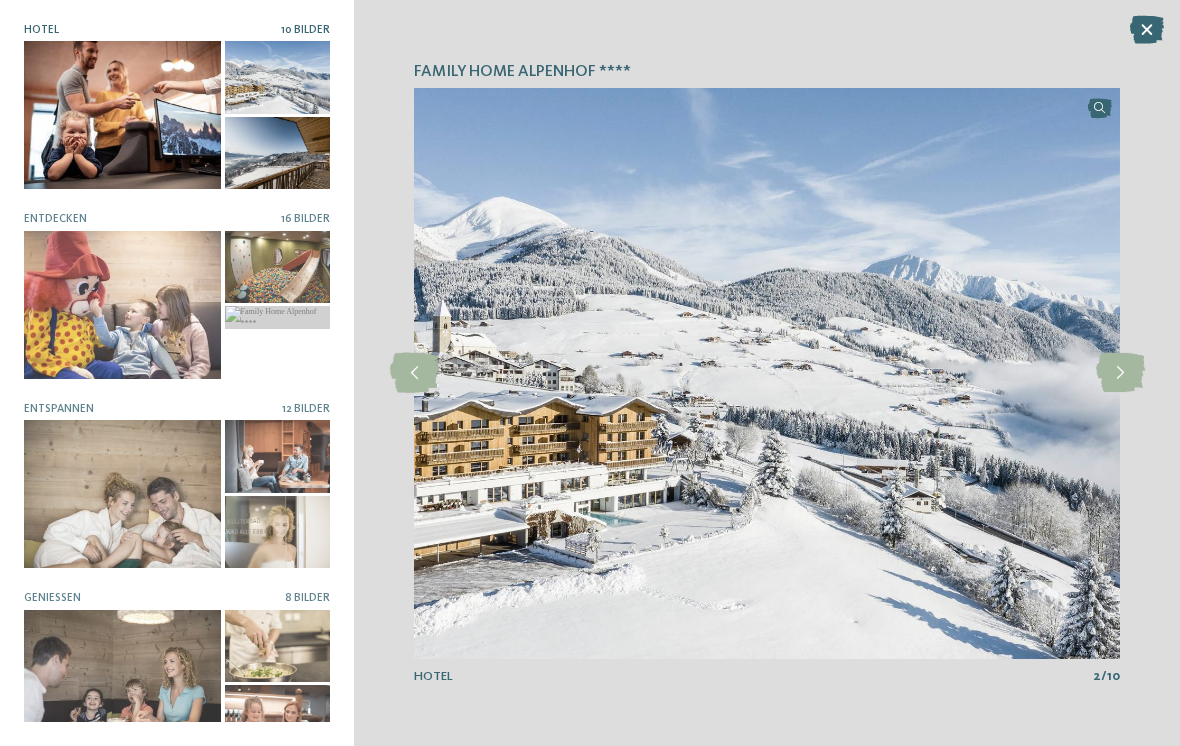 click at bounding box center [1120, 373] 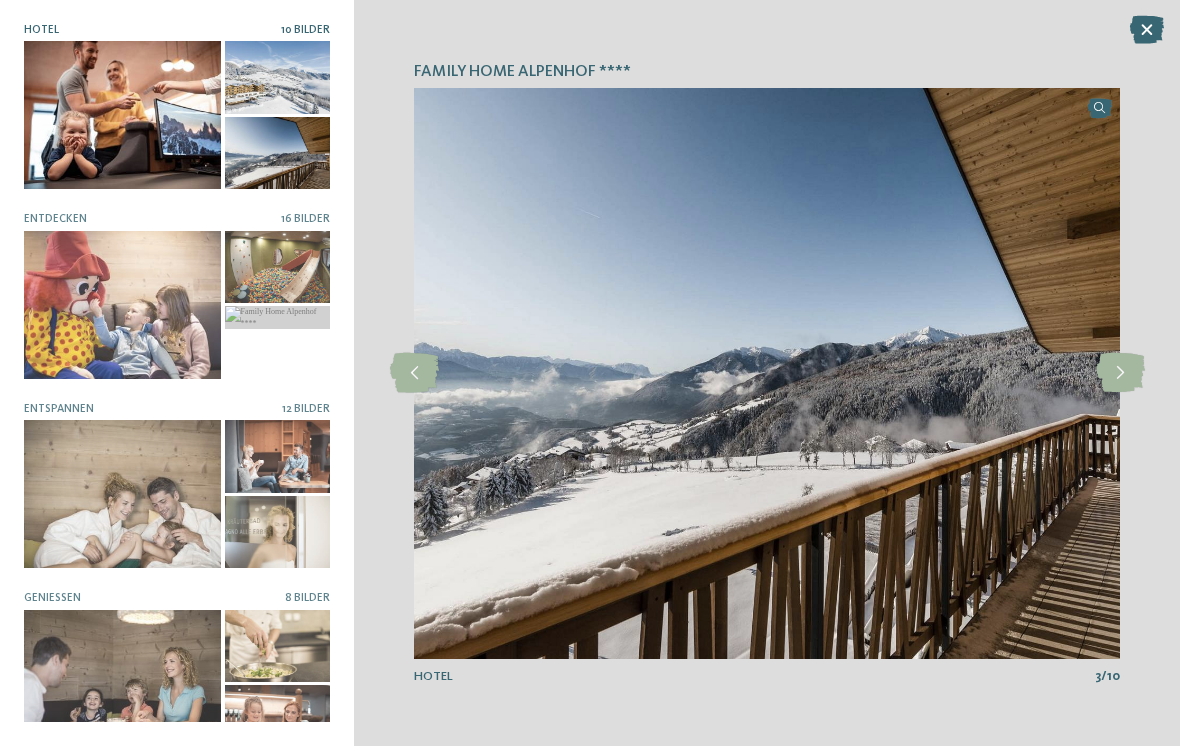 click at bounding box center (1120, 373) 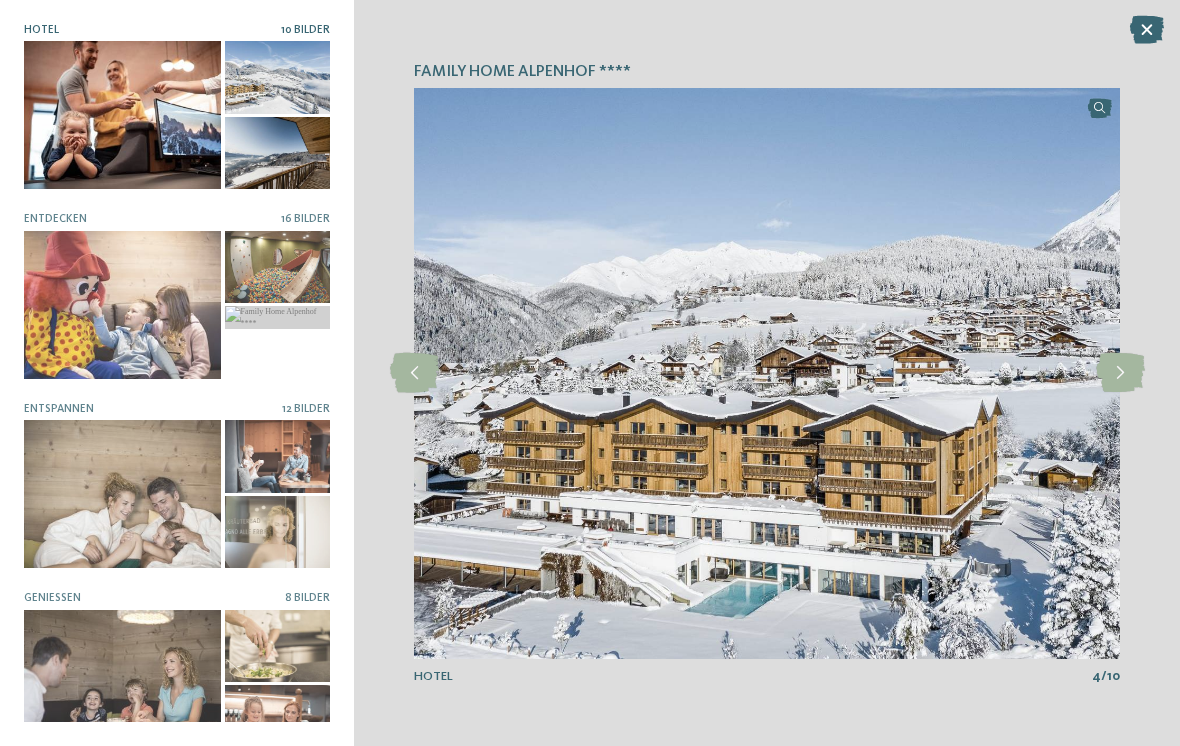 click at bounding box center (1120, 373) 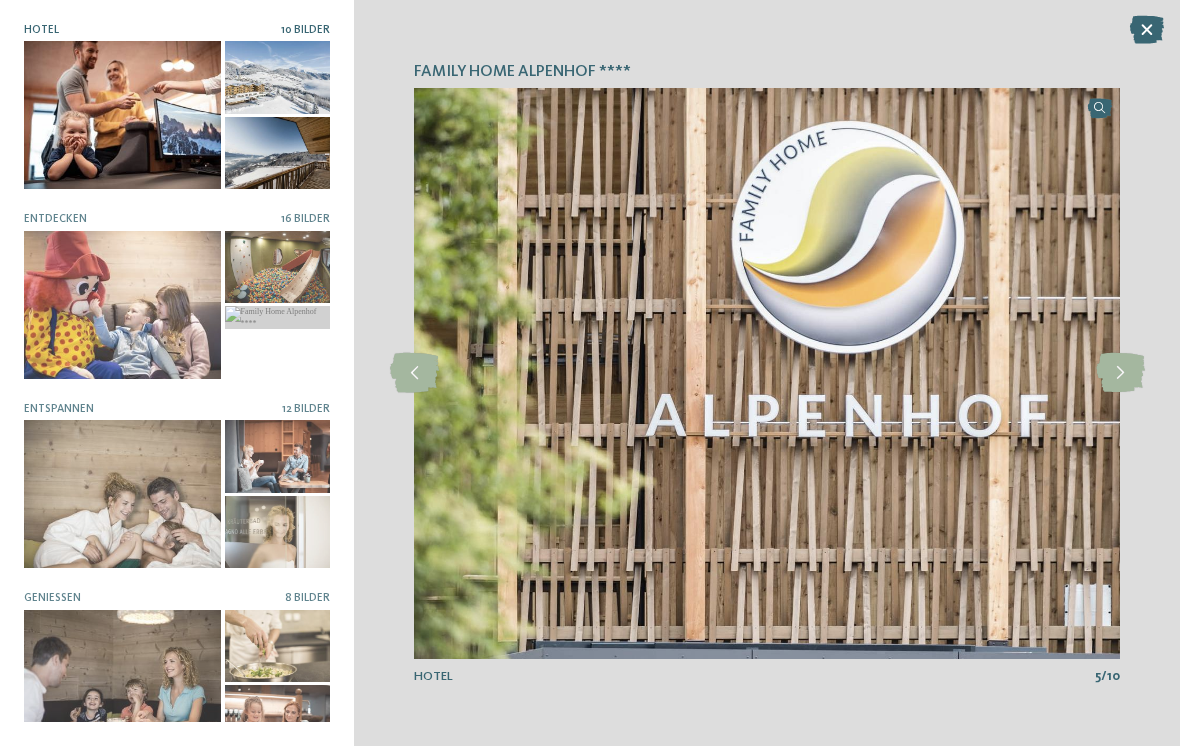 click at bounding box center [1120, 373] 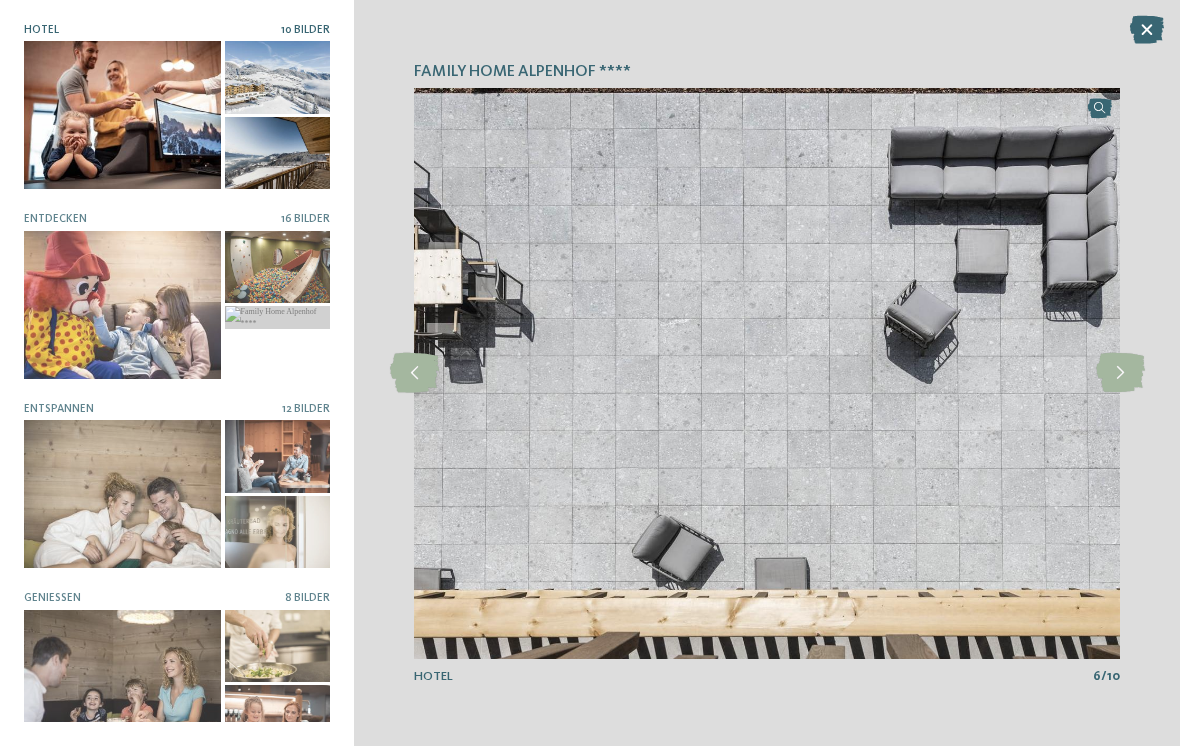 click at bounding box center (1120, 373) 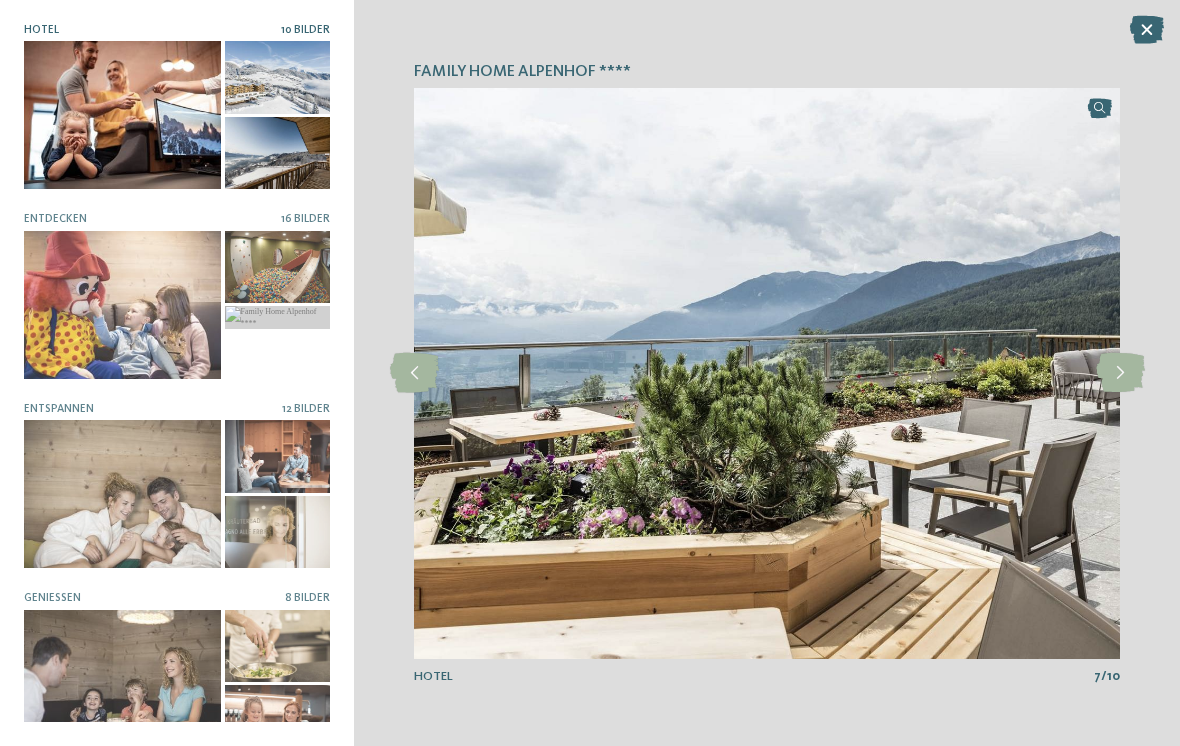 click at bounding box center (1120, 373) 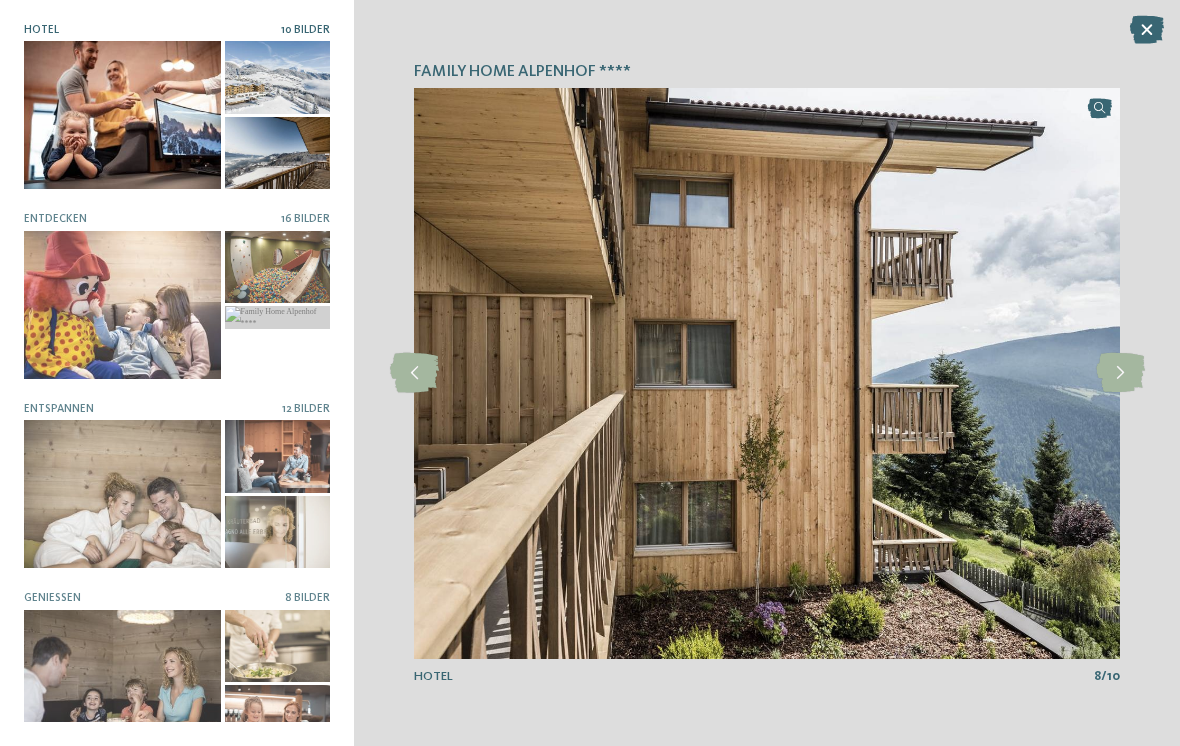 click at bounding box center [1120, 373] 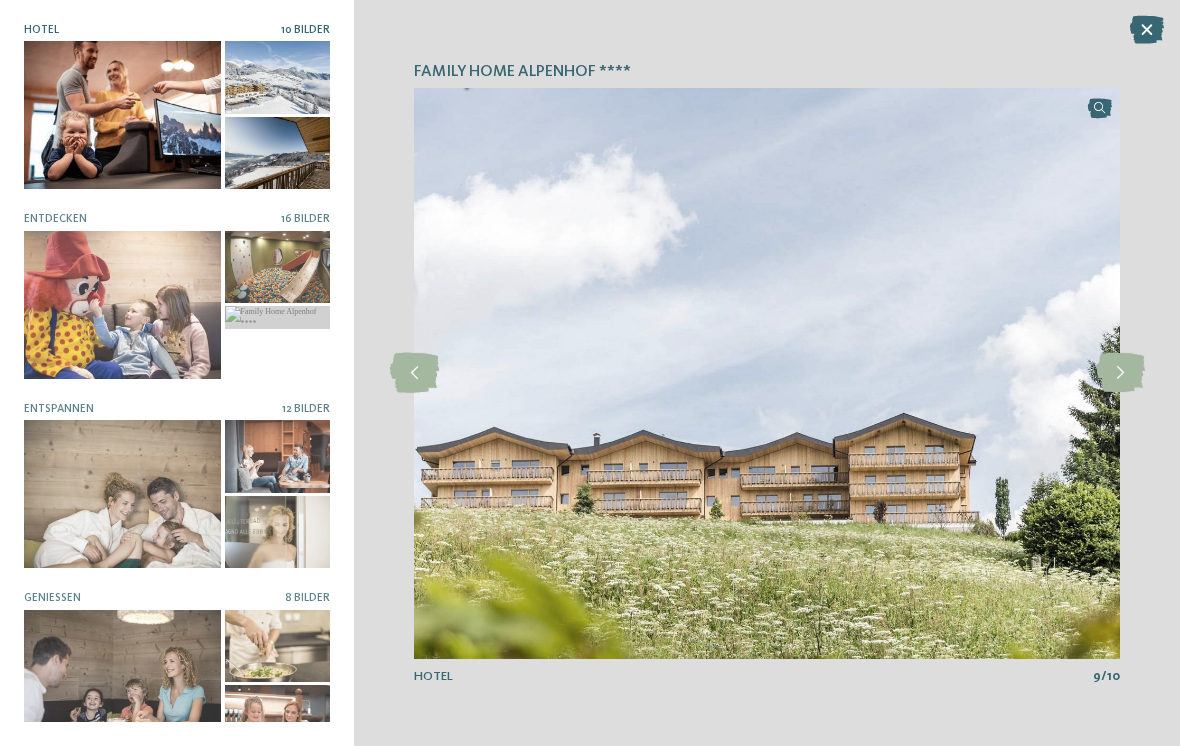 click at bounding box center [1120, 373] 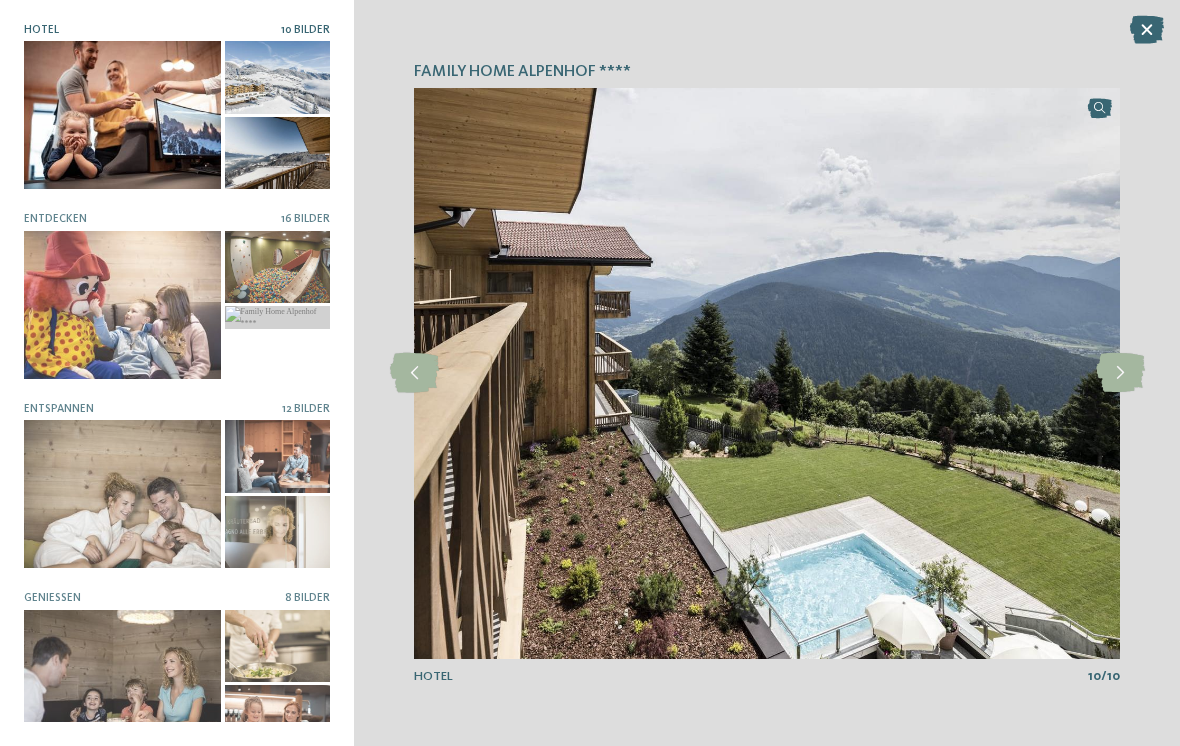 click at bounding box center [1120, 373] 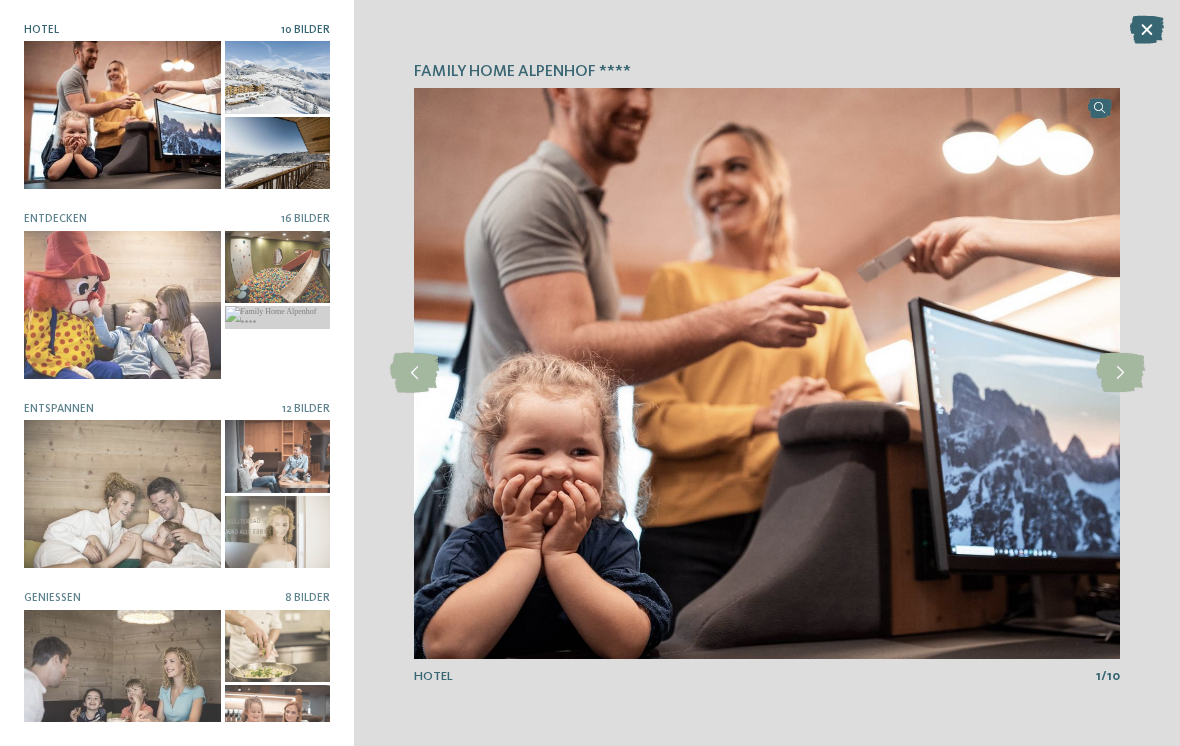 click at bounding box center (1120, 373) 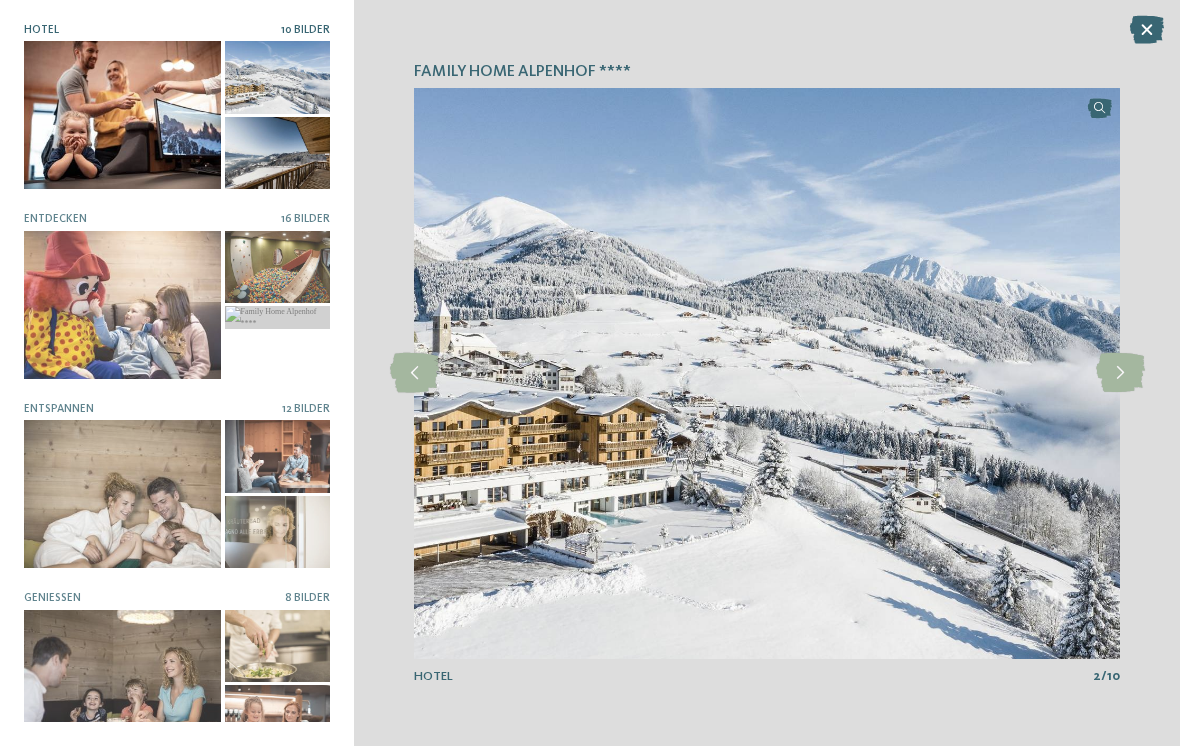 click at bounding box center [1120, 373] 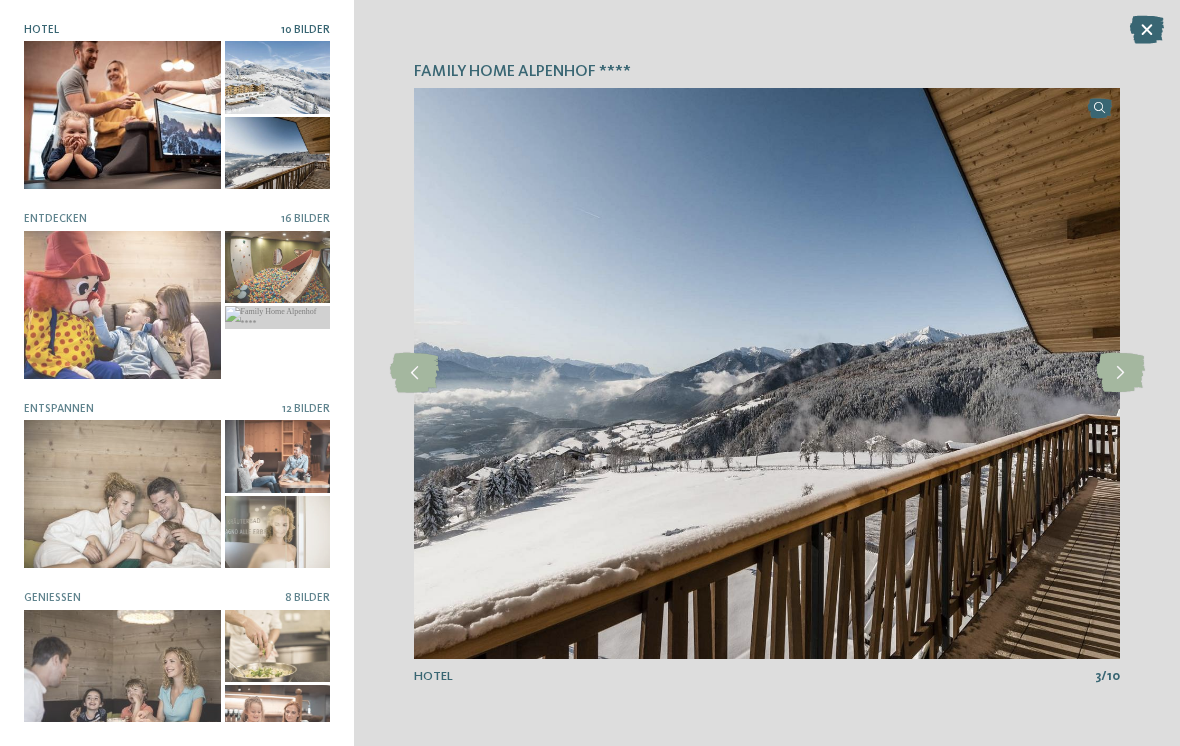 click at bounding box center [122, 305] 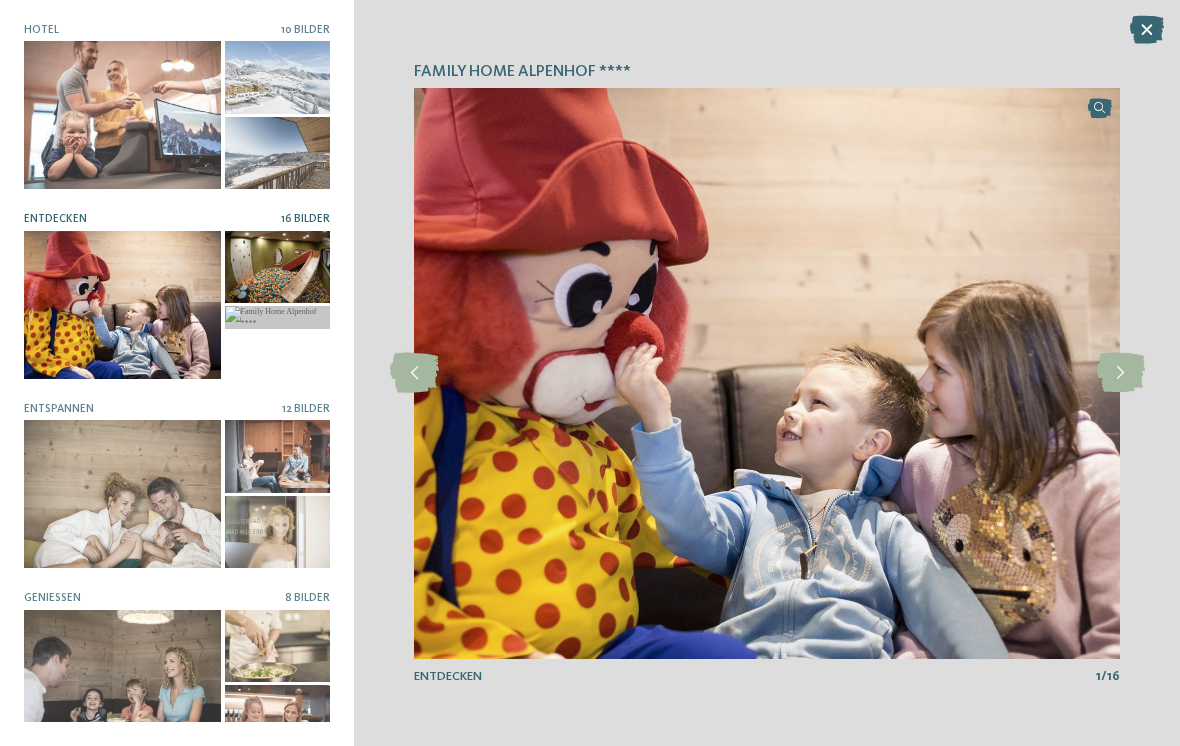 click at bounding box center (1120, 373) 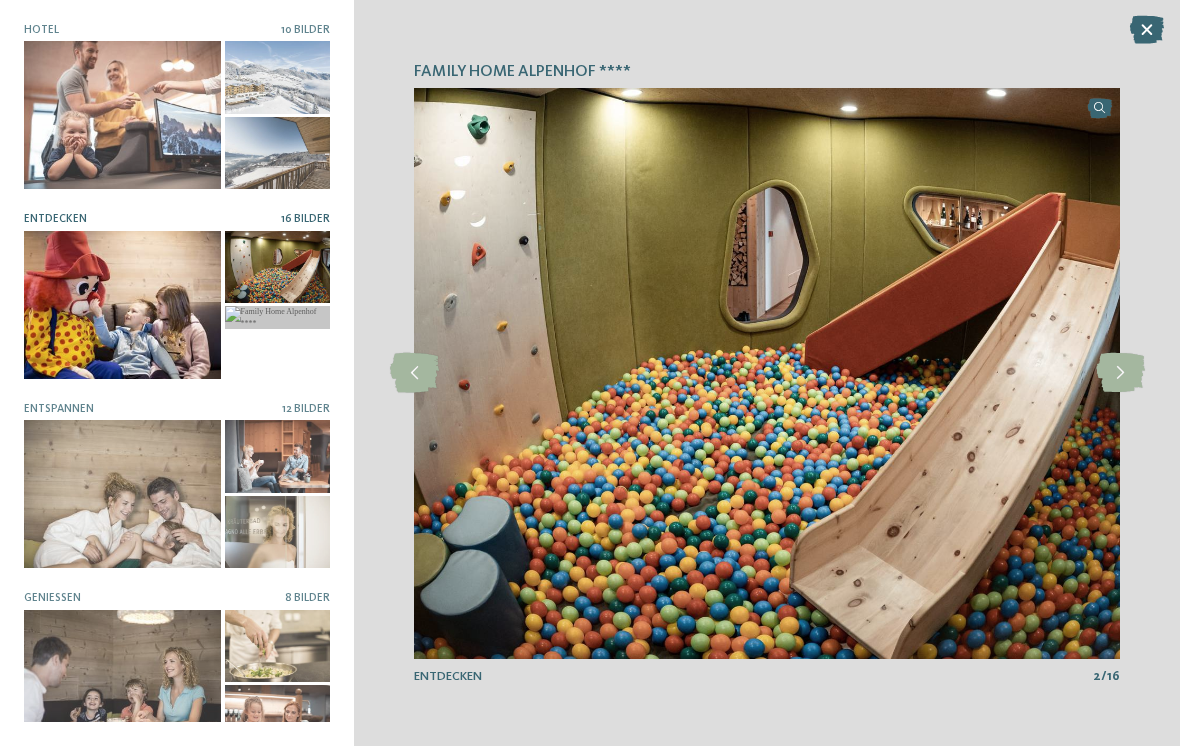 click at bounding box center (1120, 373) 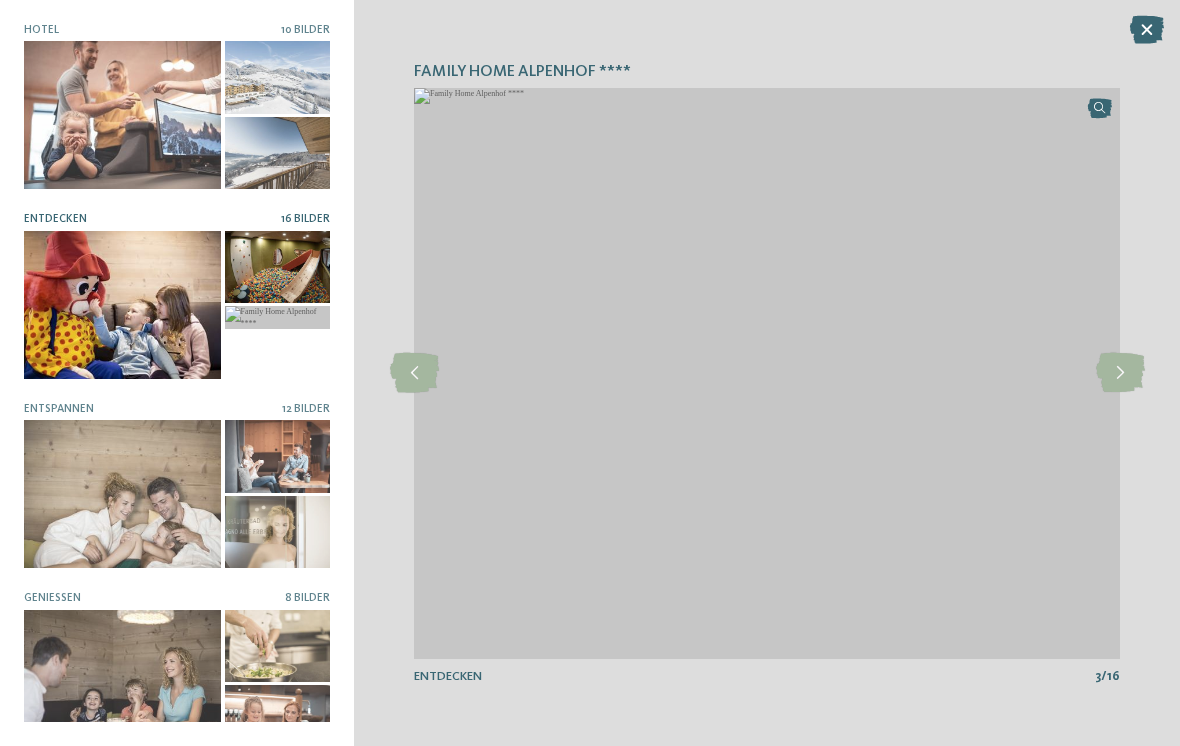 click at bounding box center [1120, 373] 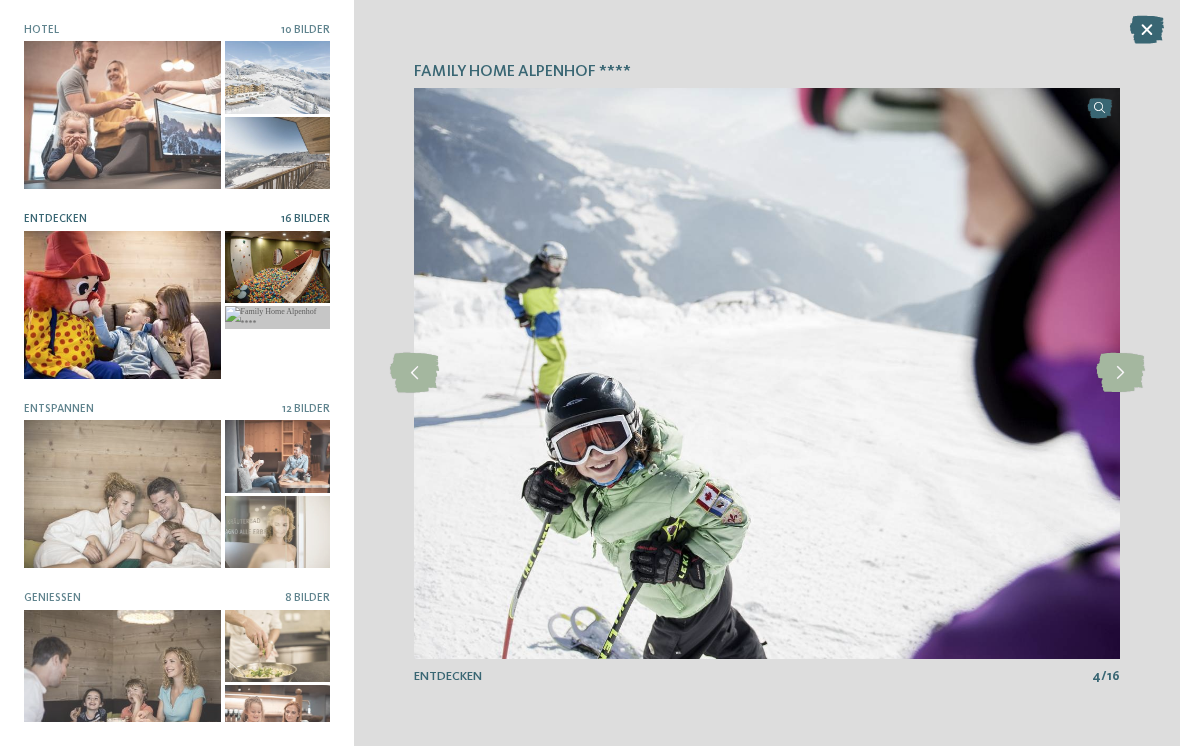 click at bounding box center (1120, 373) 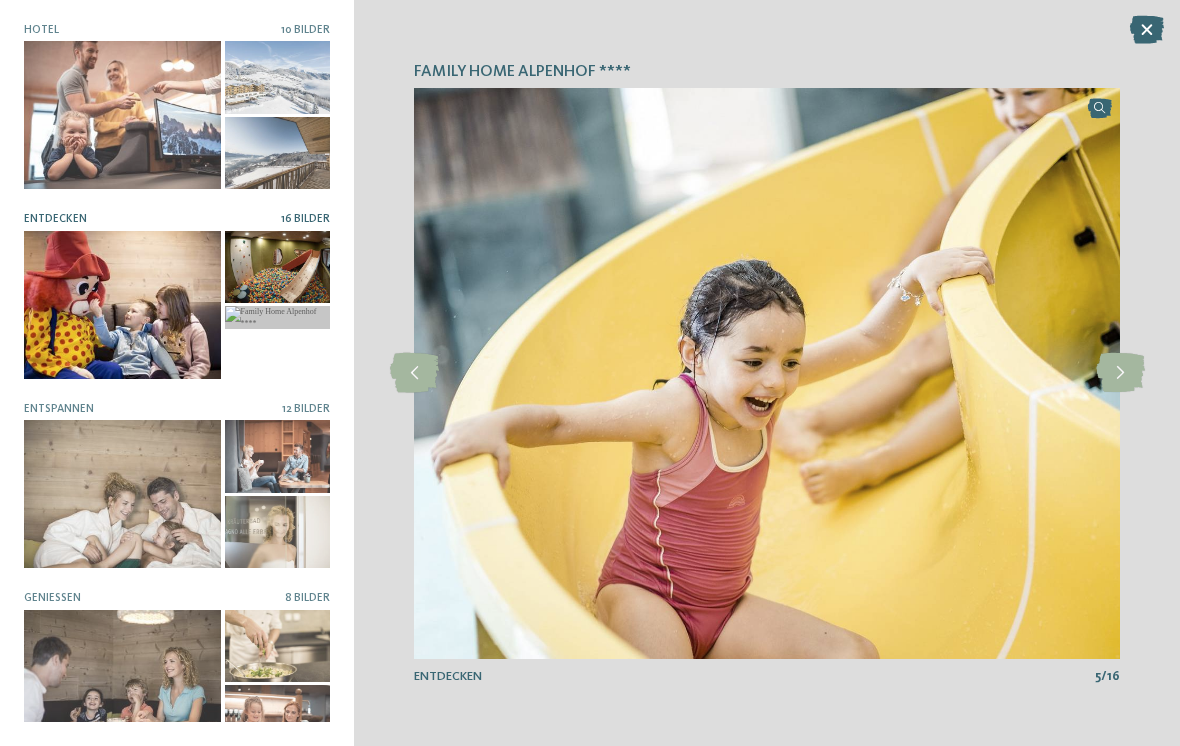 click at bounding box center [1120, 373] 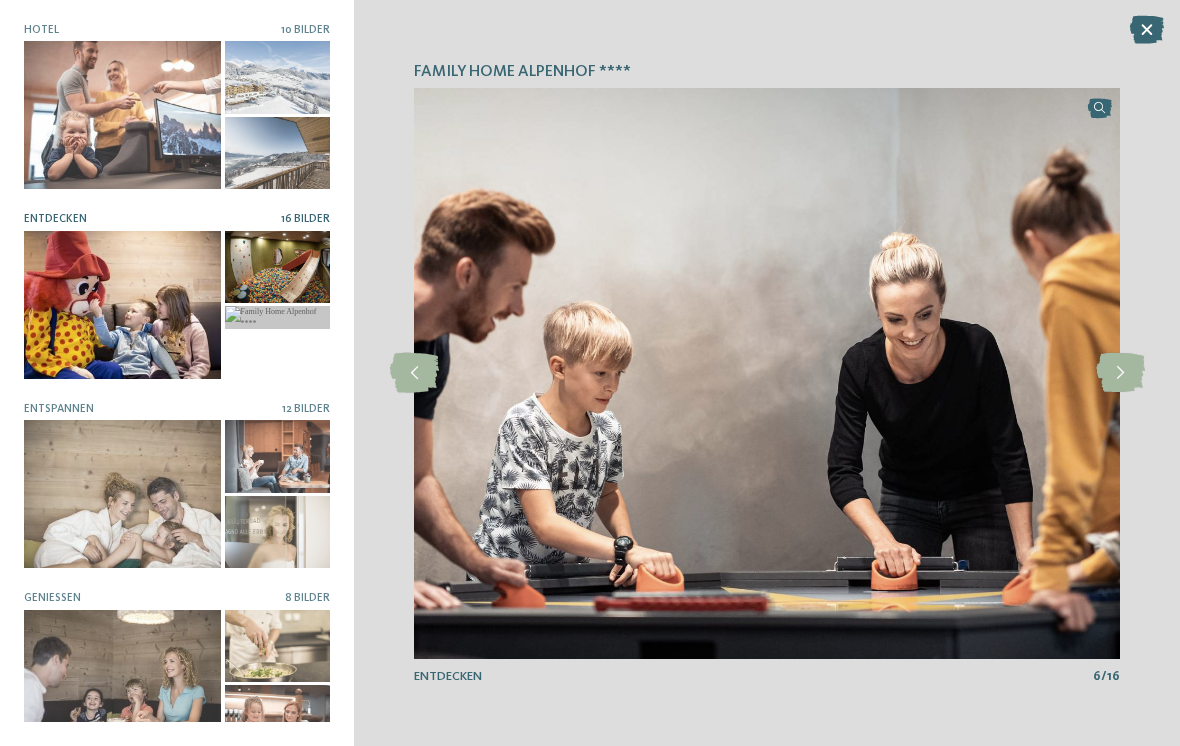 click at bounding box center (1120, 373) 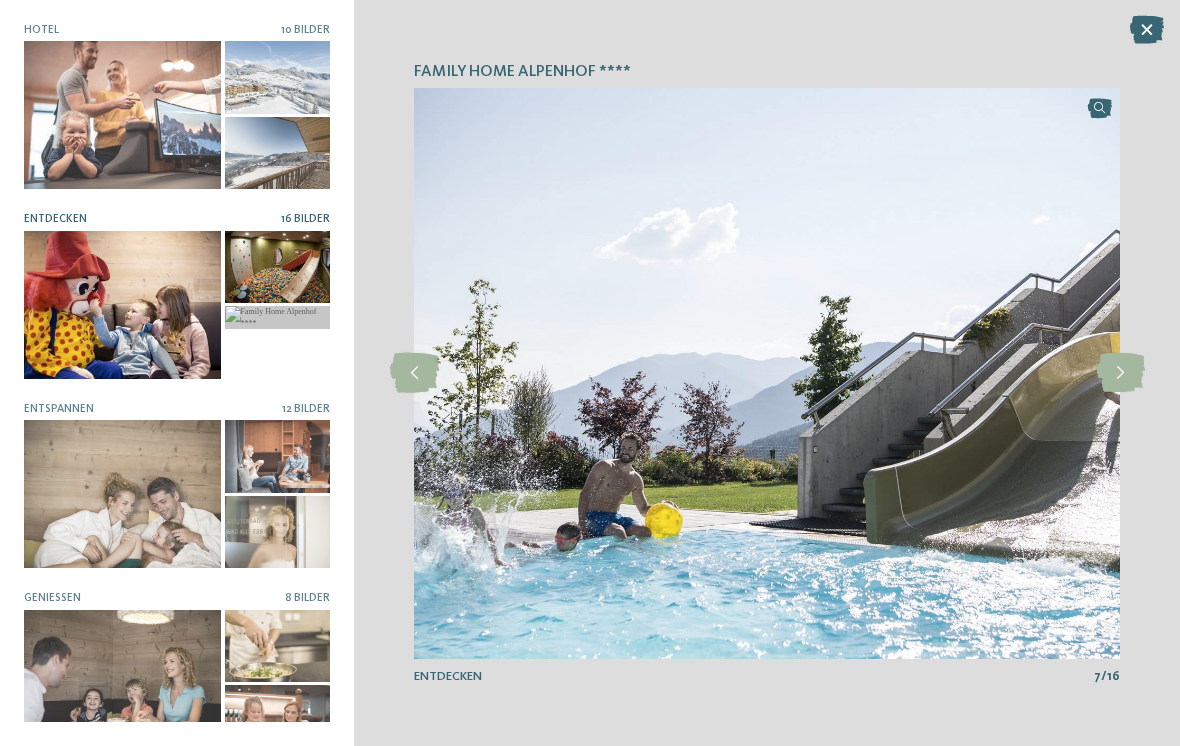 click at bounding box center (1120, 373) 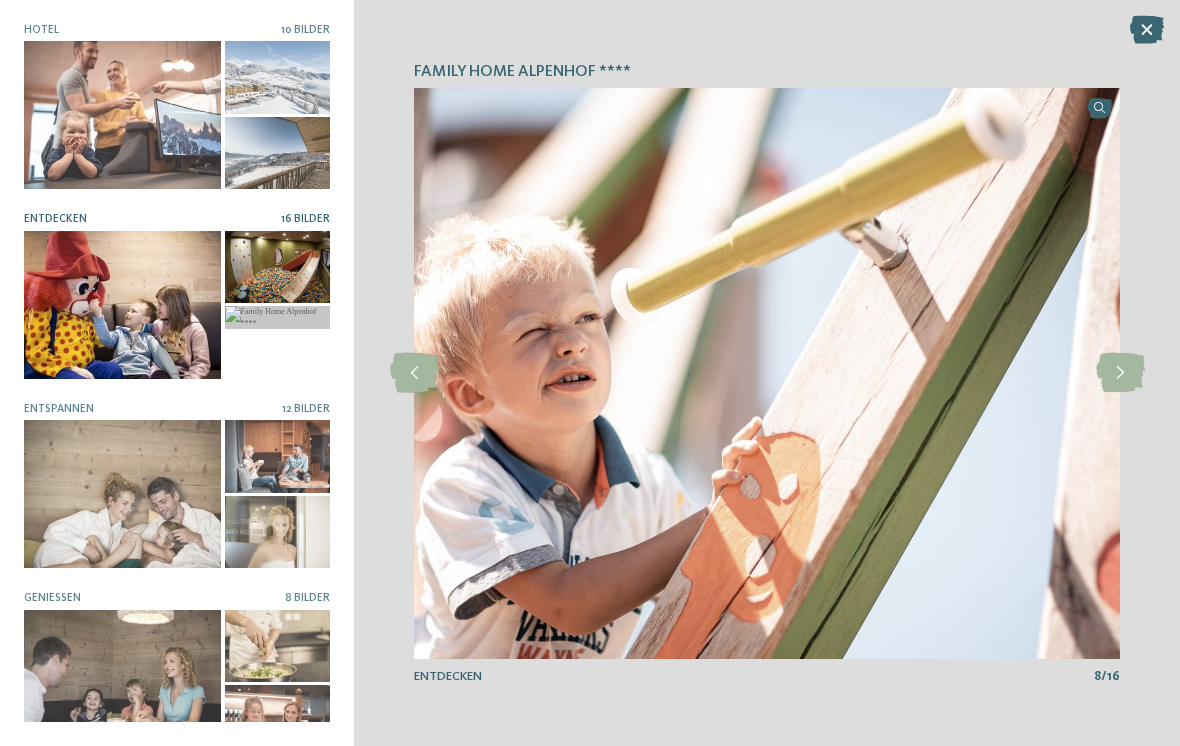 click at bounding box center [1120, 373] 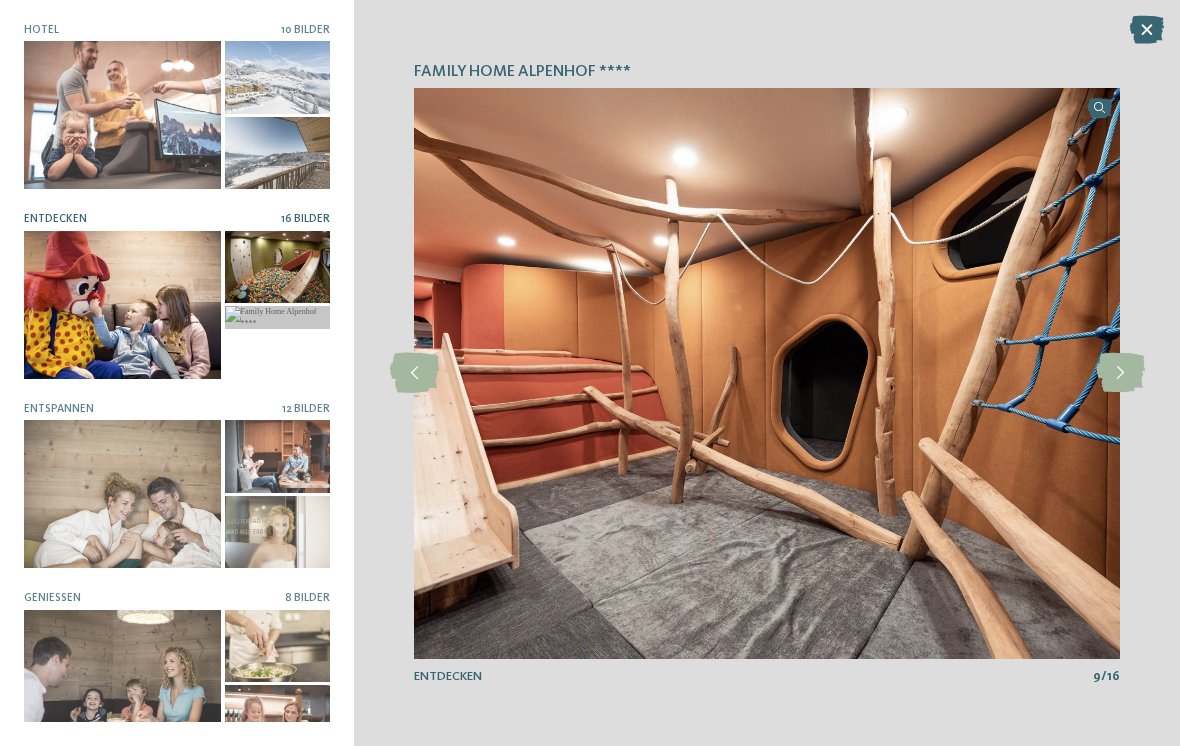 click at bounding box center (1120, 373) 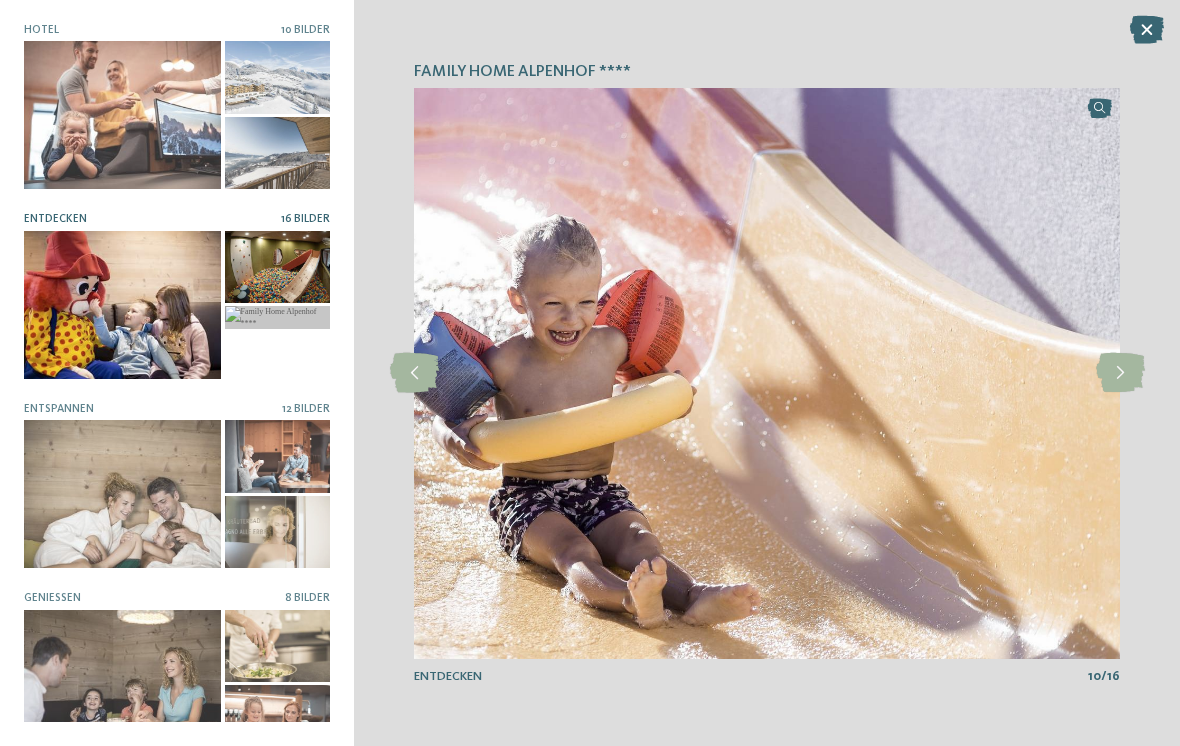 click at bounding box center [1120, 373] 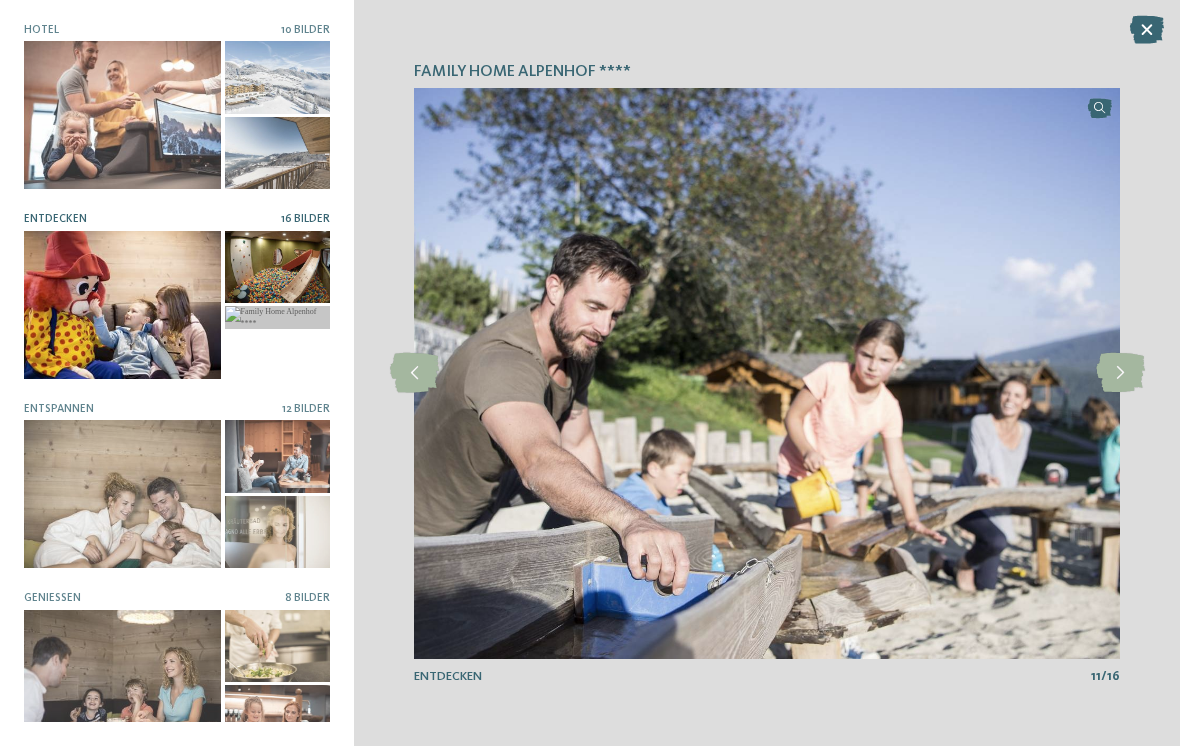 click at bounding box center (1120, 373) 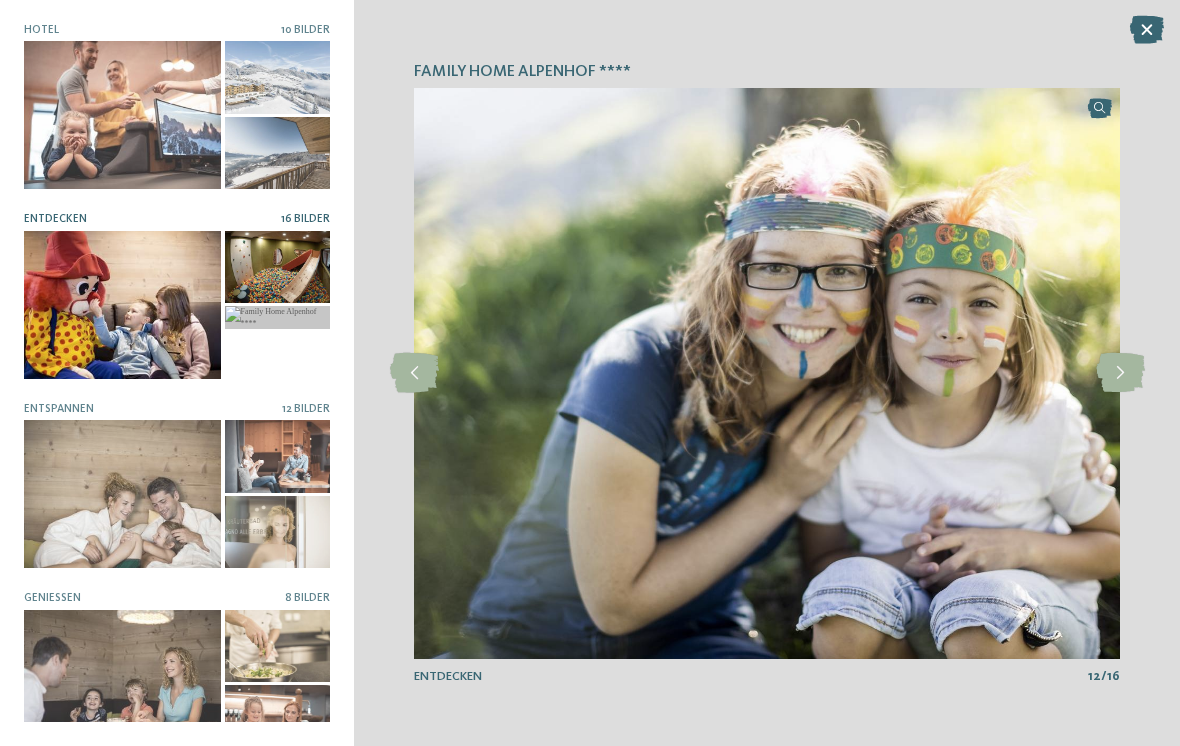 click at bounding box center [1120, 373] 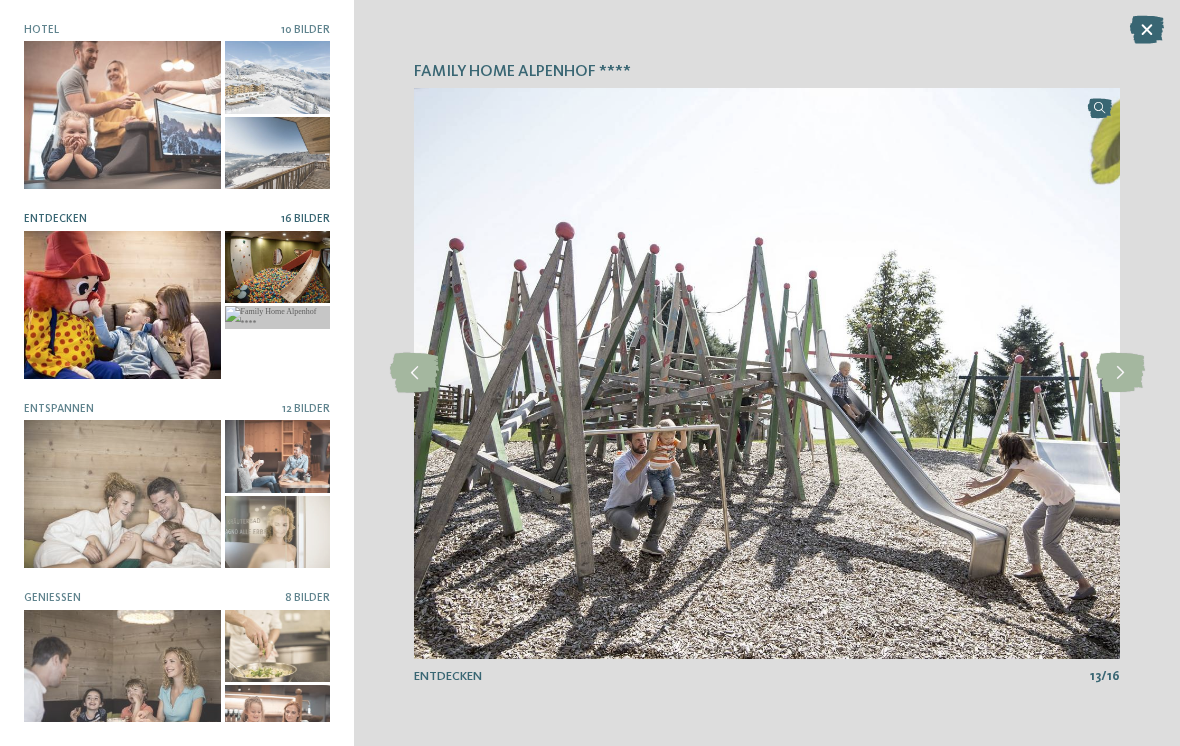 click at bounding box center (1120, 373) 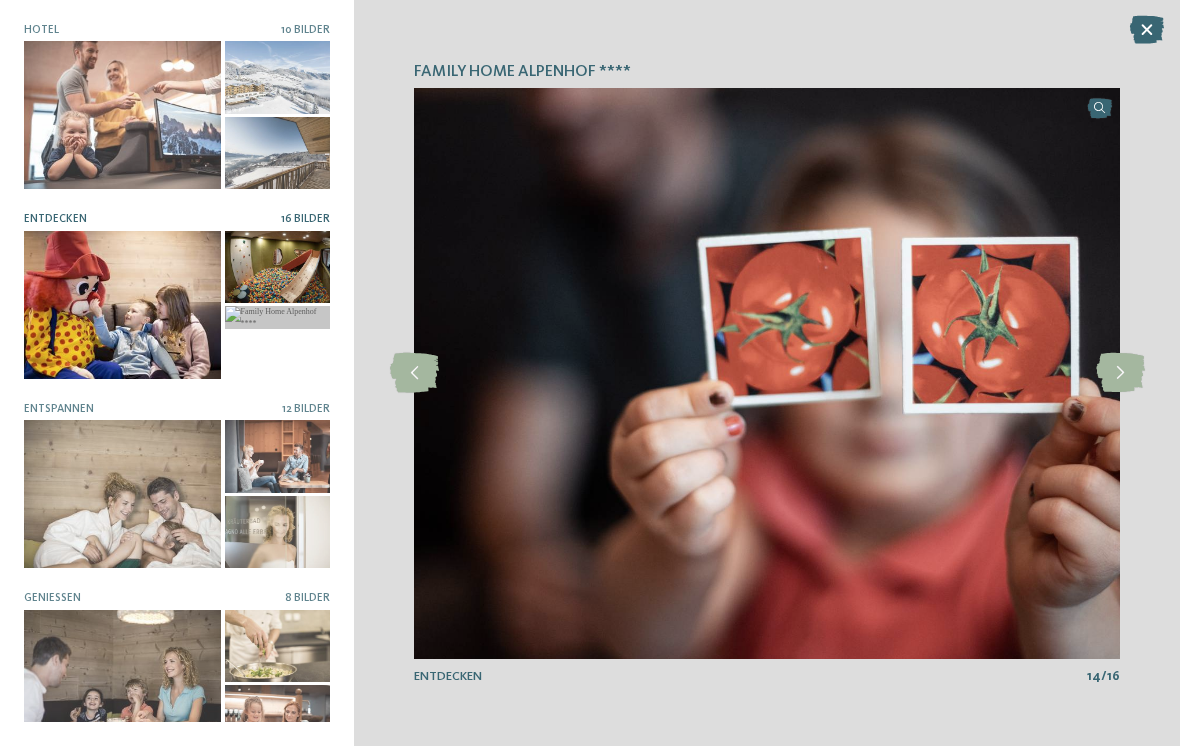 click at bounding box center [1120, 373] 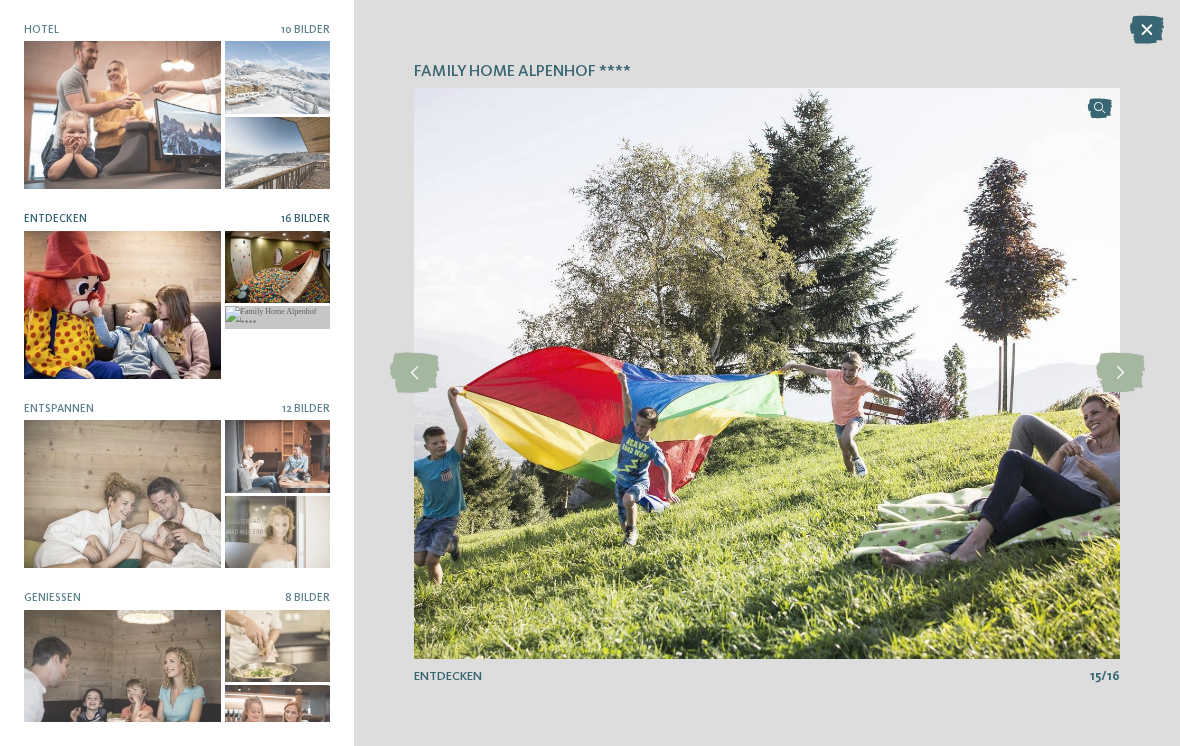 click at bounding box center [1120, 373] 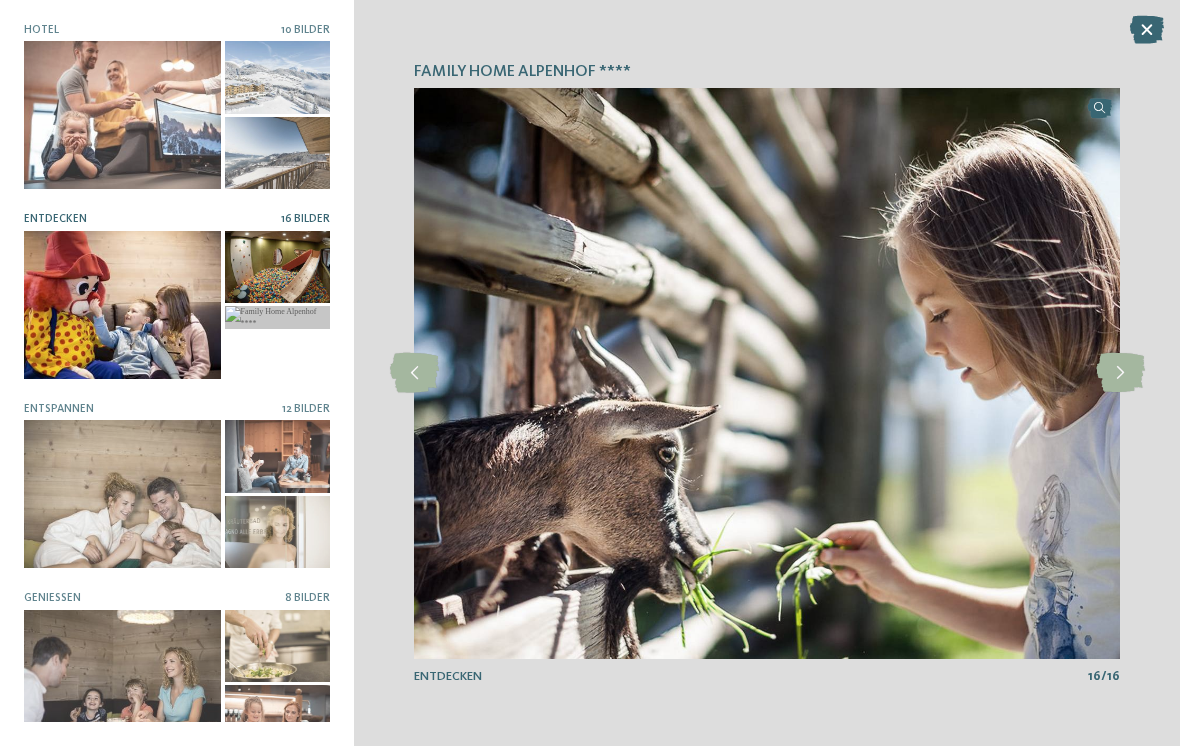 click at bounding box center [1120, 373] 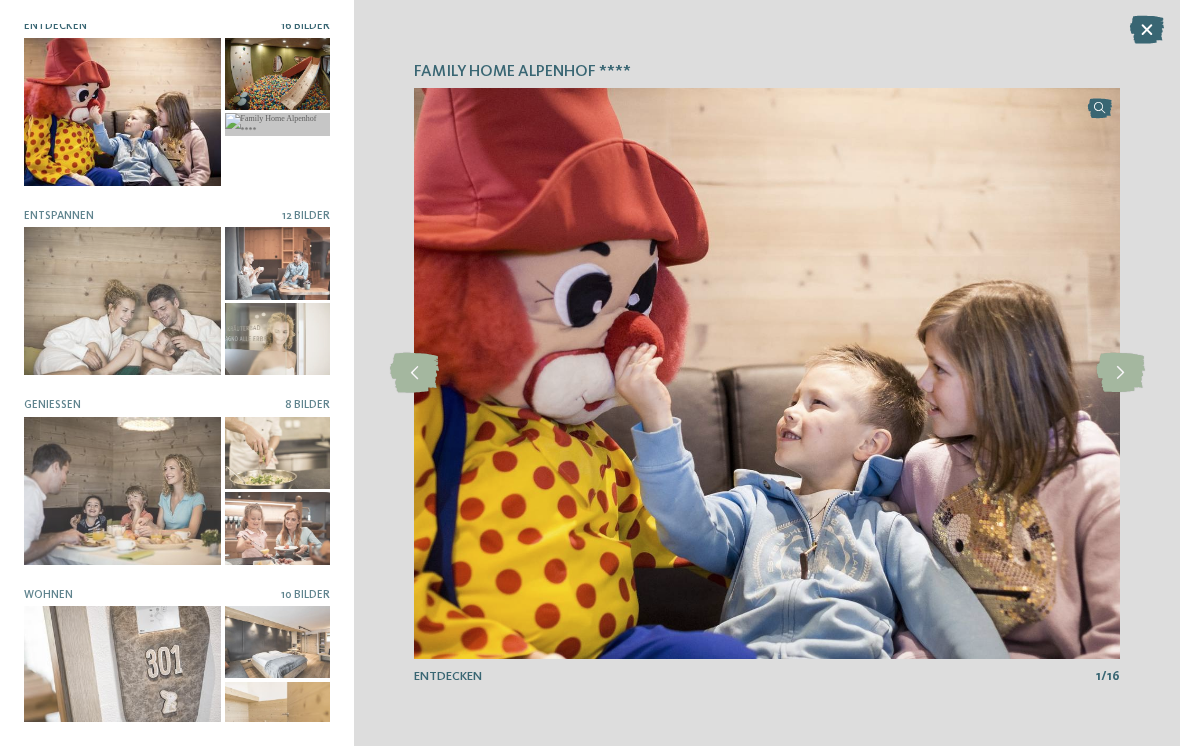 scroll, scrollTop: 192, scrollLeft: 0, axis: vertical 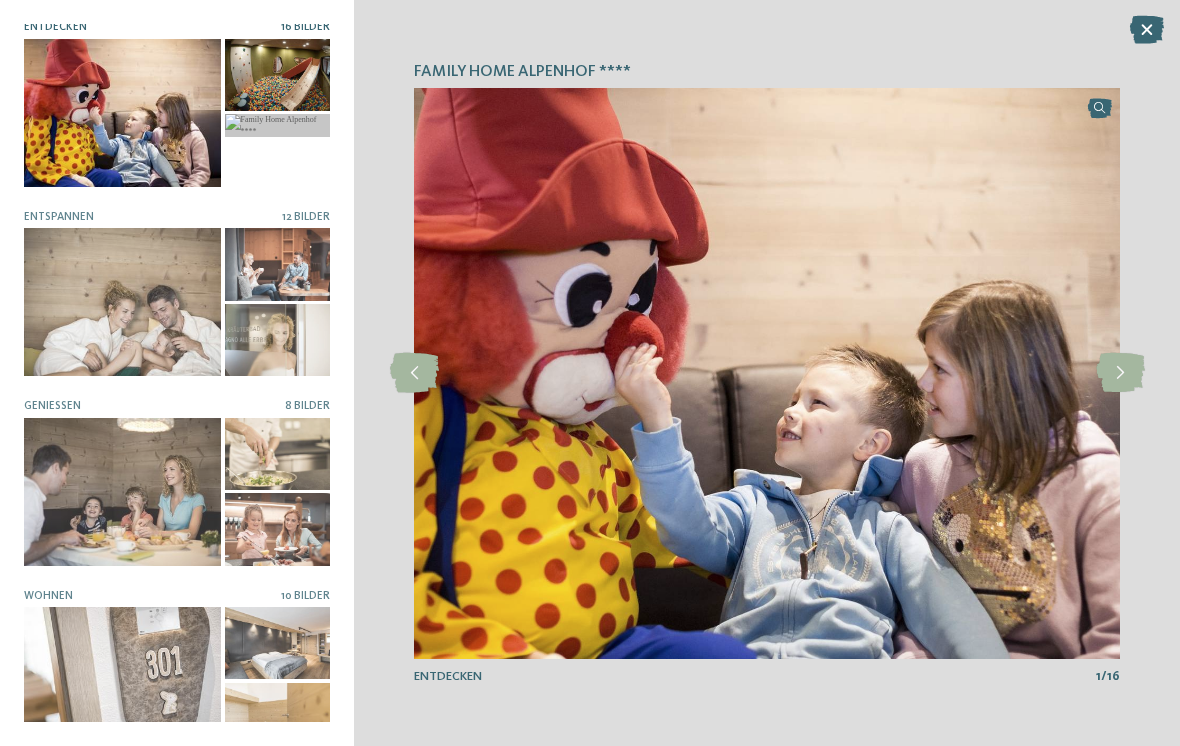click at bounding box center [177, 681] 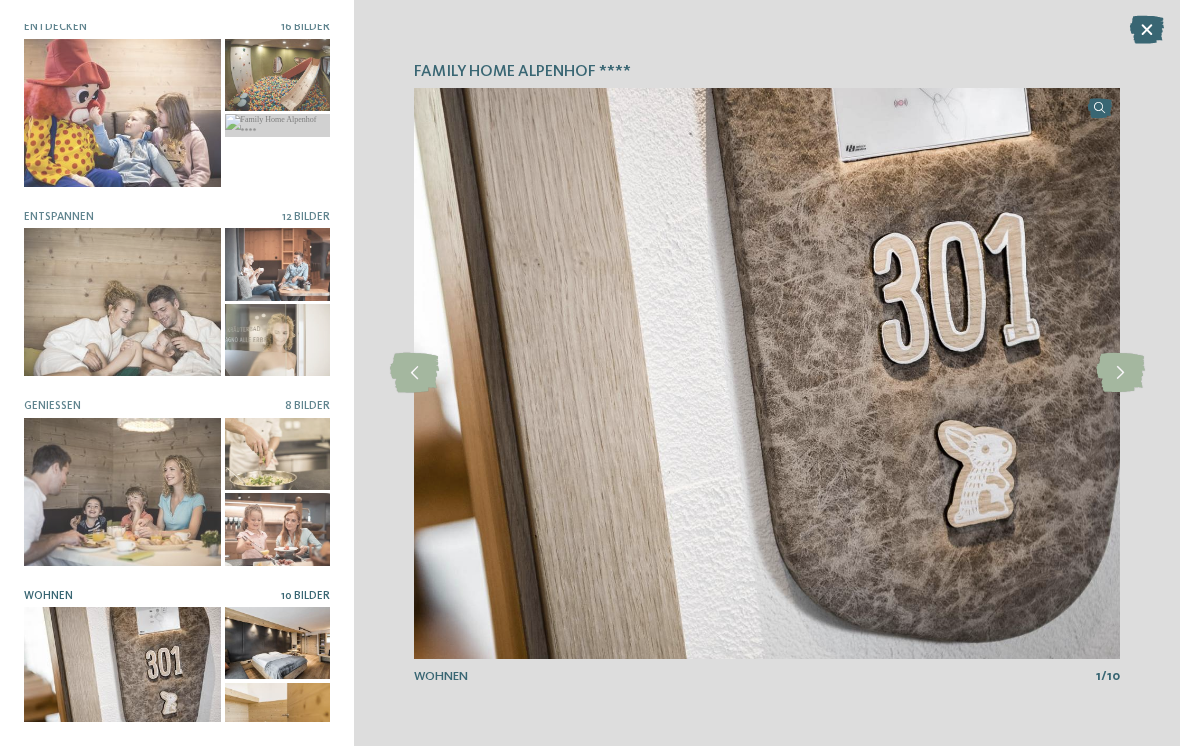 click at bounding box center [1120, 373] 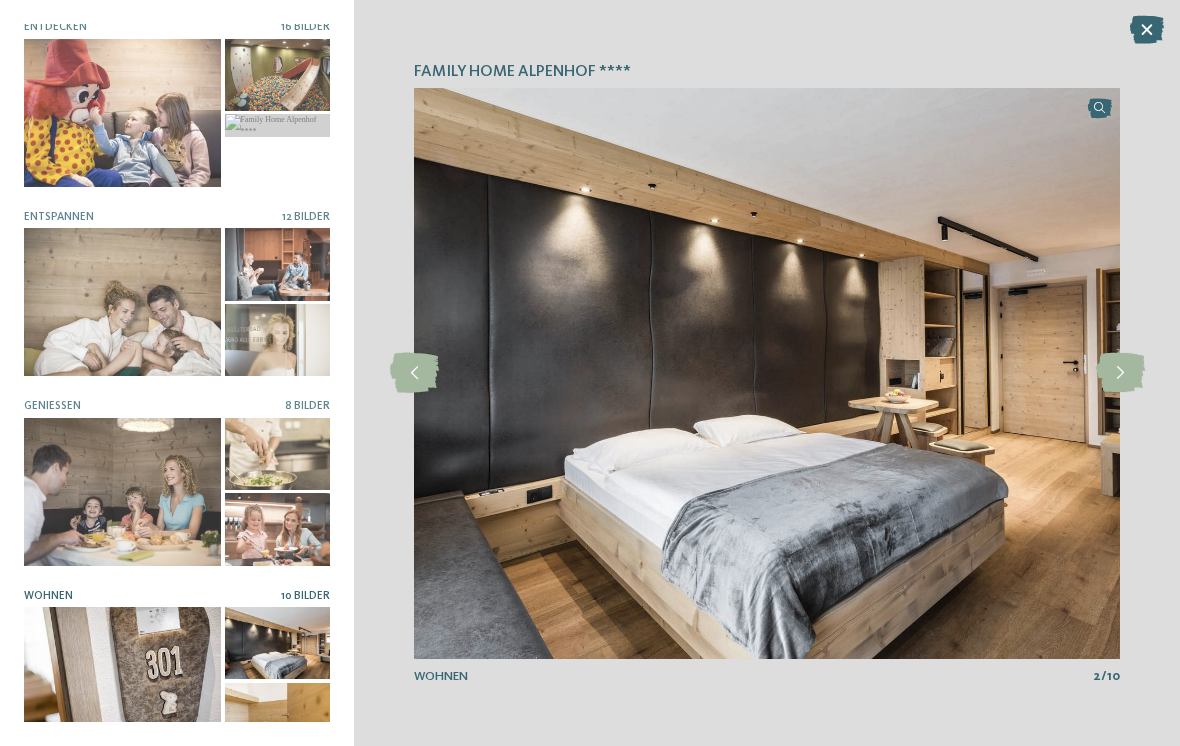 click at bounding box center [1120, 373] 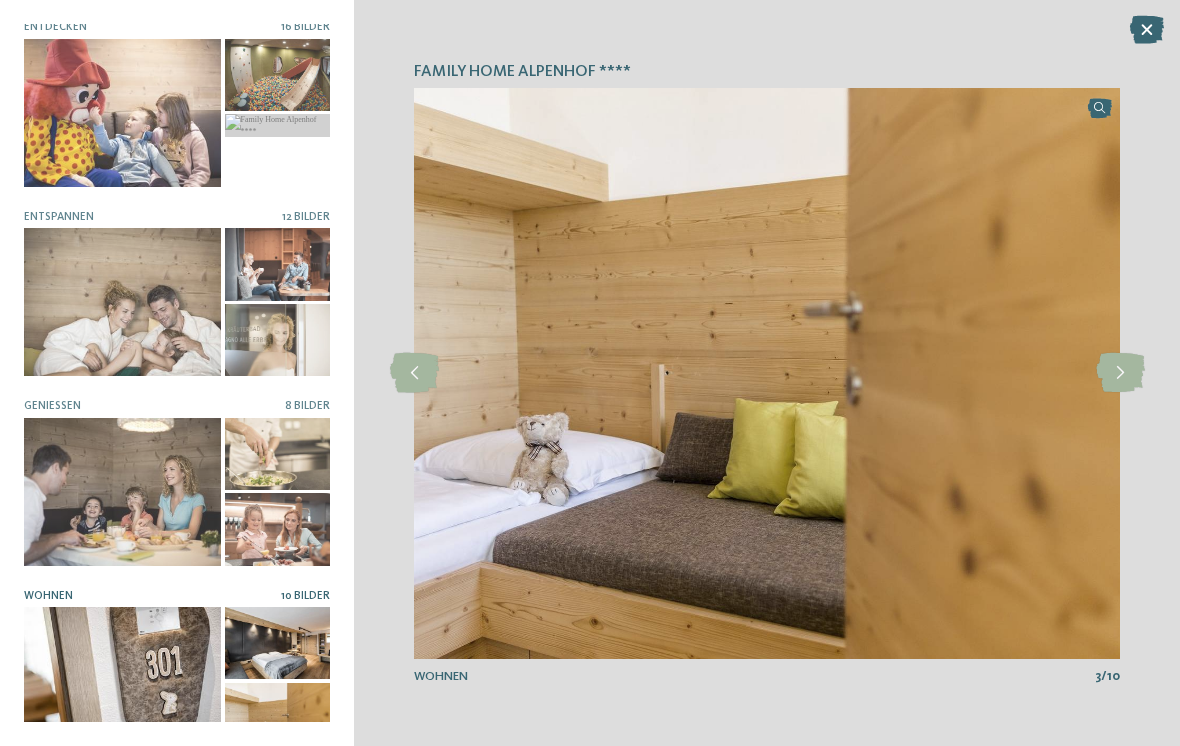 click at bounding box center [1120, 373] 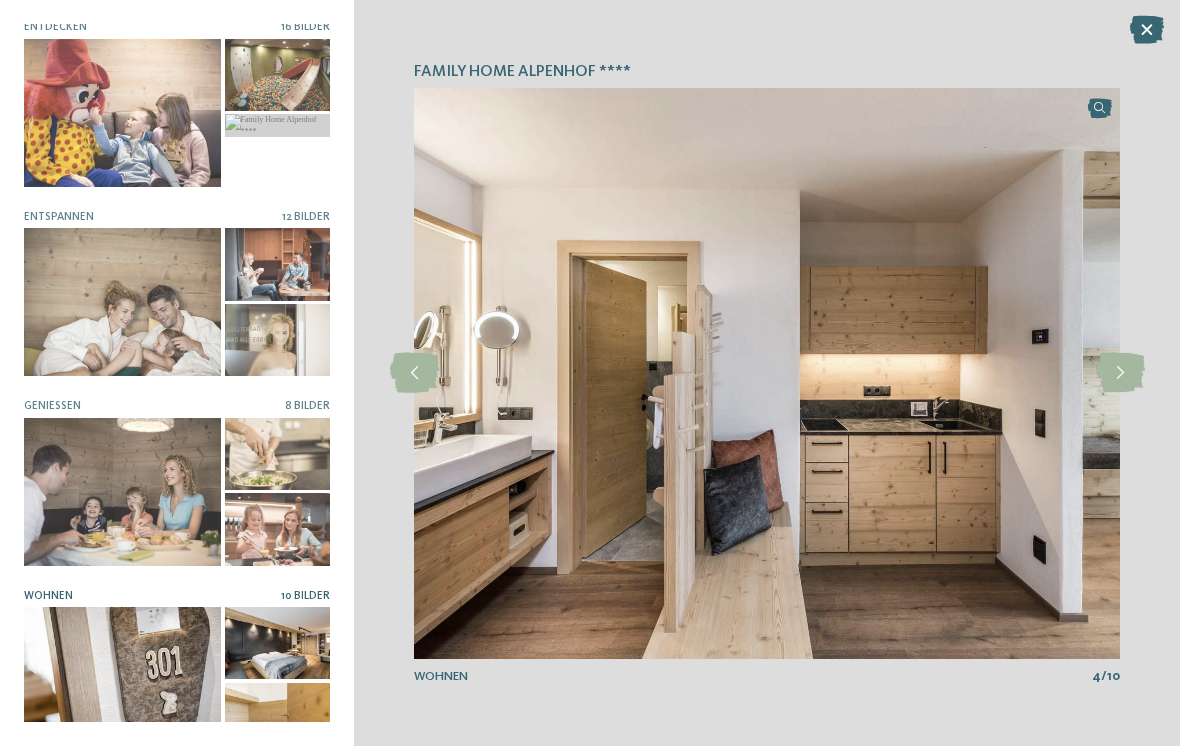 click at bounding box center (1147, 30) 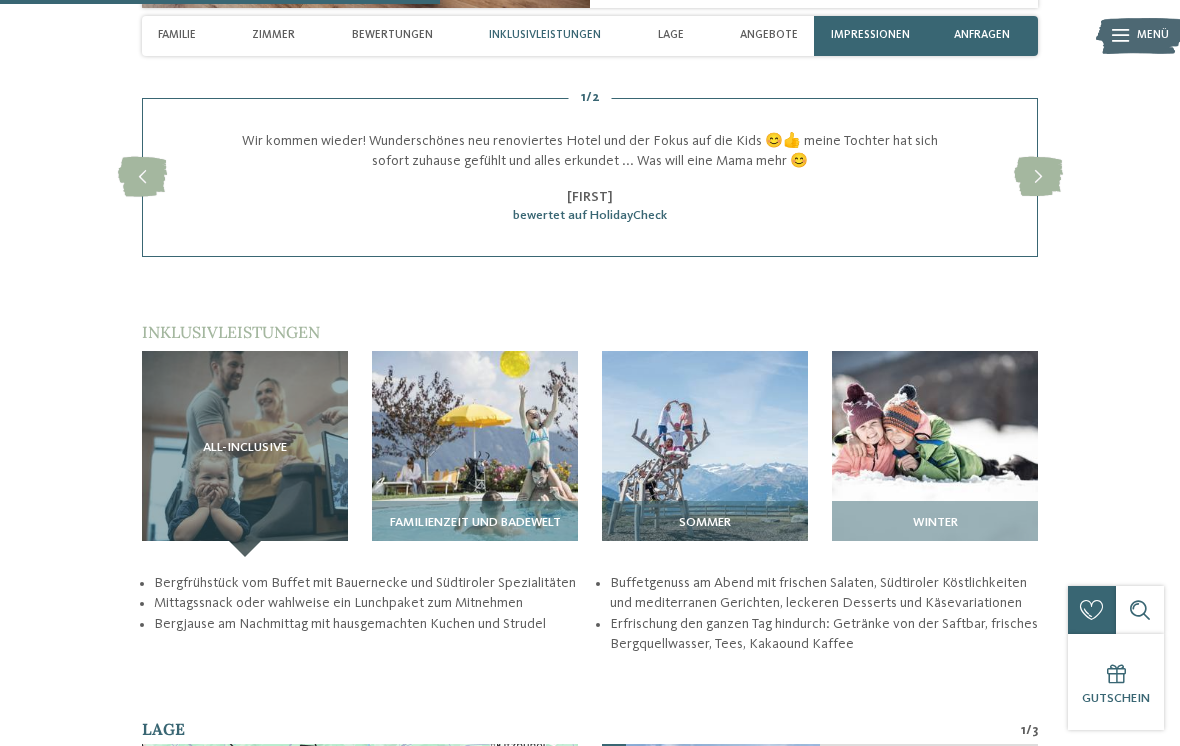 scroll, scrollTop: 1997, scrollLeft: 0, axis: vertical 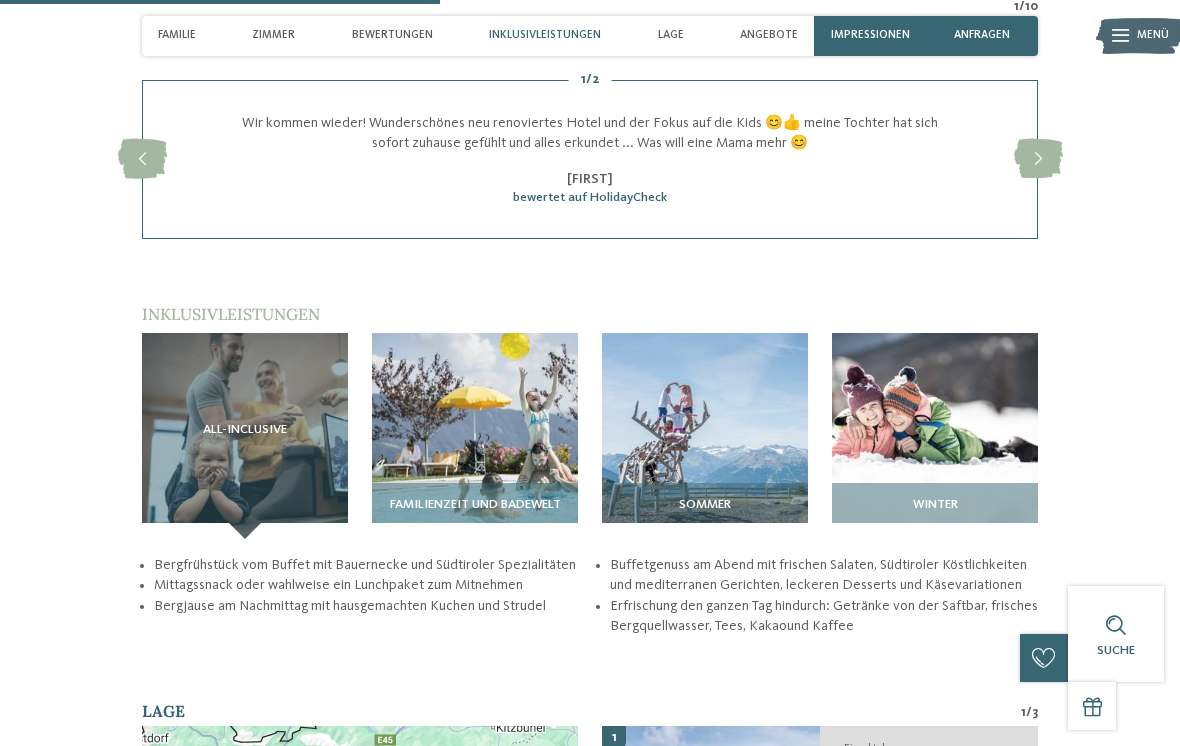 click at bounding box center (475, 436) 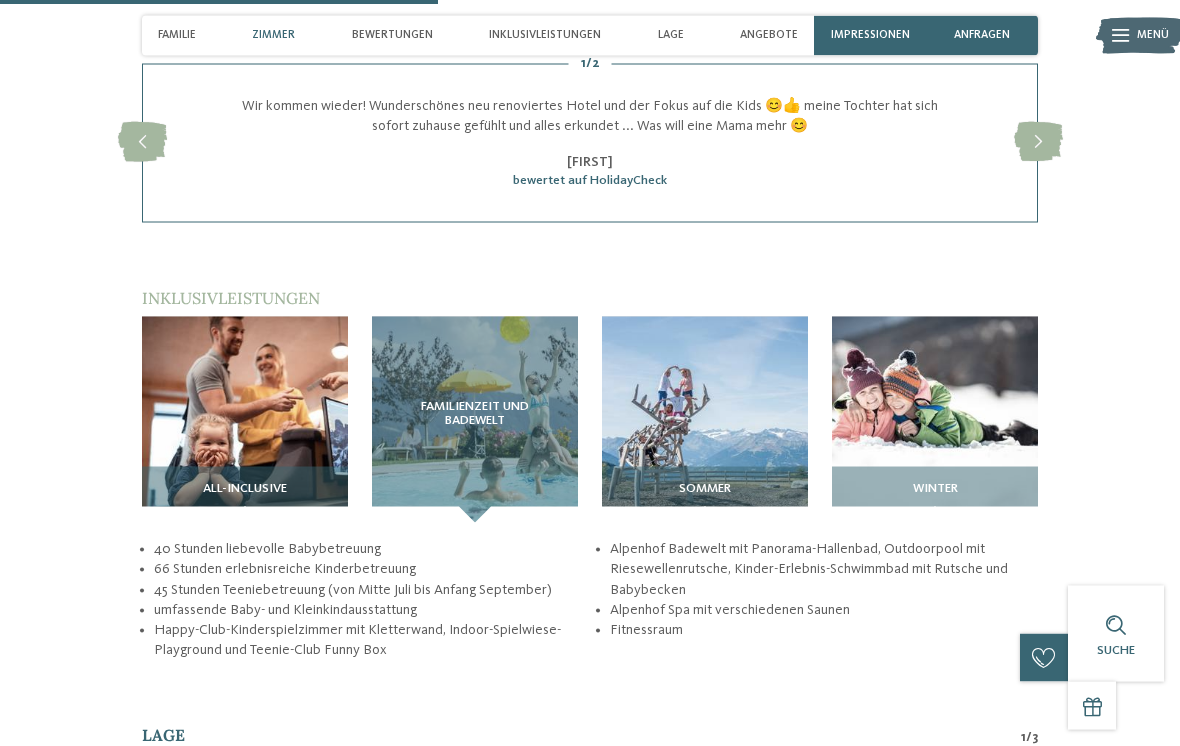 scroll, scrollTop: 2016, scrollLeft: 0, axis: vertical 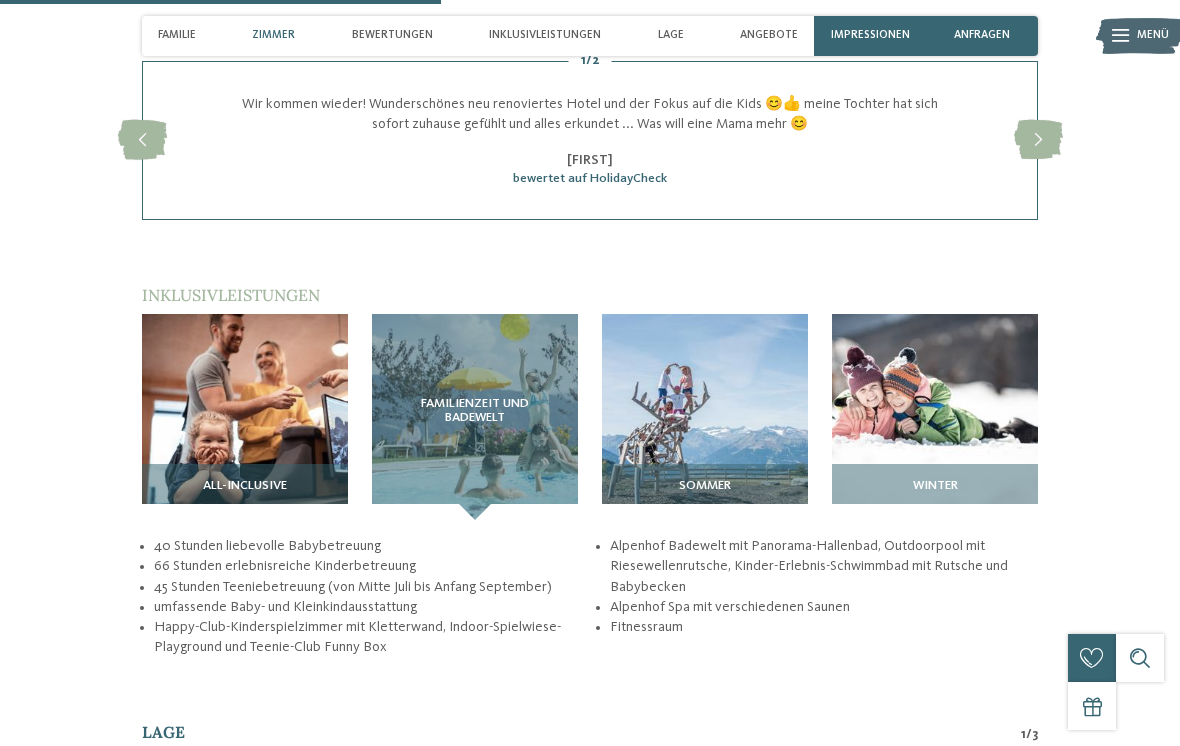 click on "Sommer" at bounding box center (705, 492) 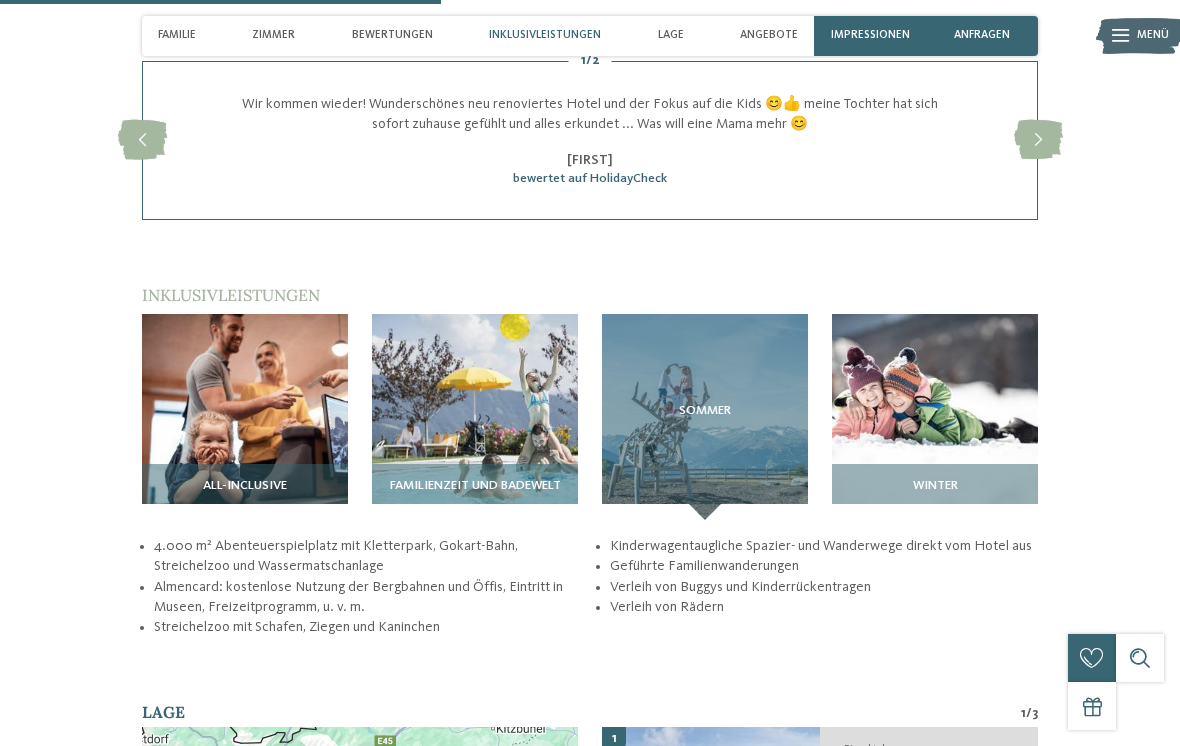 click at bounding box center [935, 417] 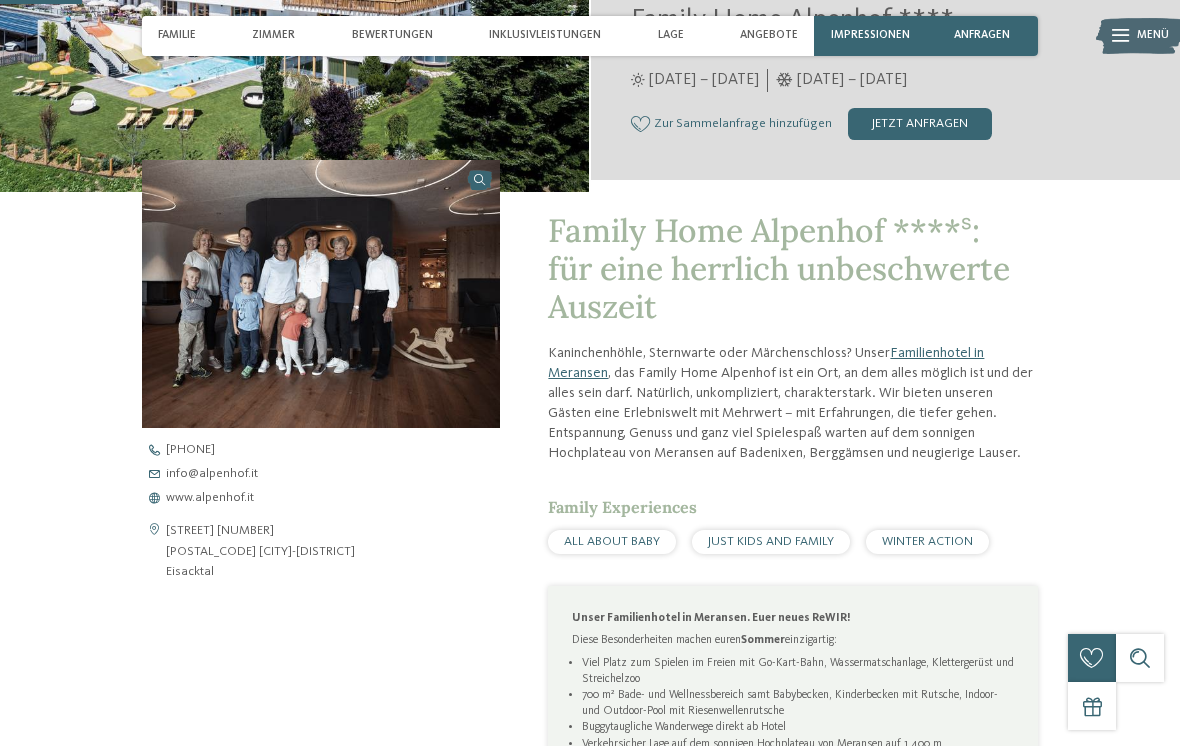 scroll, scrollTop: 367, scrollLeft: 0, axis: vertical 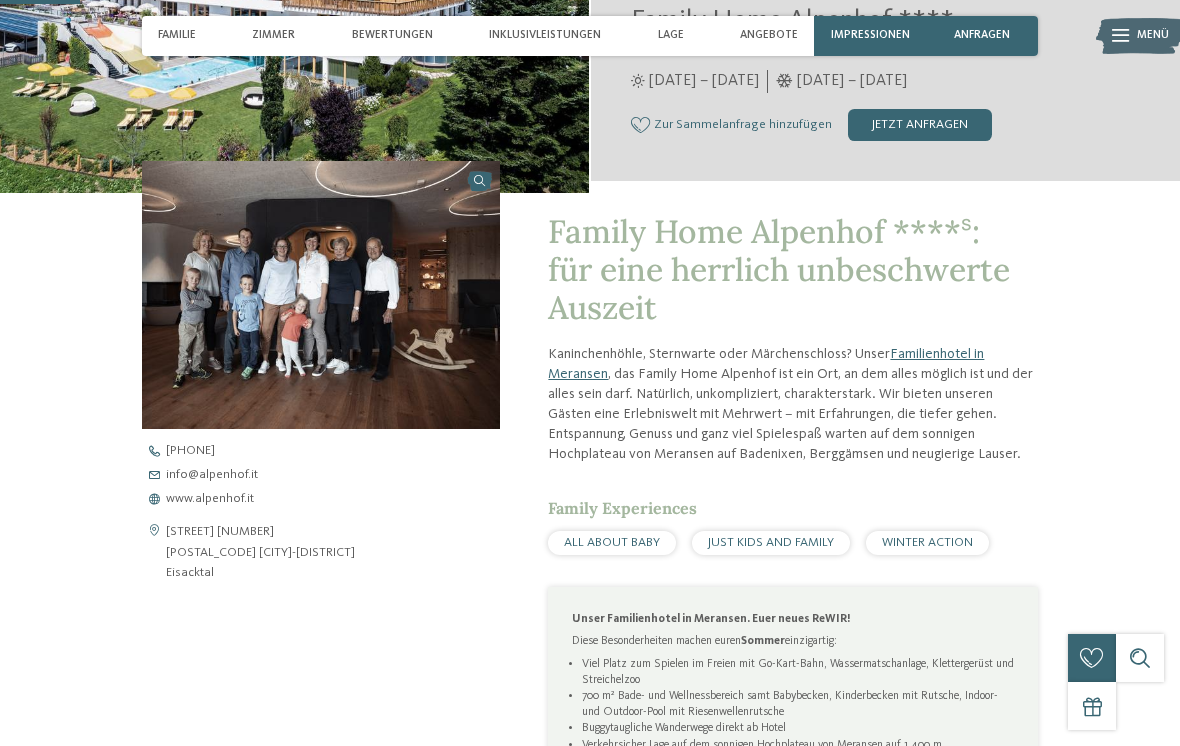 click on "JUST KIDS AND FAMILY" at bounding box center (771, 542) 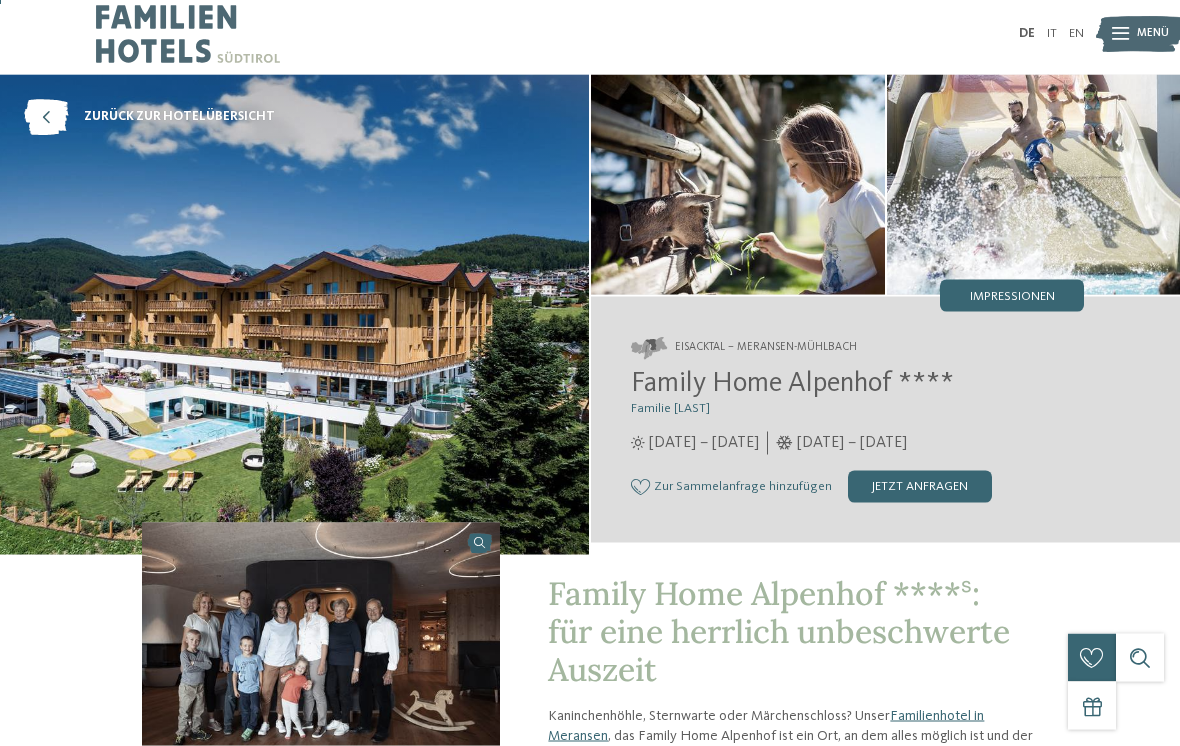 scroll, scrollTop: 0, scrollLeft: 0, axis: both 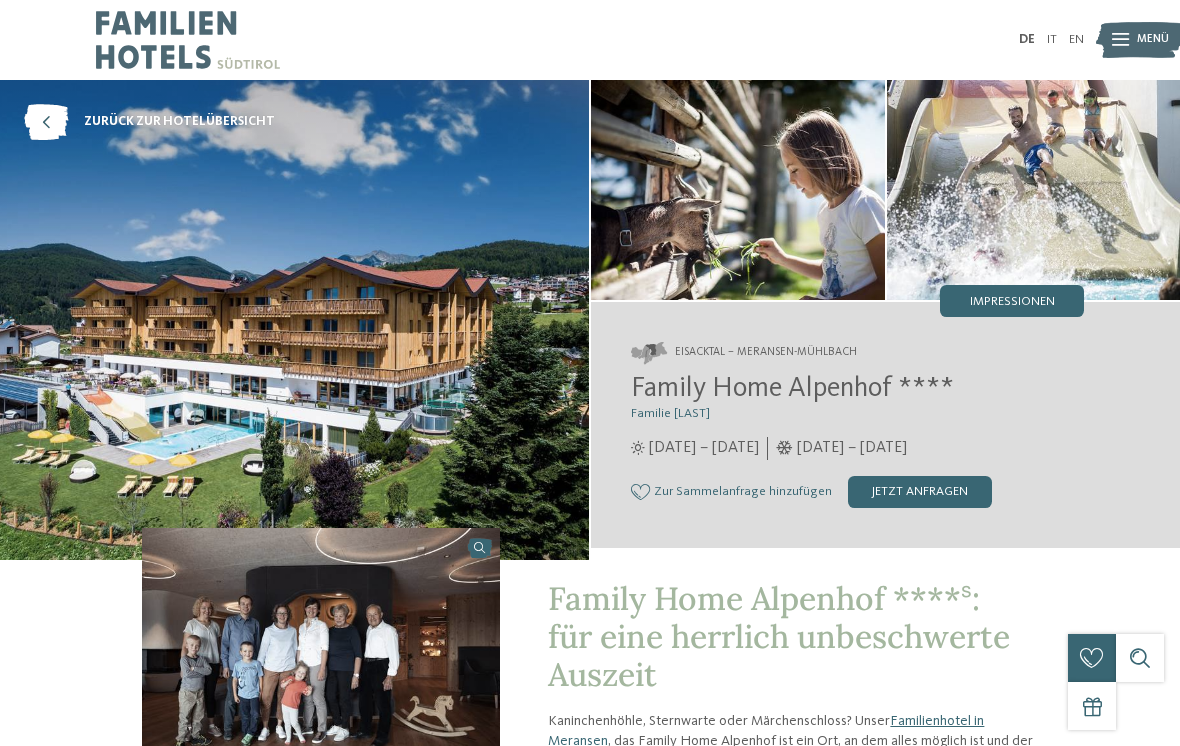 click on "29.05. – 09.11.2025" at bounding box center [704, 448] 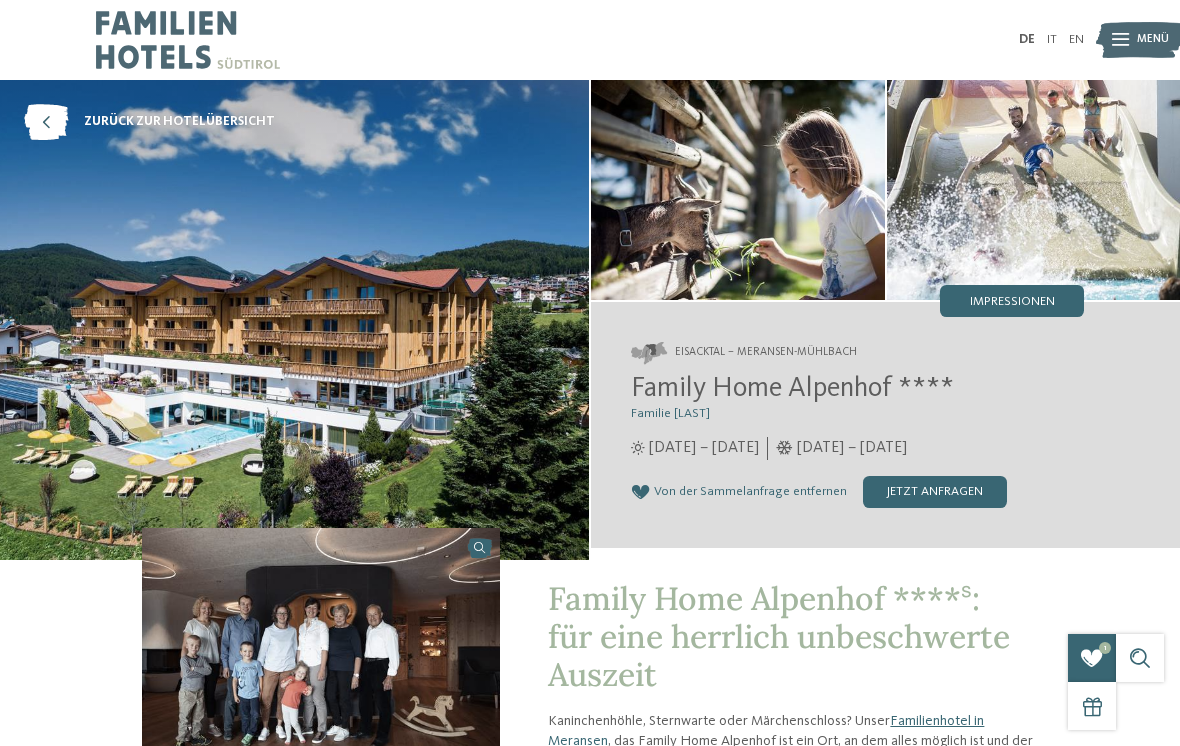 click at bounding box center (46, 122) 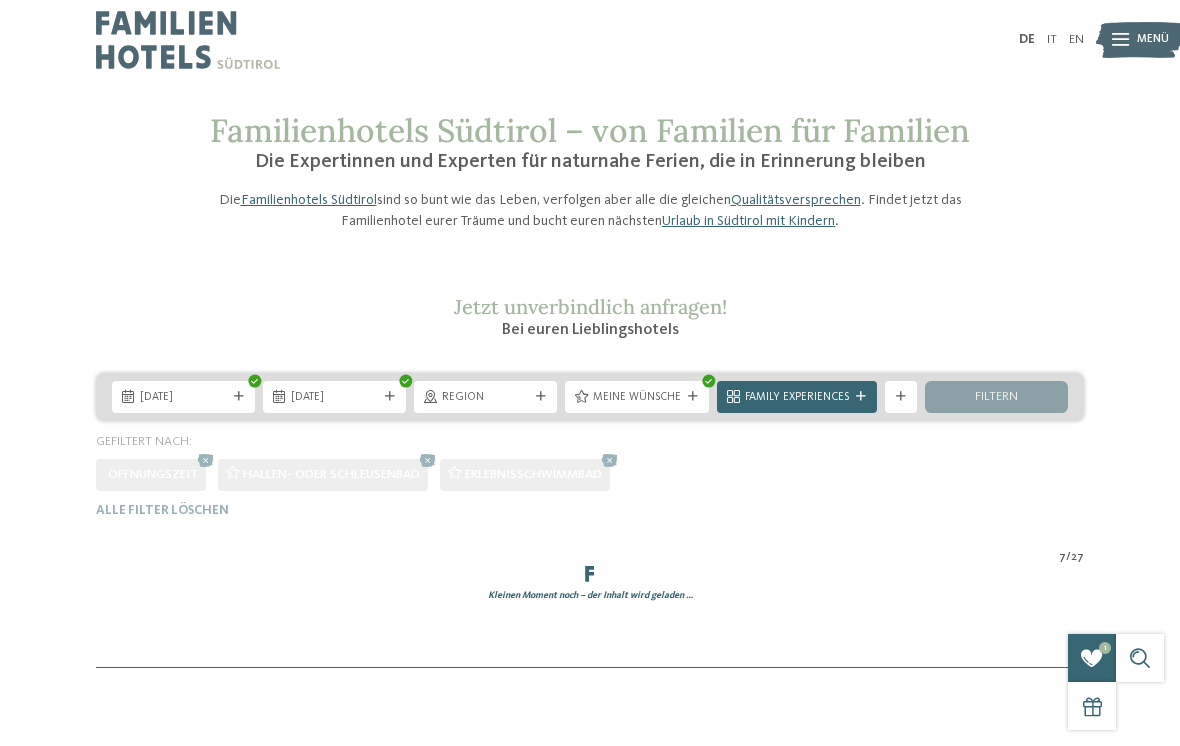 scroll, scrollTop: 0, scrollLeft: 0, axis: both 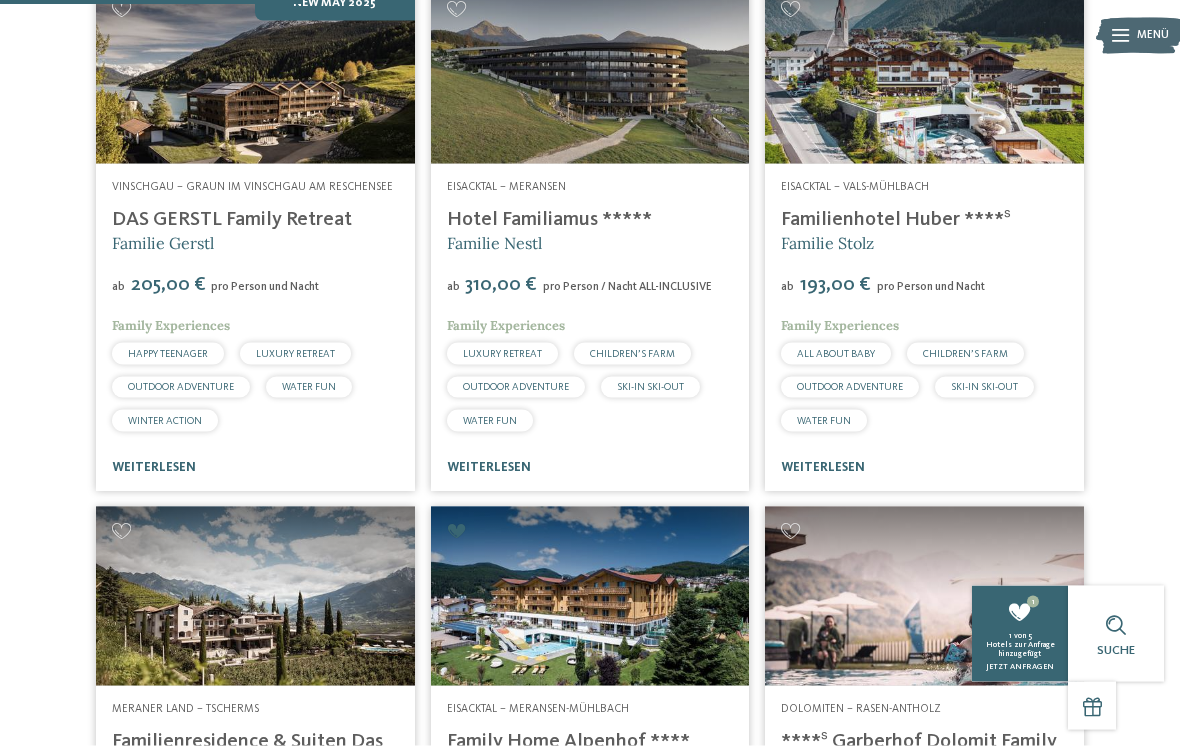 click at bounding box center [924, 74] 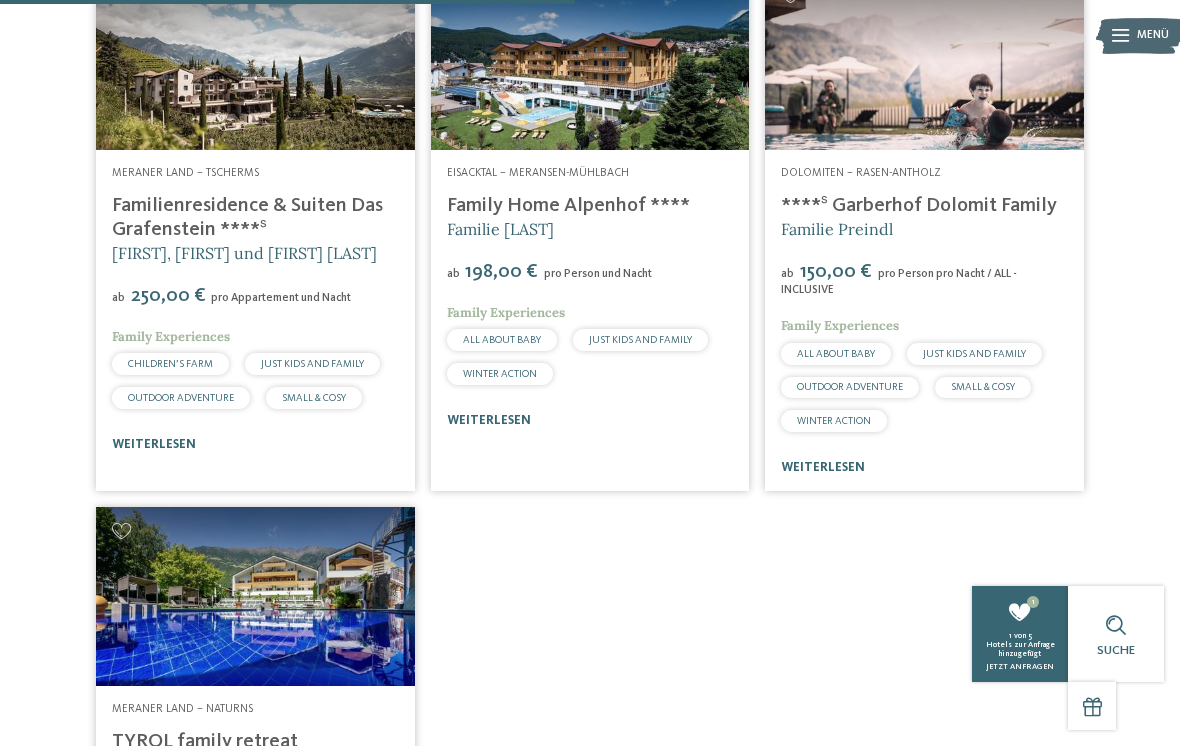 scroll, scrollTop: 1122, scrollLeft: 0, axis: vertical 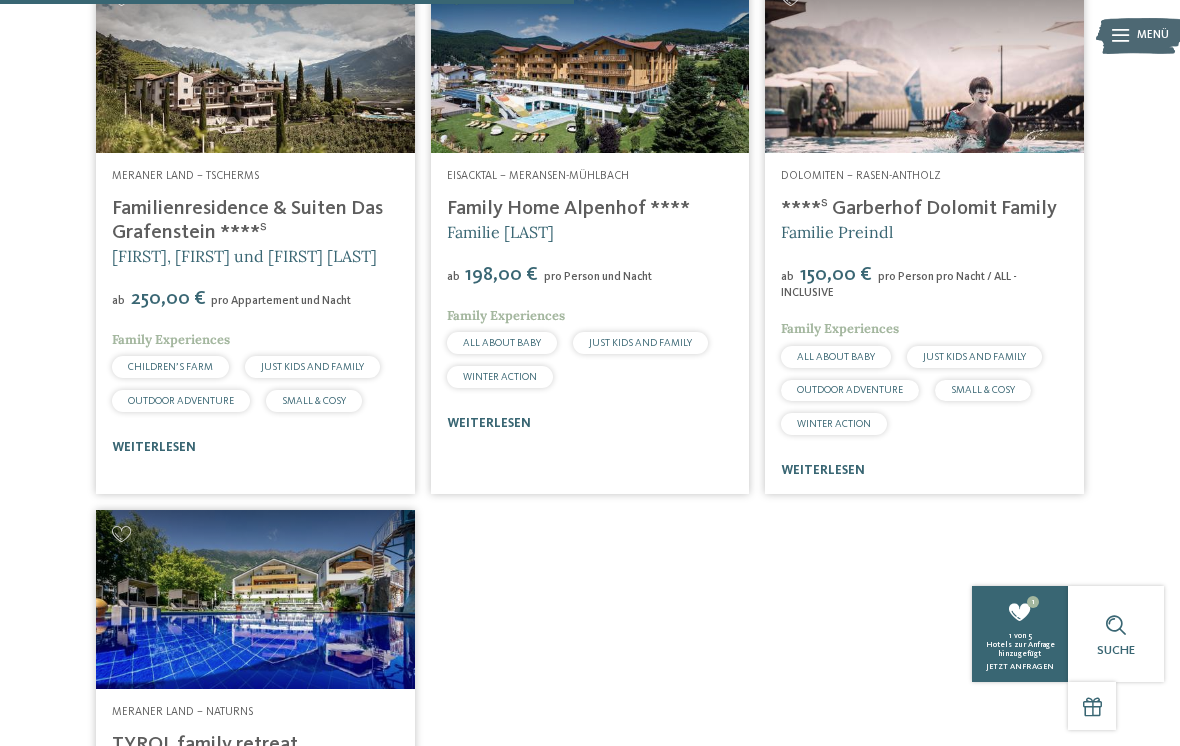 click at bounding box center [924, 63] 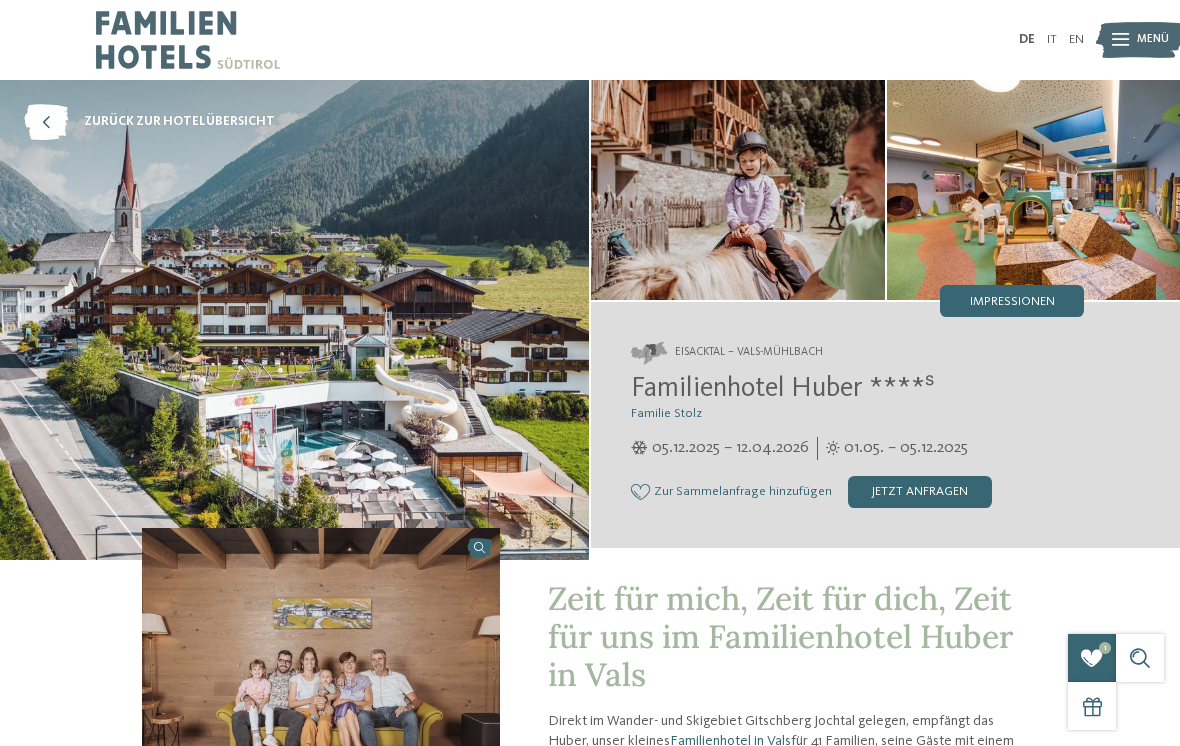 scroll, scrollTop: 0, scrollLeft: 0, axis: both 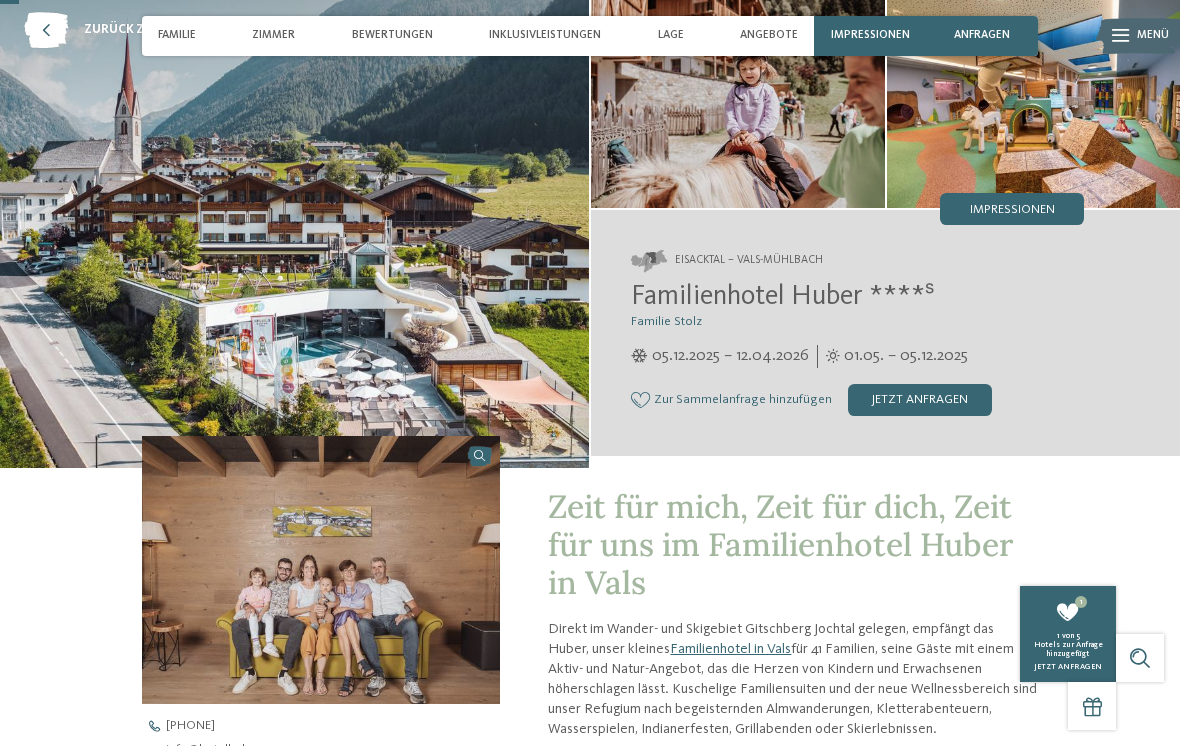 click on "Impressionen" at bounding box center [1012, 210] 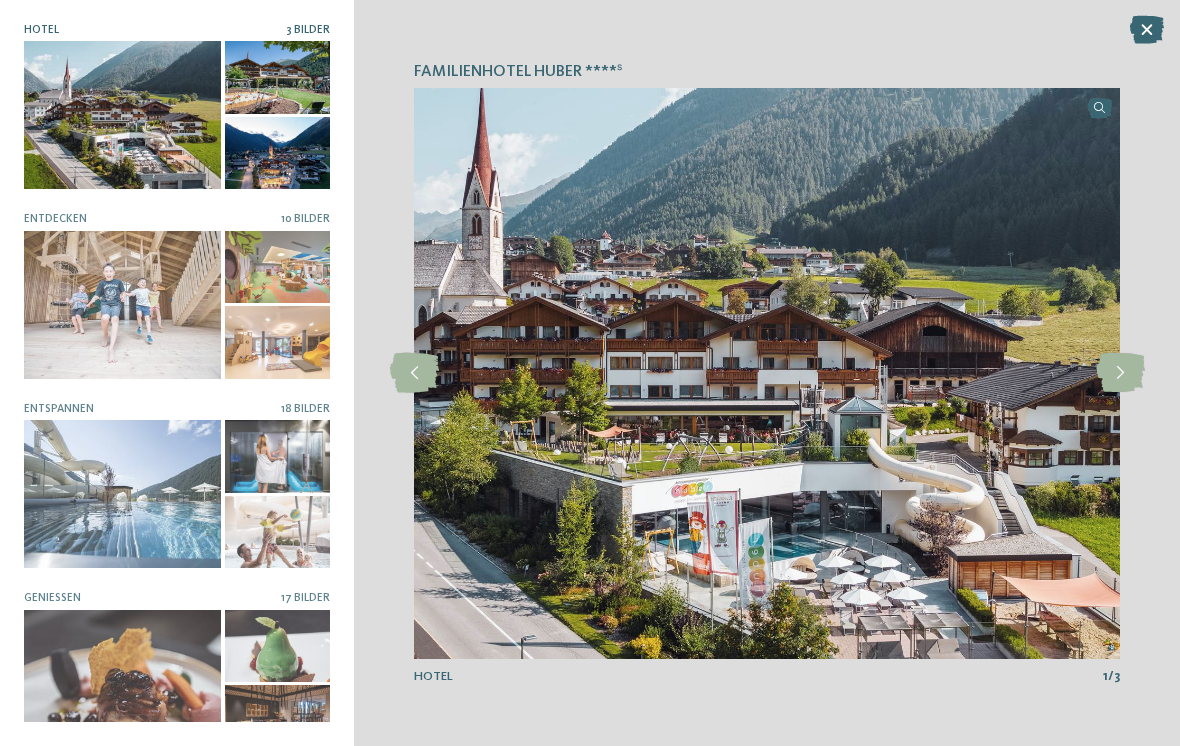 click at bounding box center [1120, 373] 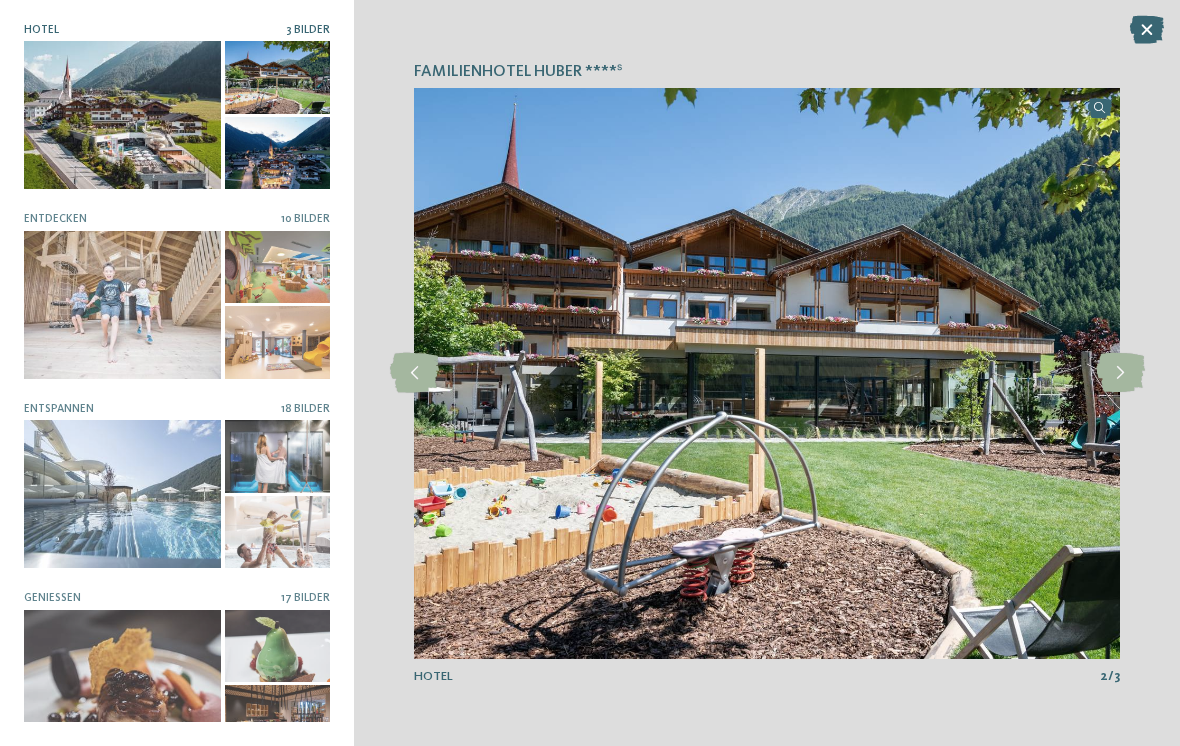 click at bounding box center [1120, 373] 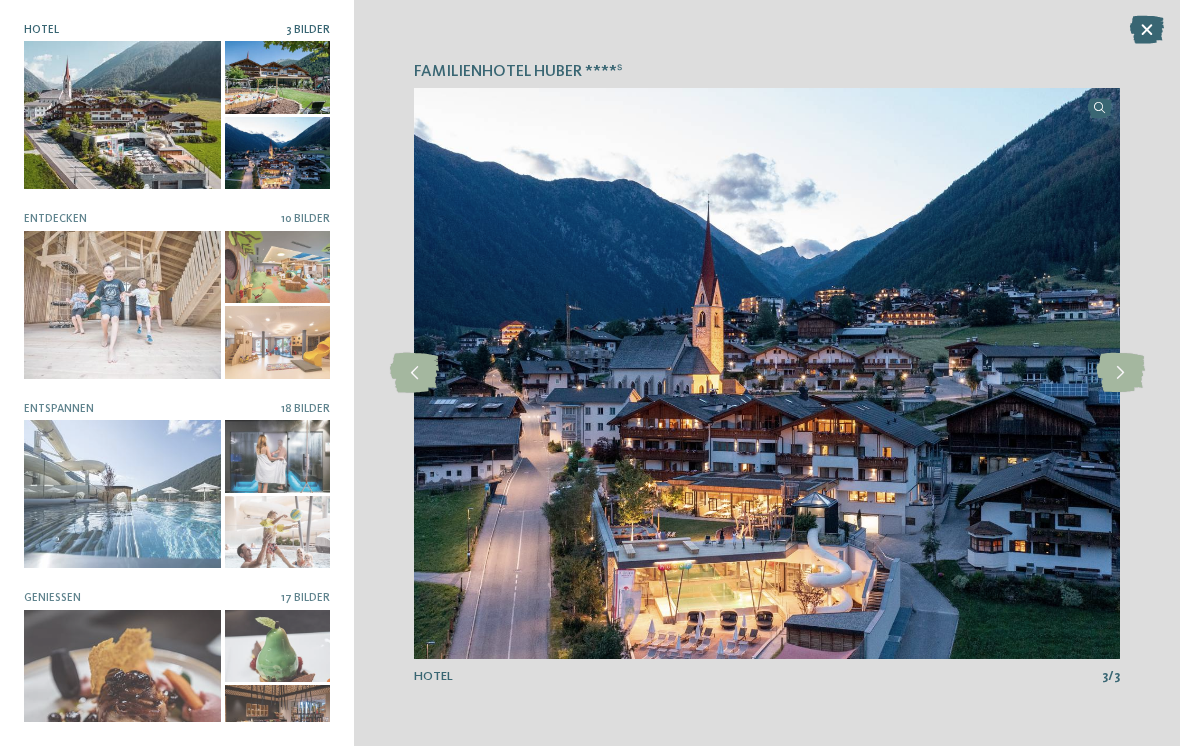click at bounding box center [1120, 373] 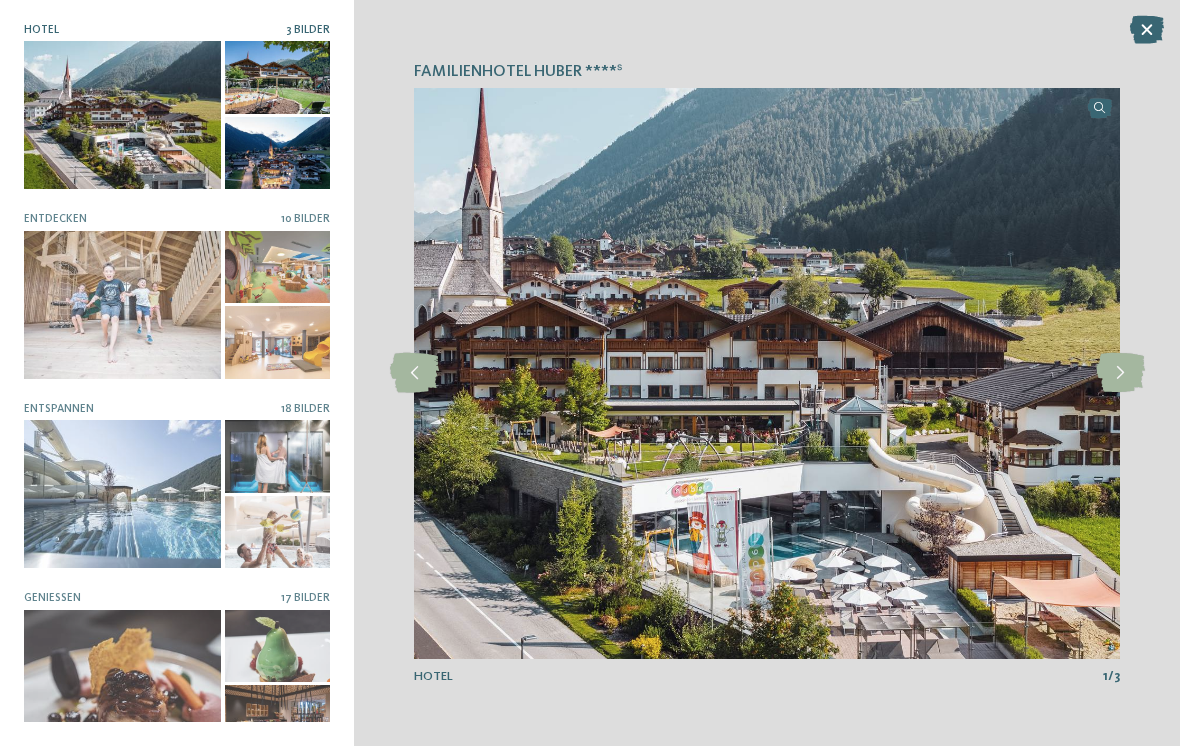 click at bounding box center (1120, 373) 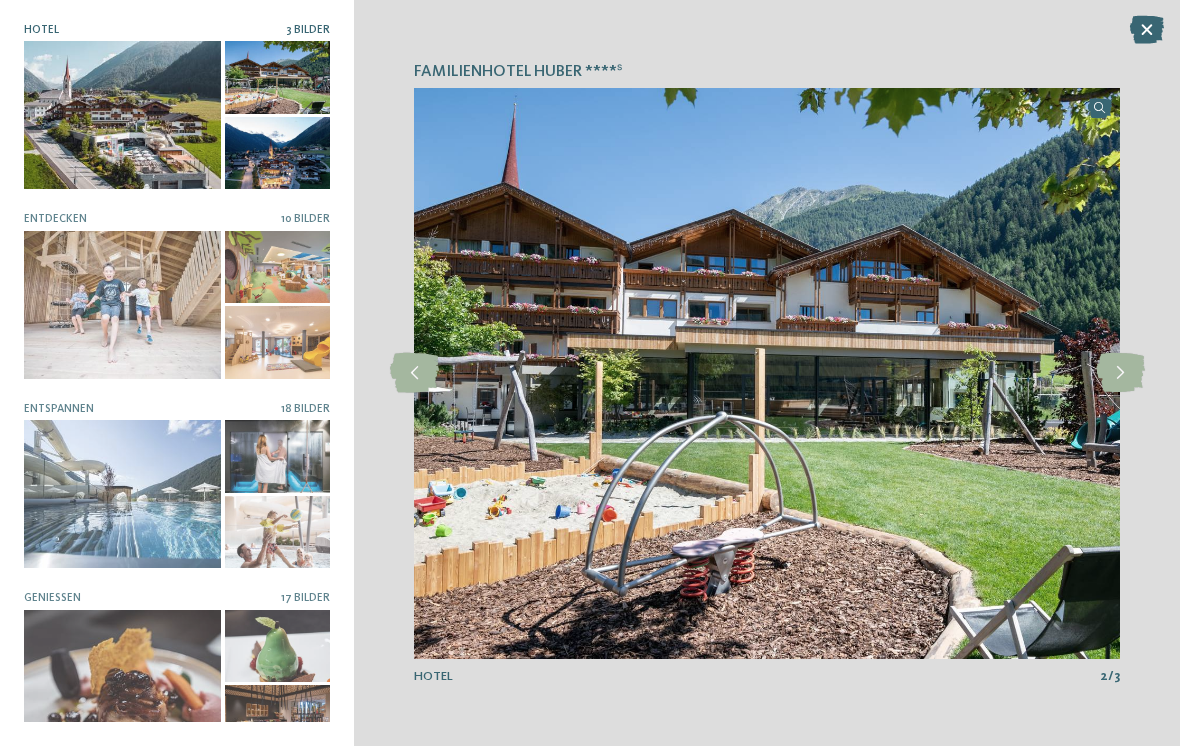 click at bounding box center [1120, 373] 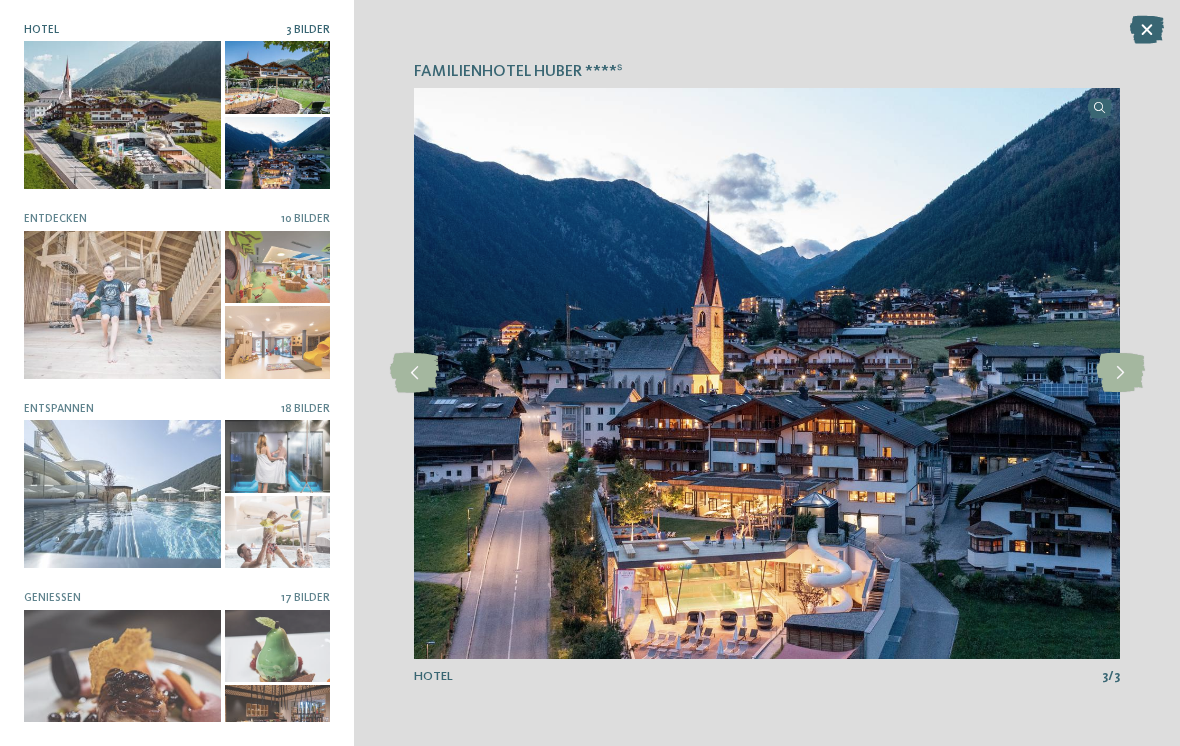 click at bounding box center [1120, 373] 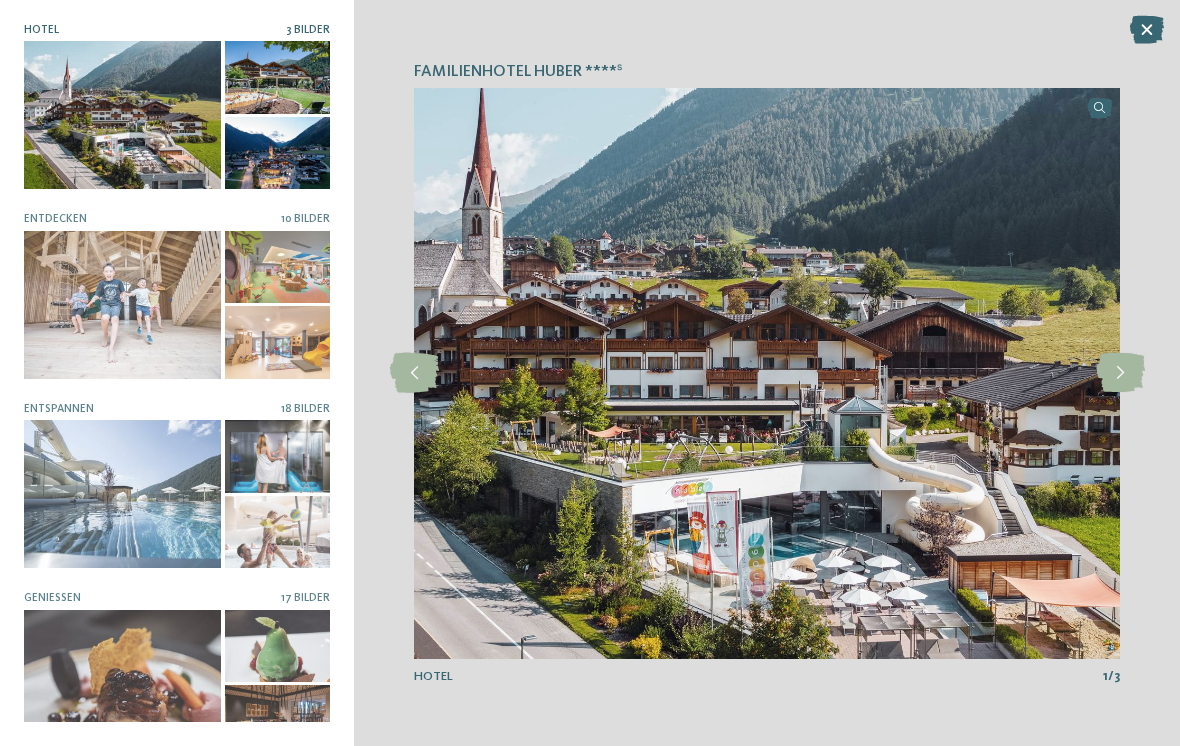 click at bounding box center (1120, 373) 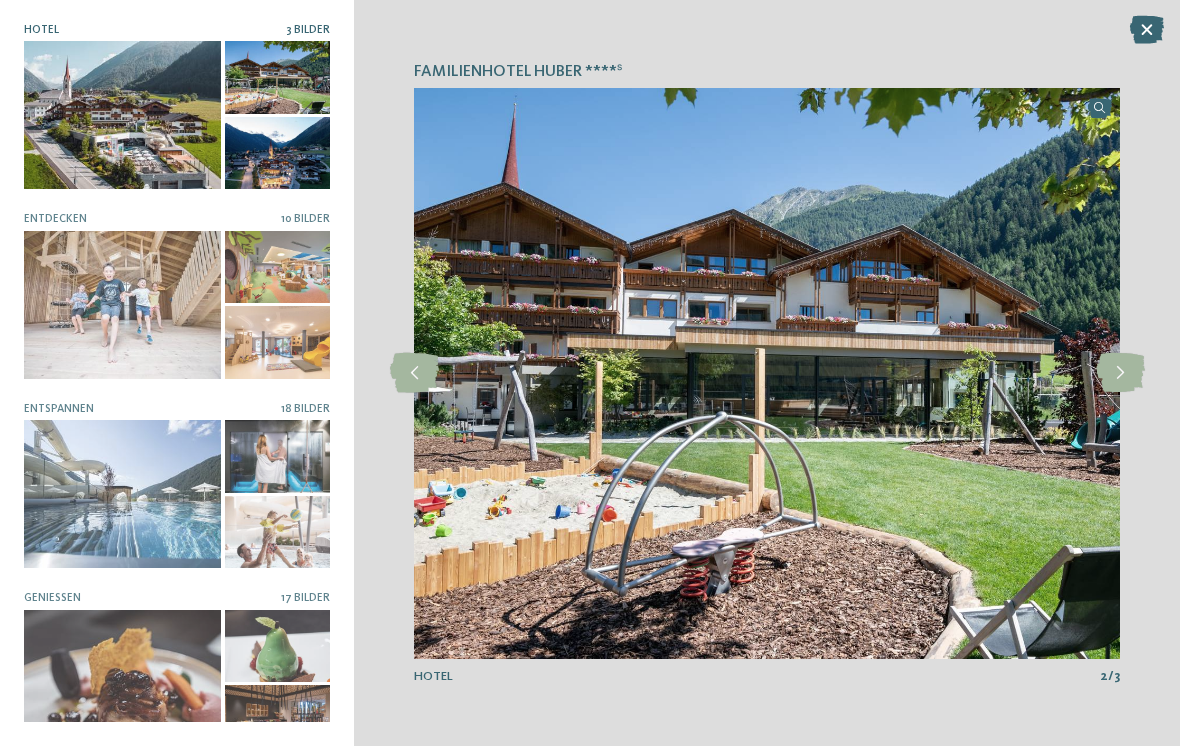 click at bounding box center (1120, 373) 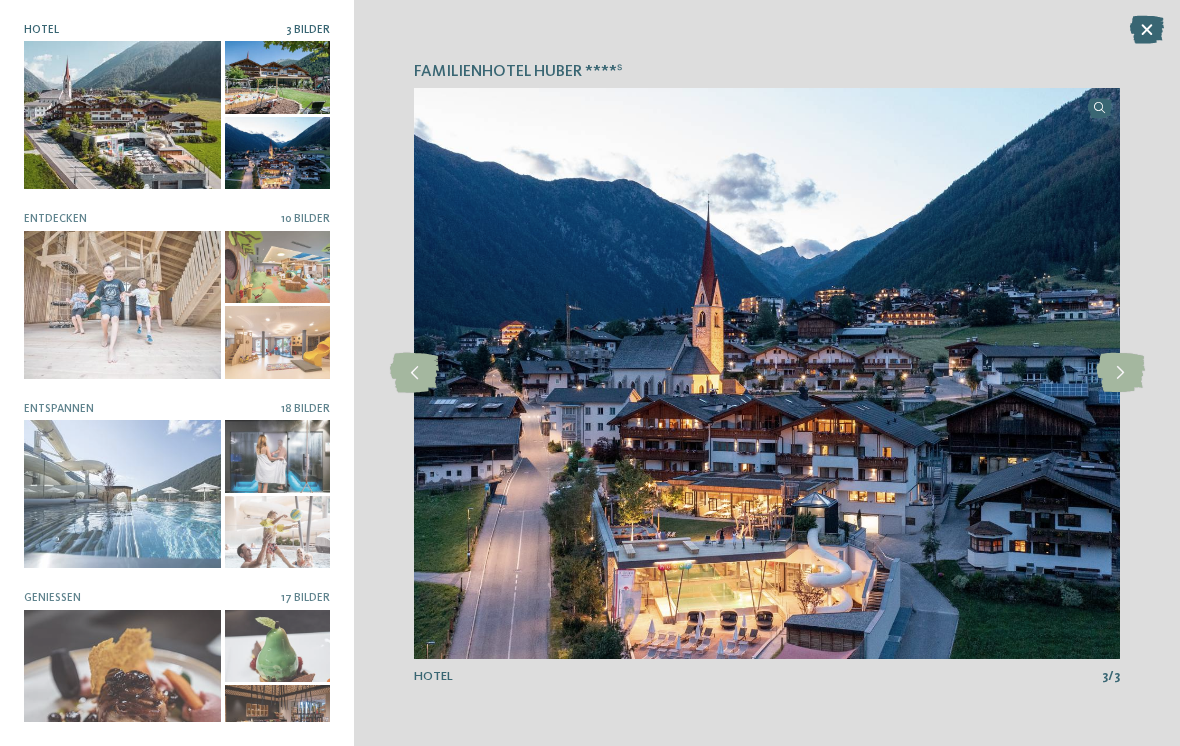 click at bounding box center [122, 305] 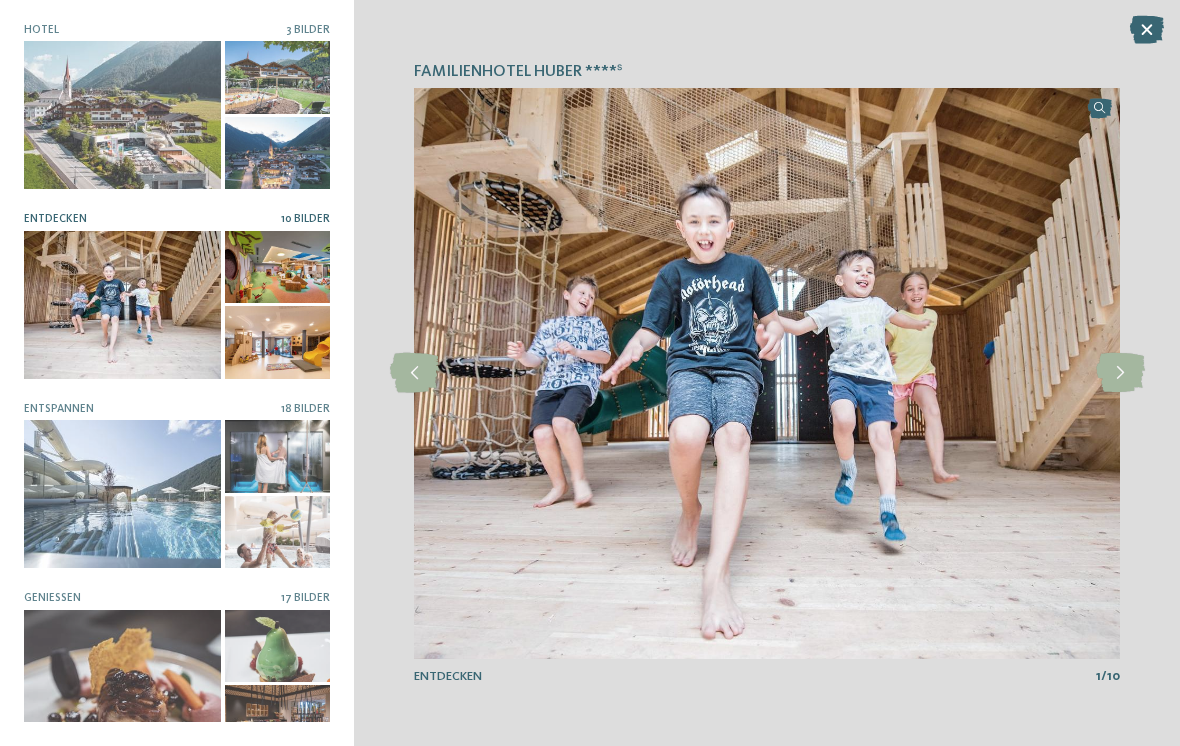 click at bounding box center [1120, 373] 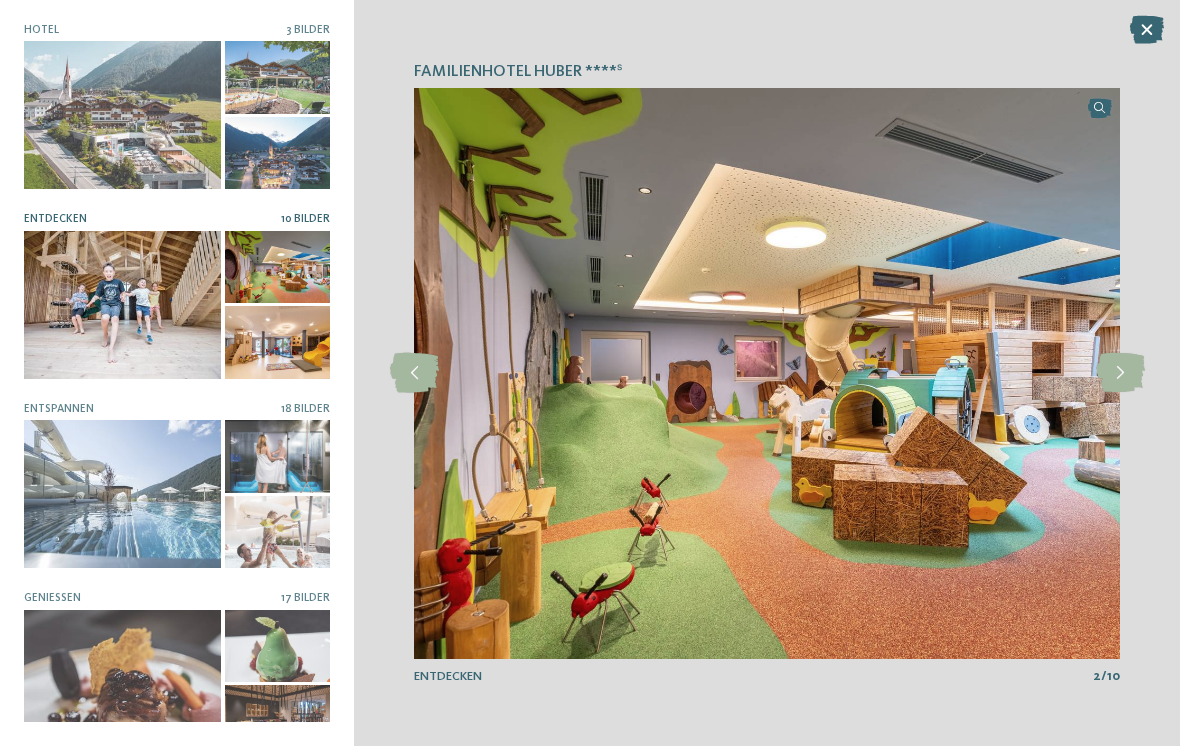 click at bounding box center [1120, 373] 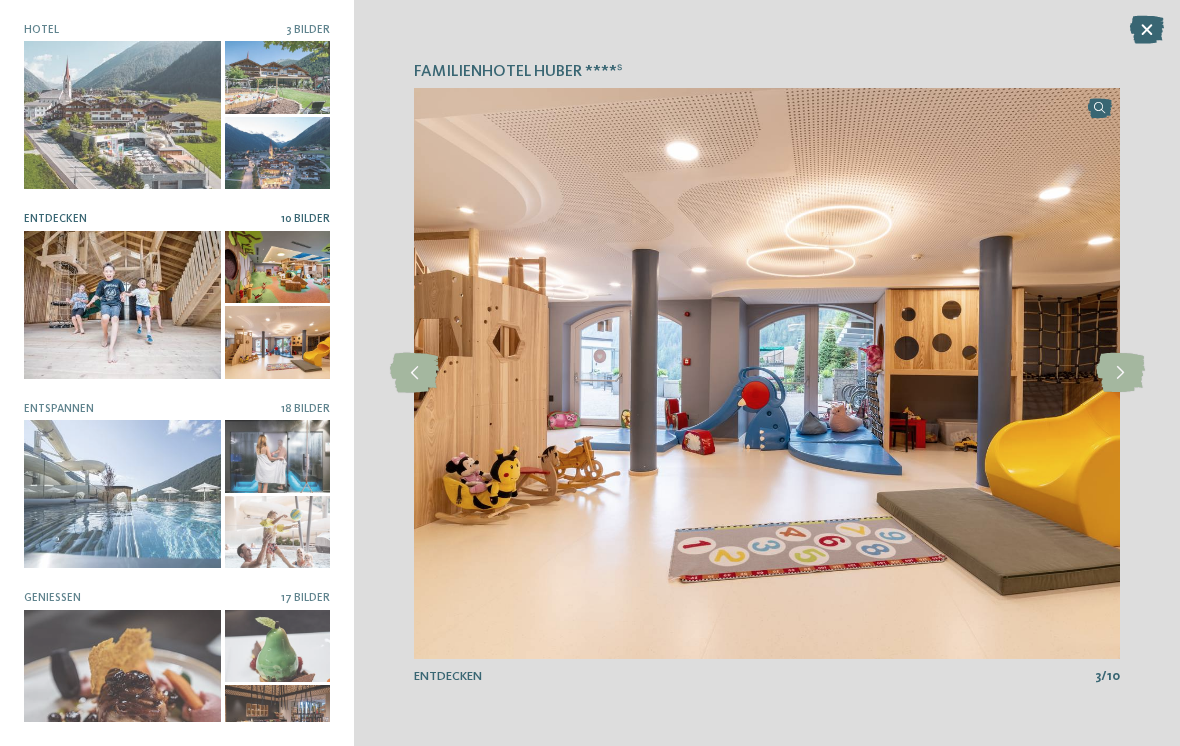 click at bounding box center (1120, 373) 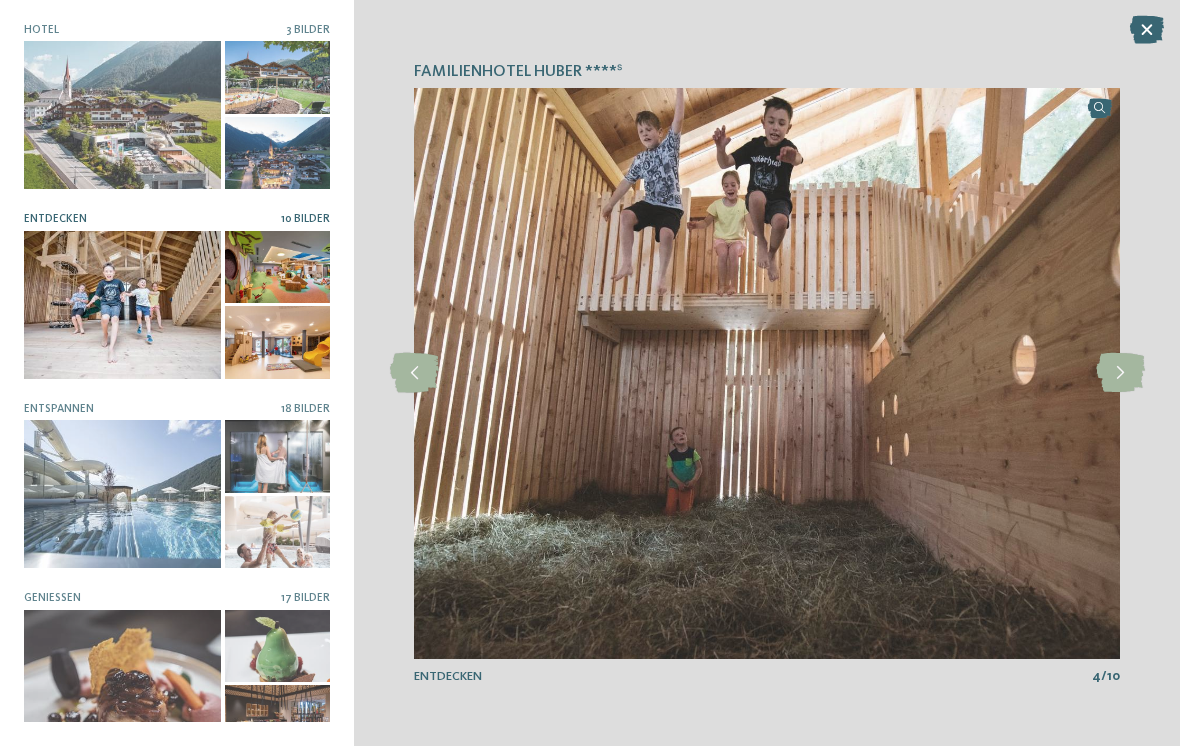 click at bounding box center (1120, 373) 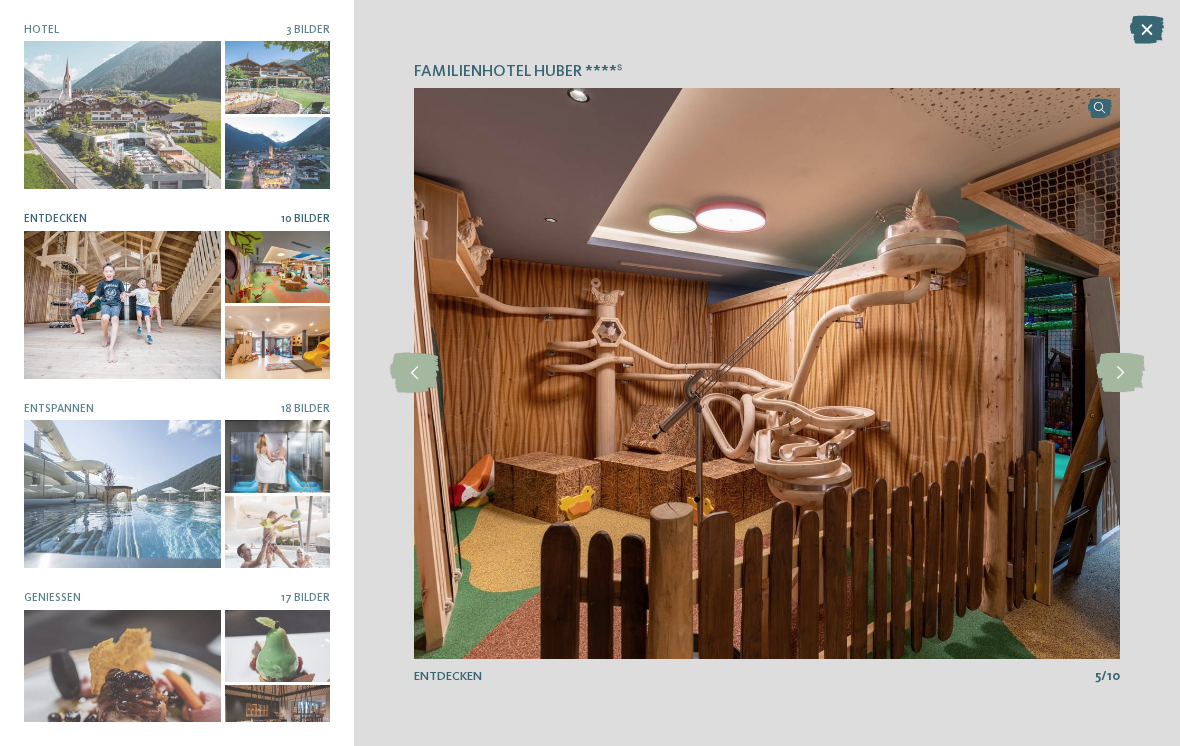 click at bounding box center (1120, 373) 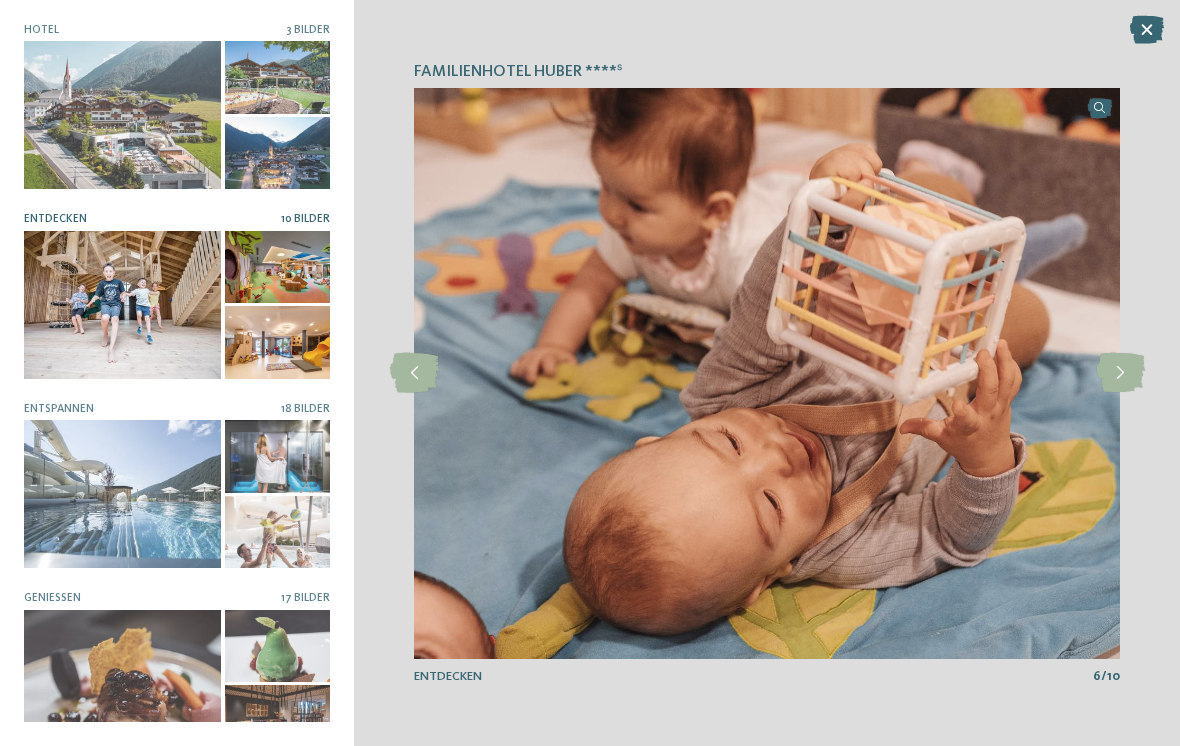 click at bounding box center [1120, 373] 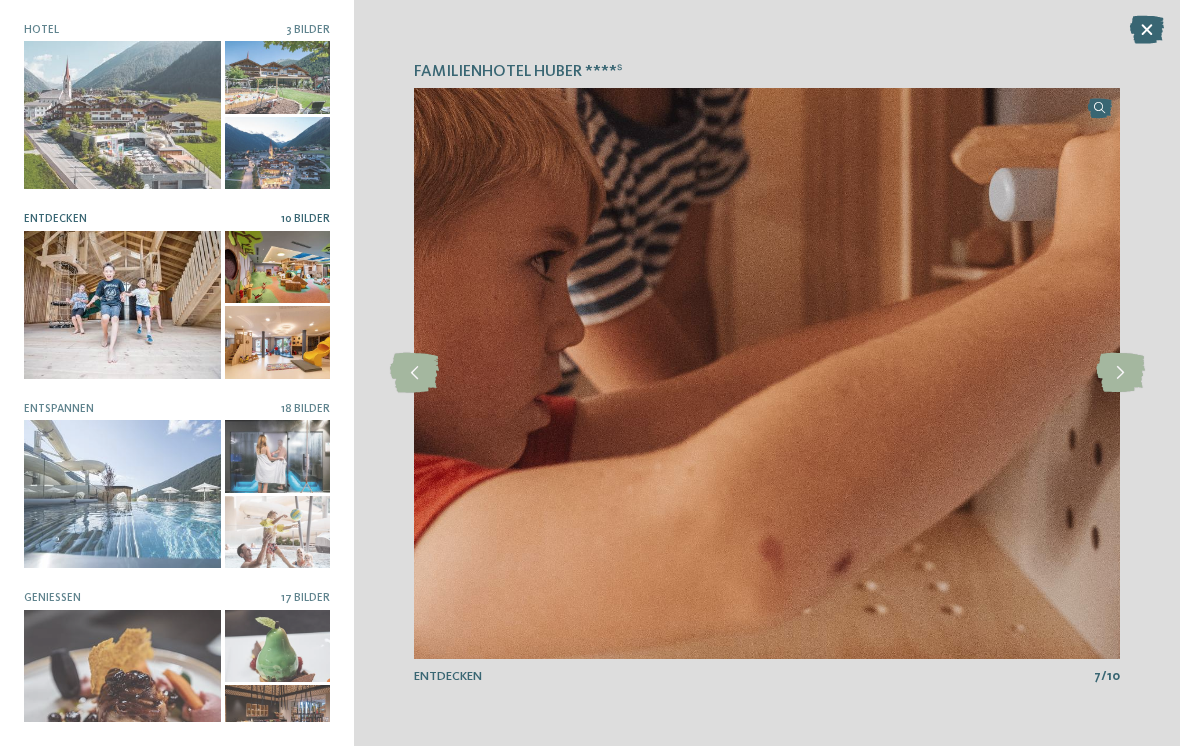 click at bounding box center [1120, 373] 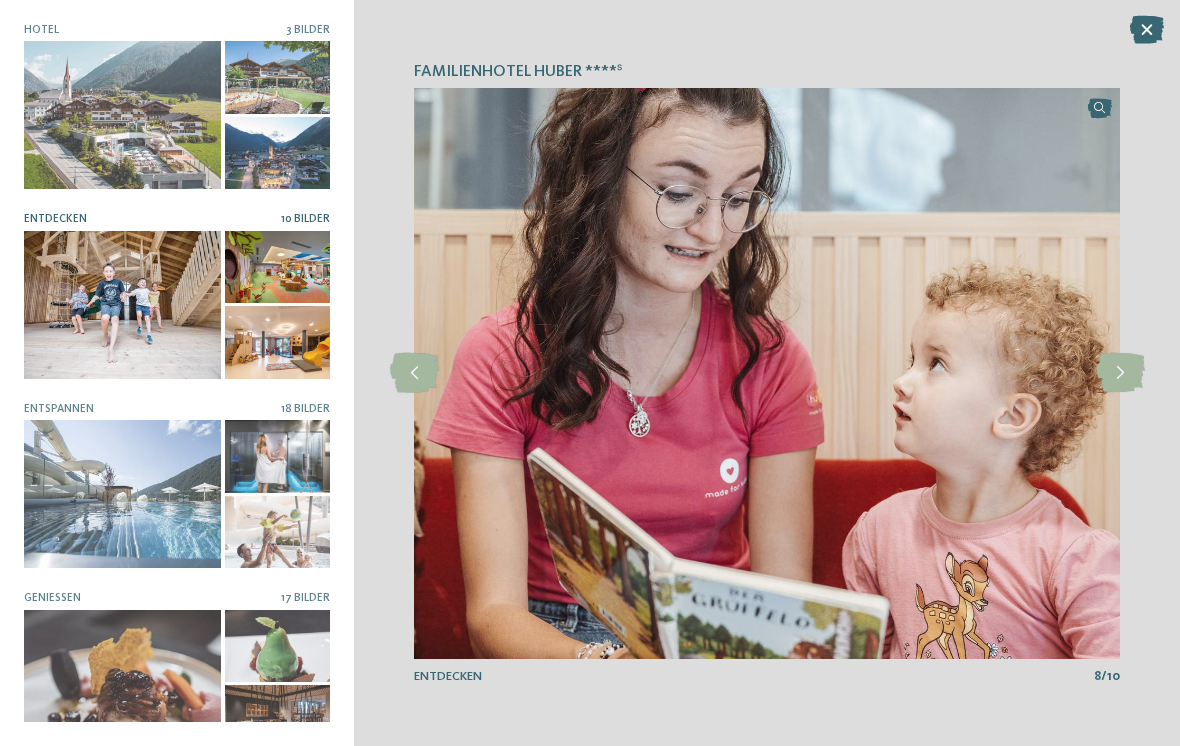 click at bounding box center [1120, 373] 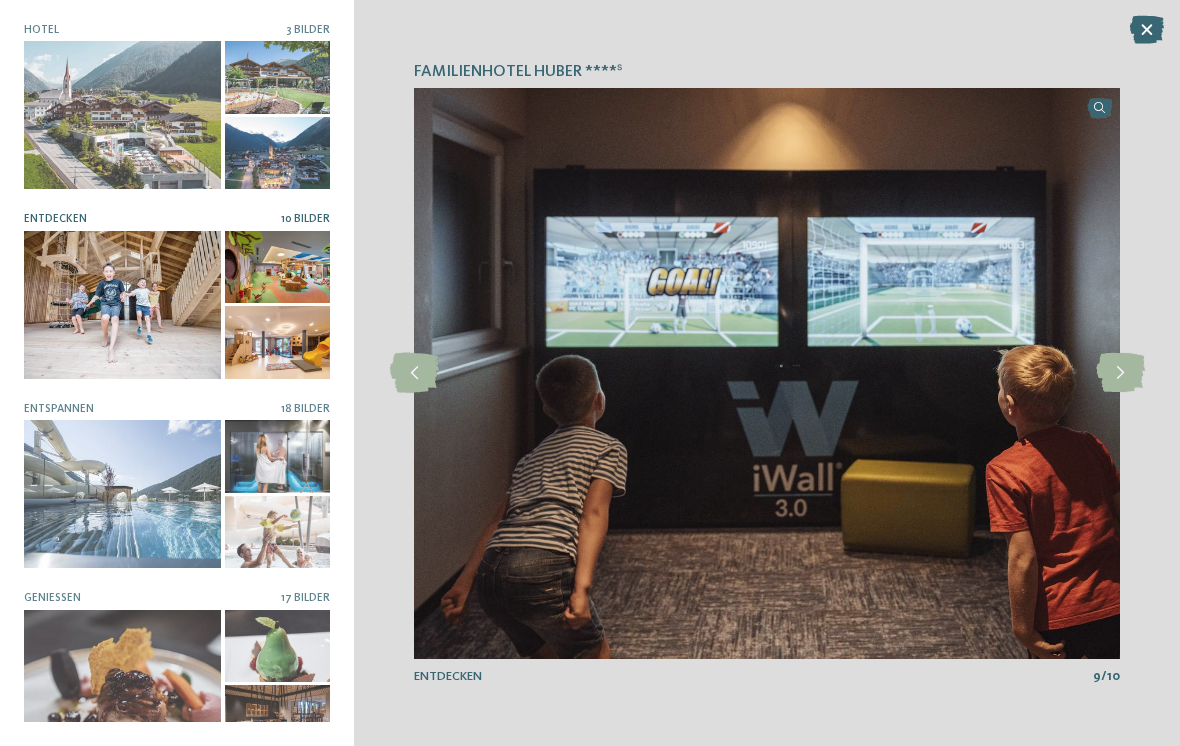 click at bounding box center (1120, 373) 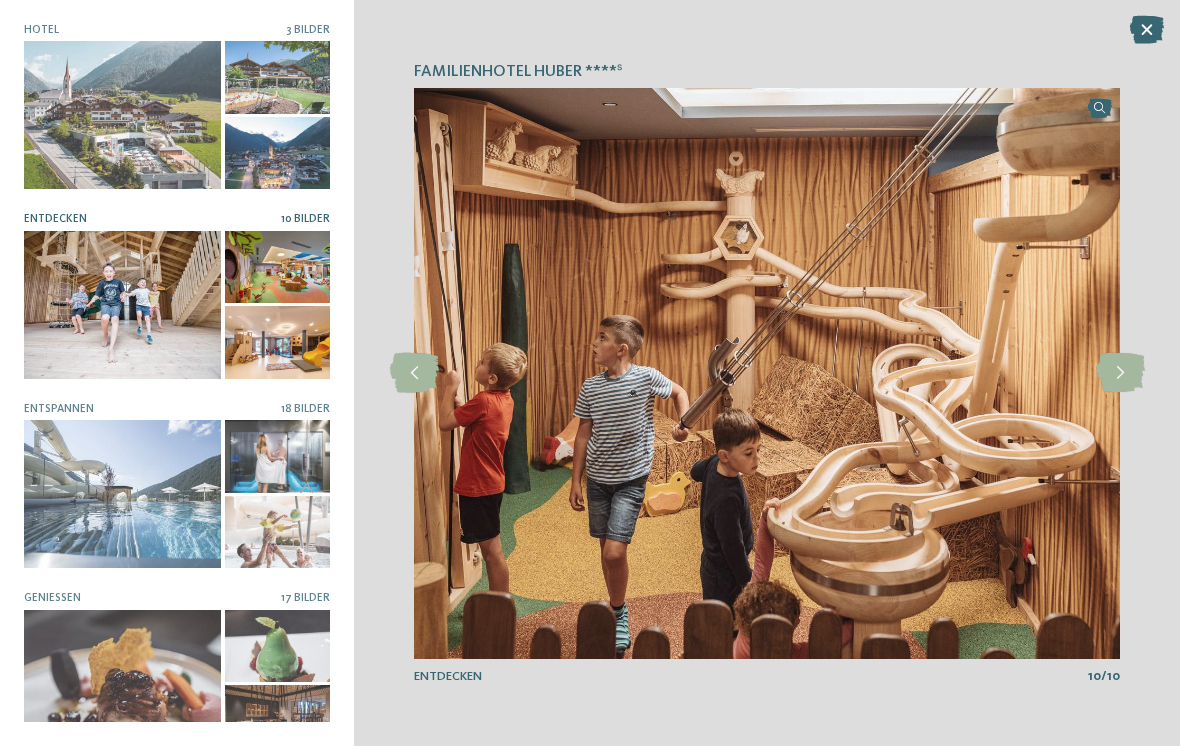 click at bounding box center (122, 494) 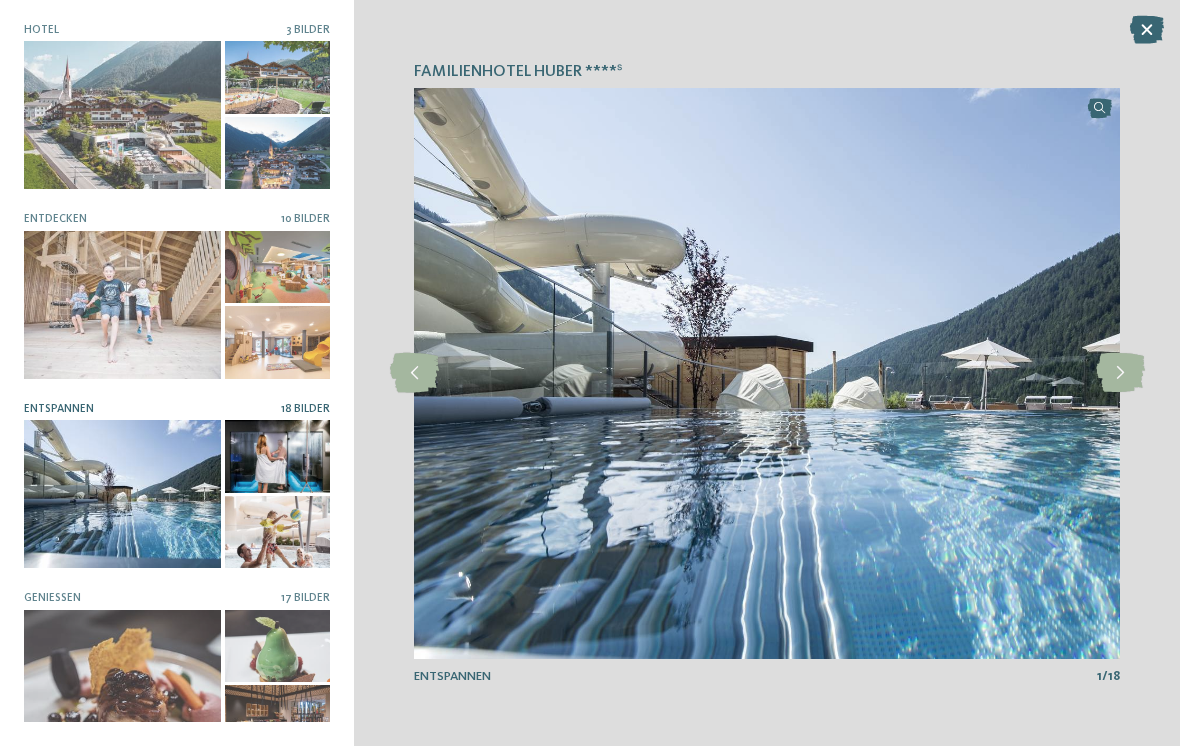 click at bounding box center (1120, 373) 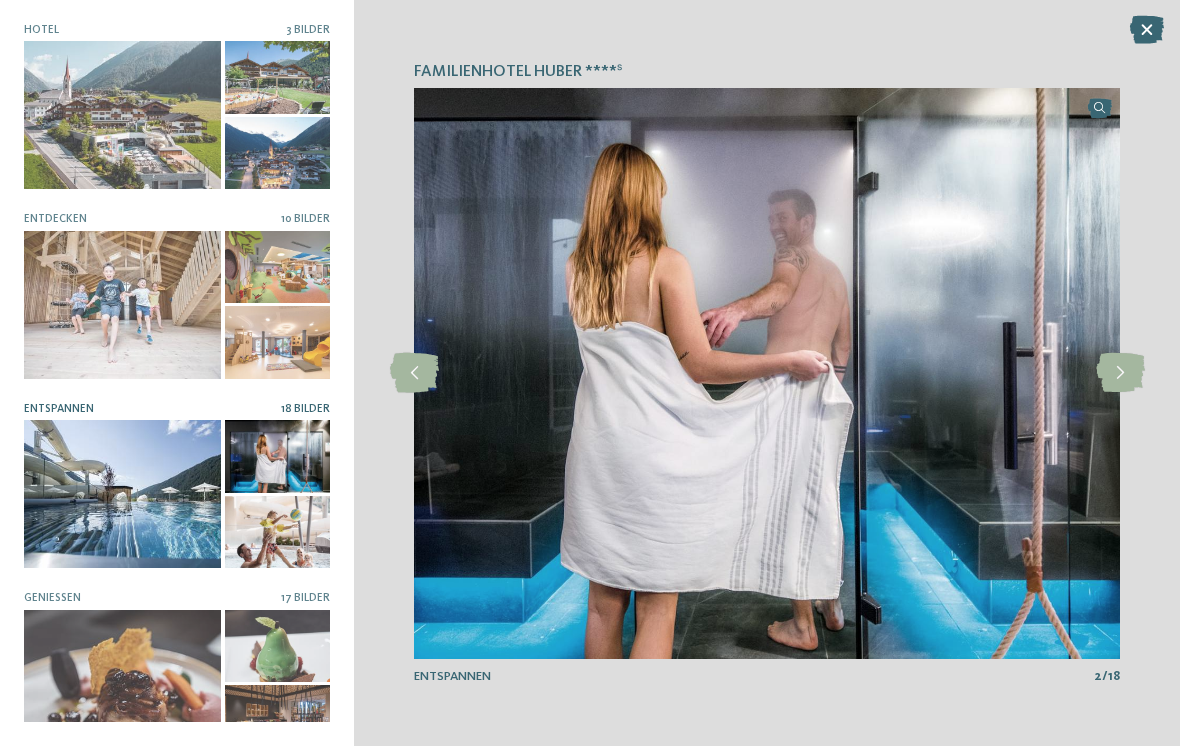 click at bounding box center (1120, 373) 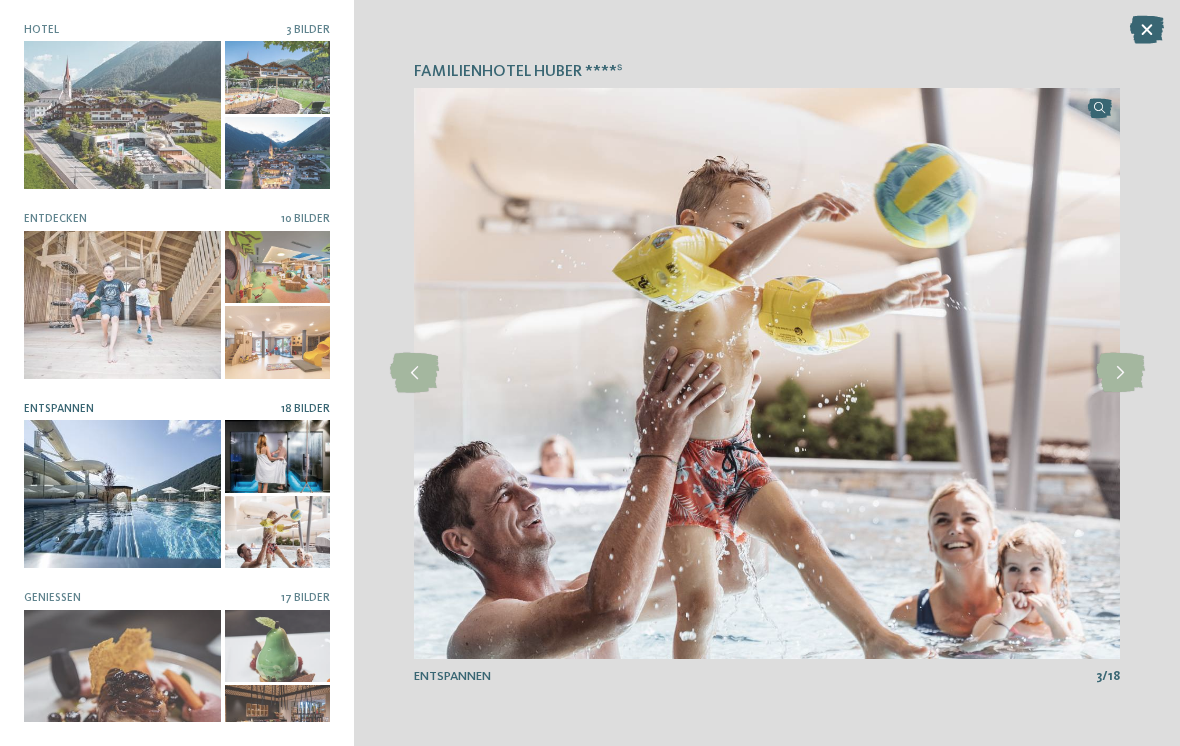 click at bounding box center (1120, 373) 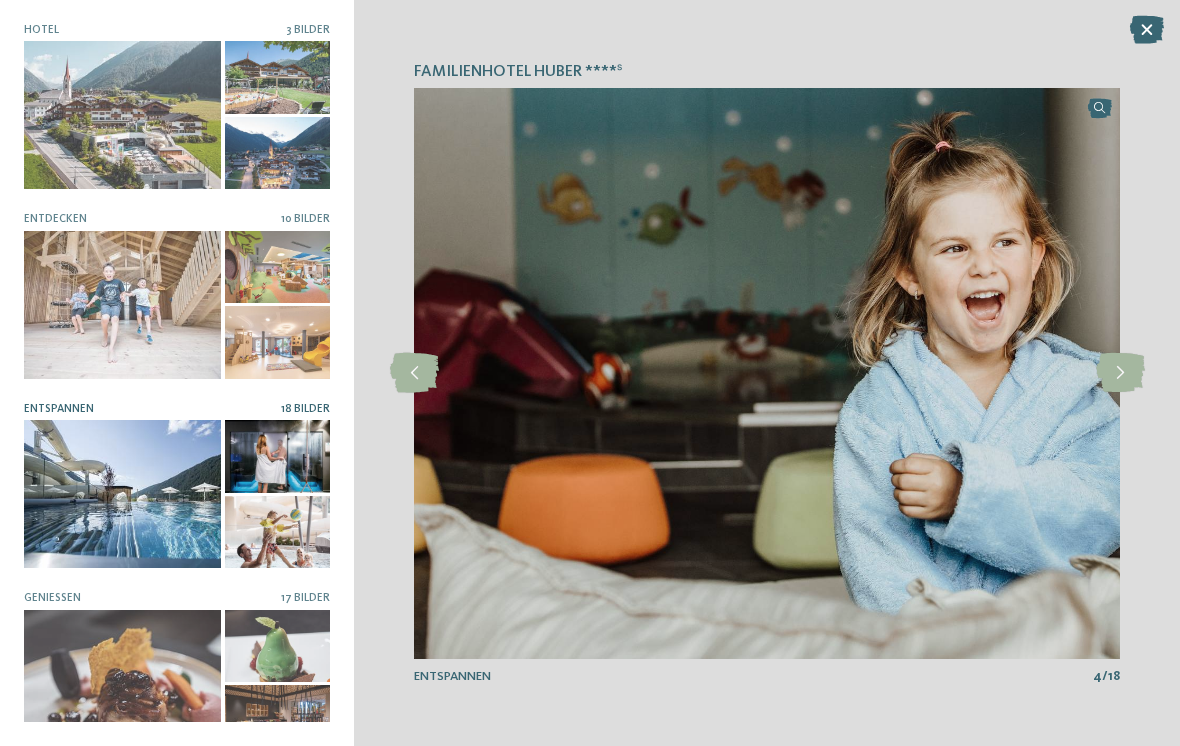 click at bounding box center [1120, 373] 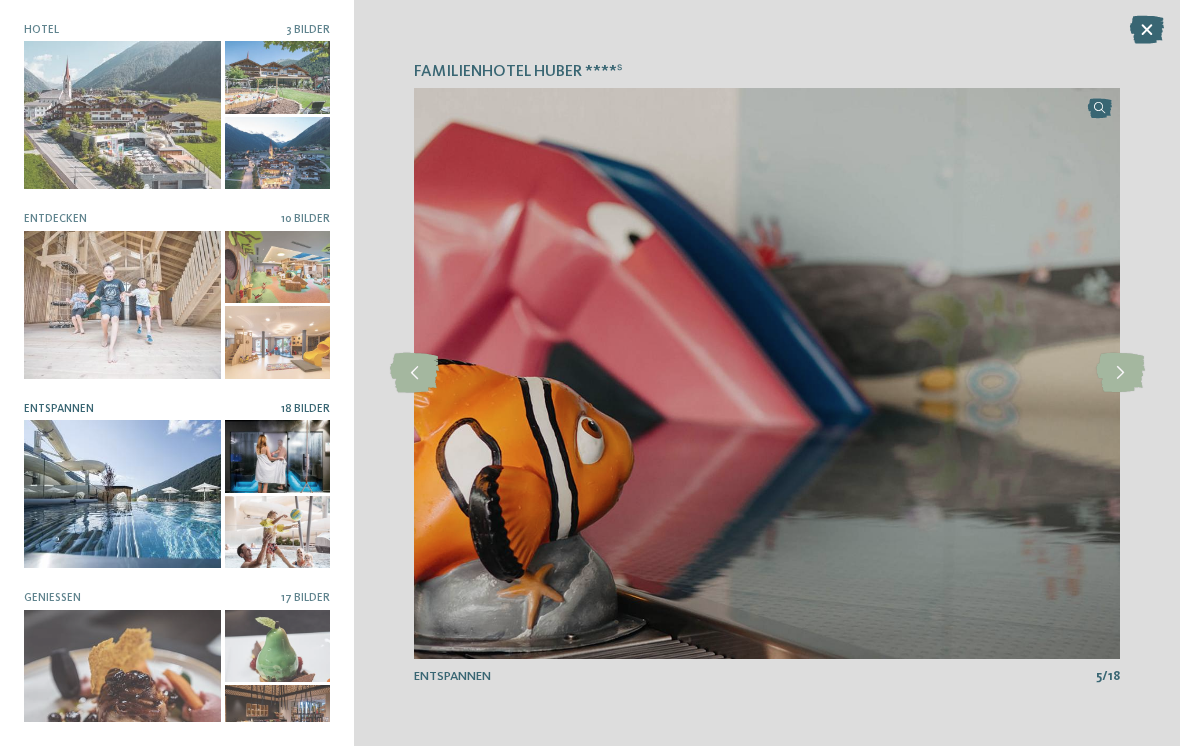 click at bounding box center (1120, 373) 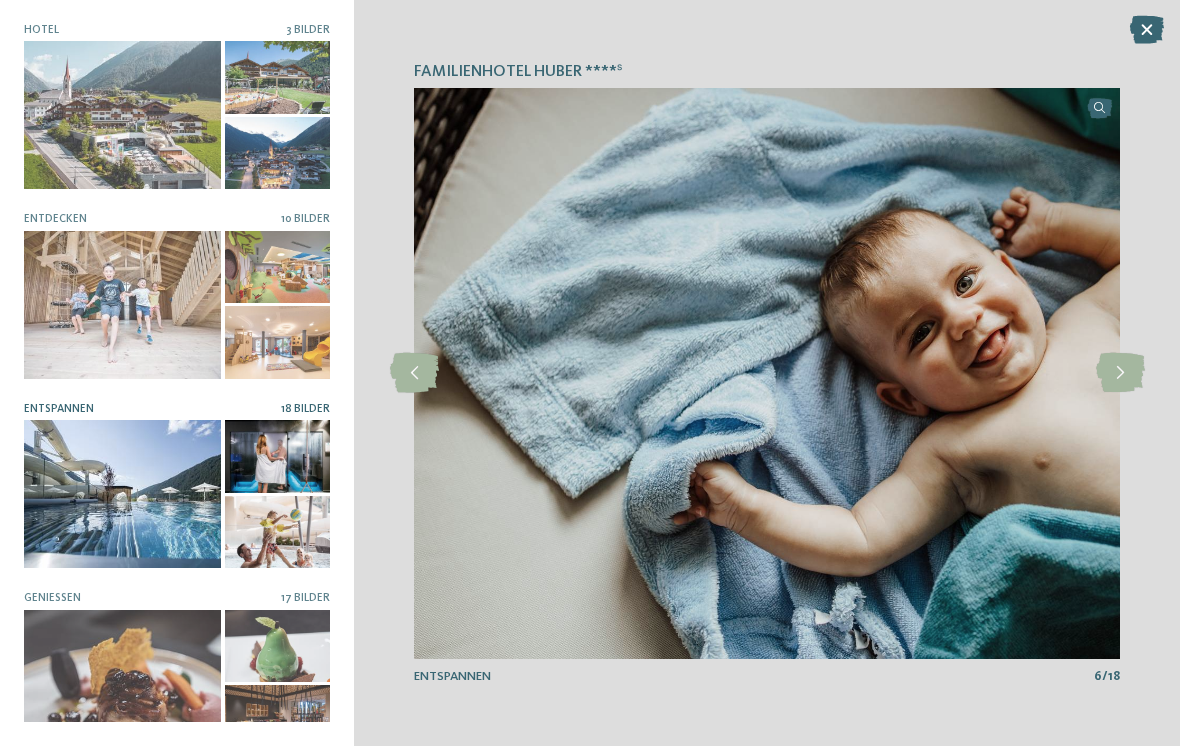click at bounding box center [1120, 373] 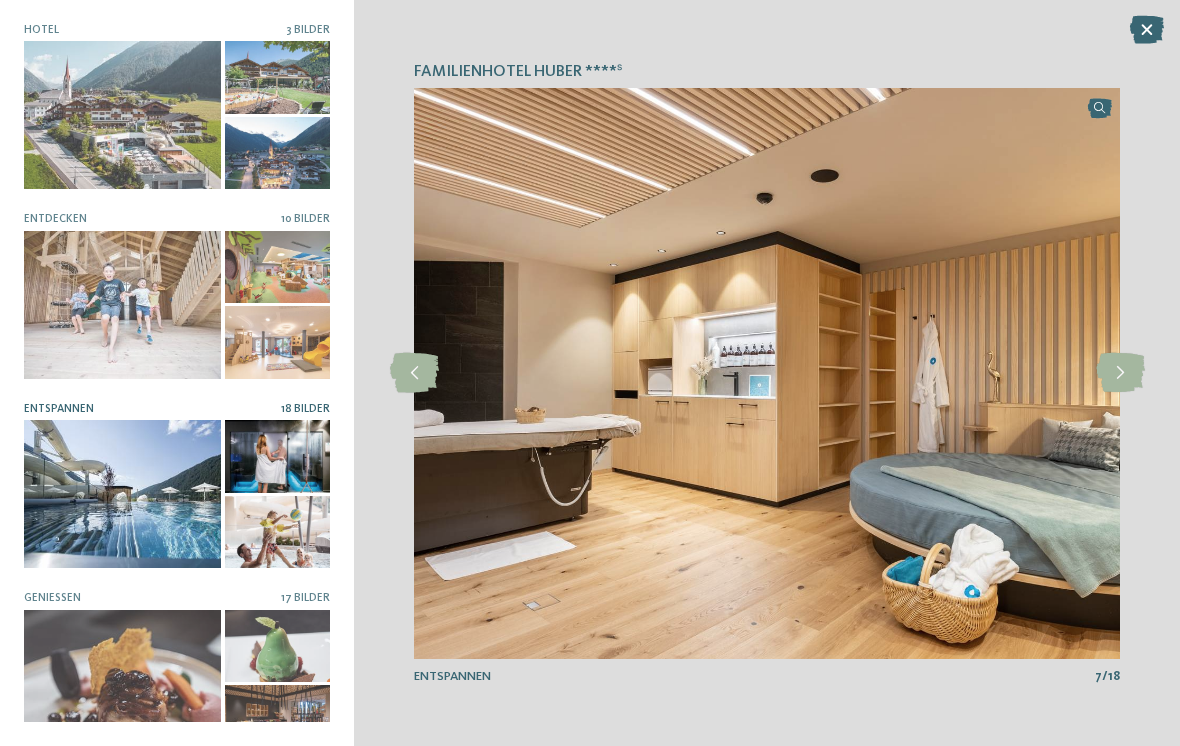 click at bounding box center [1120, 373] 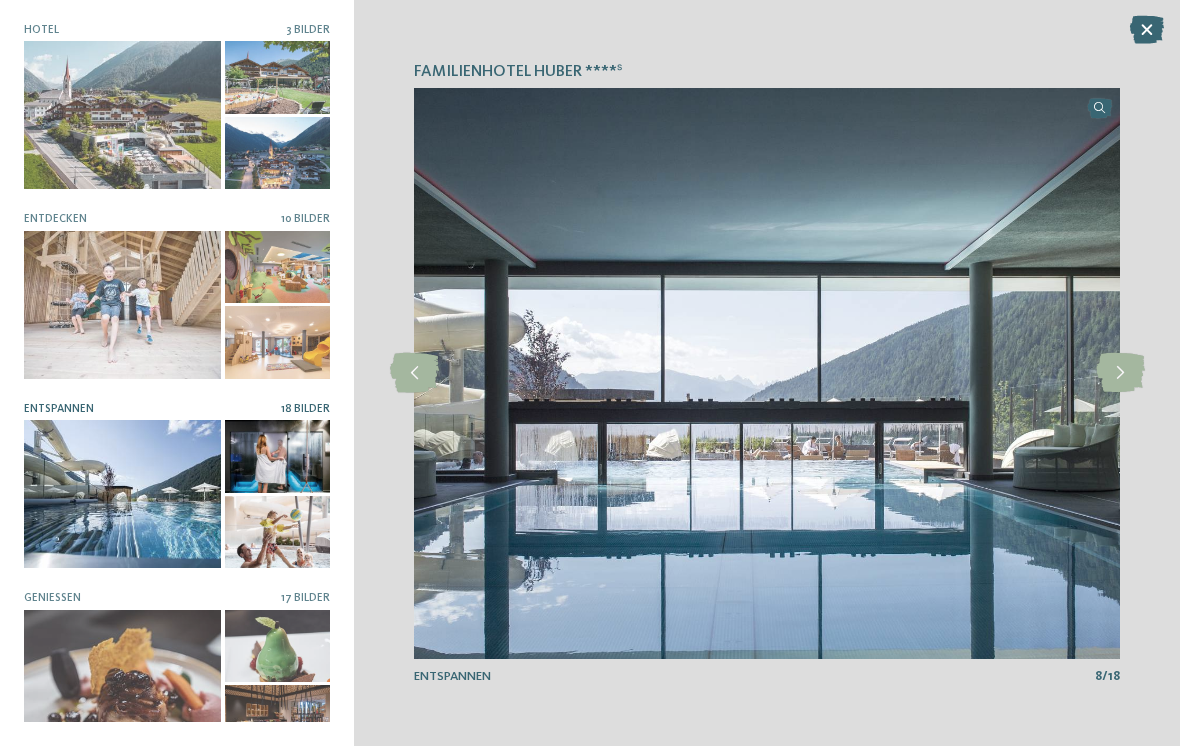 click at bounding box center (1120, 373) 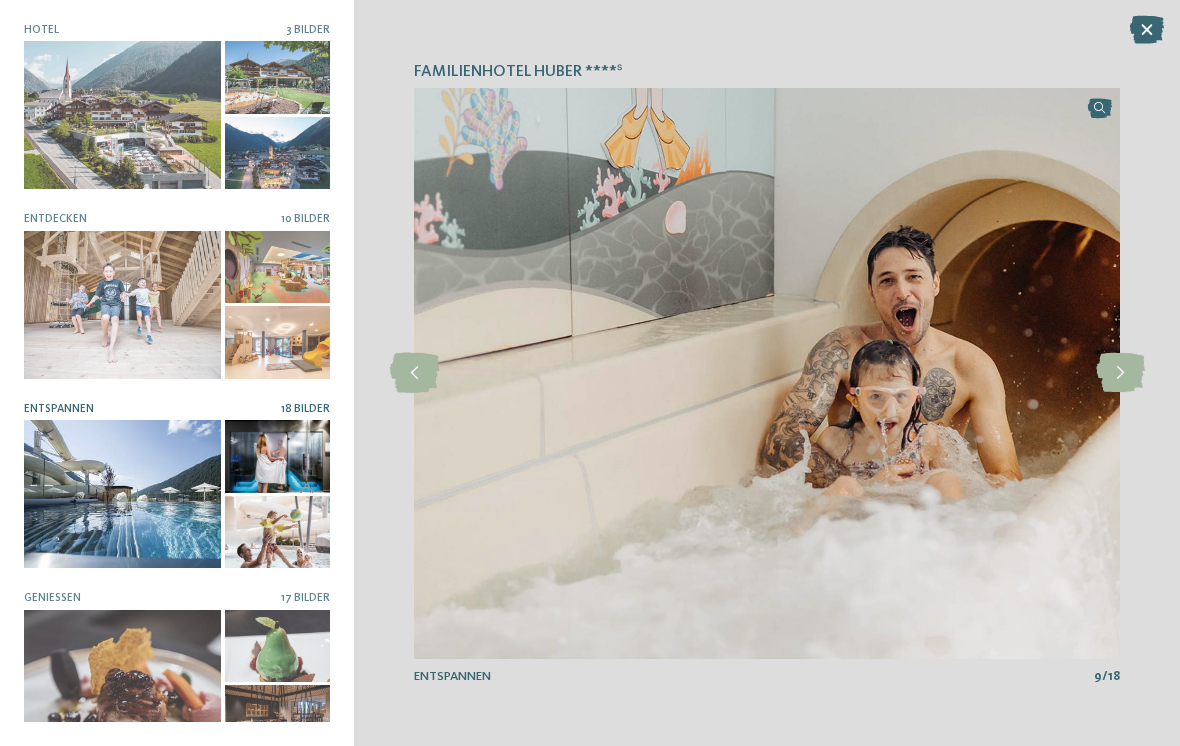 click at bounding box center (1120, 373) 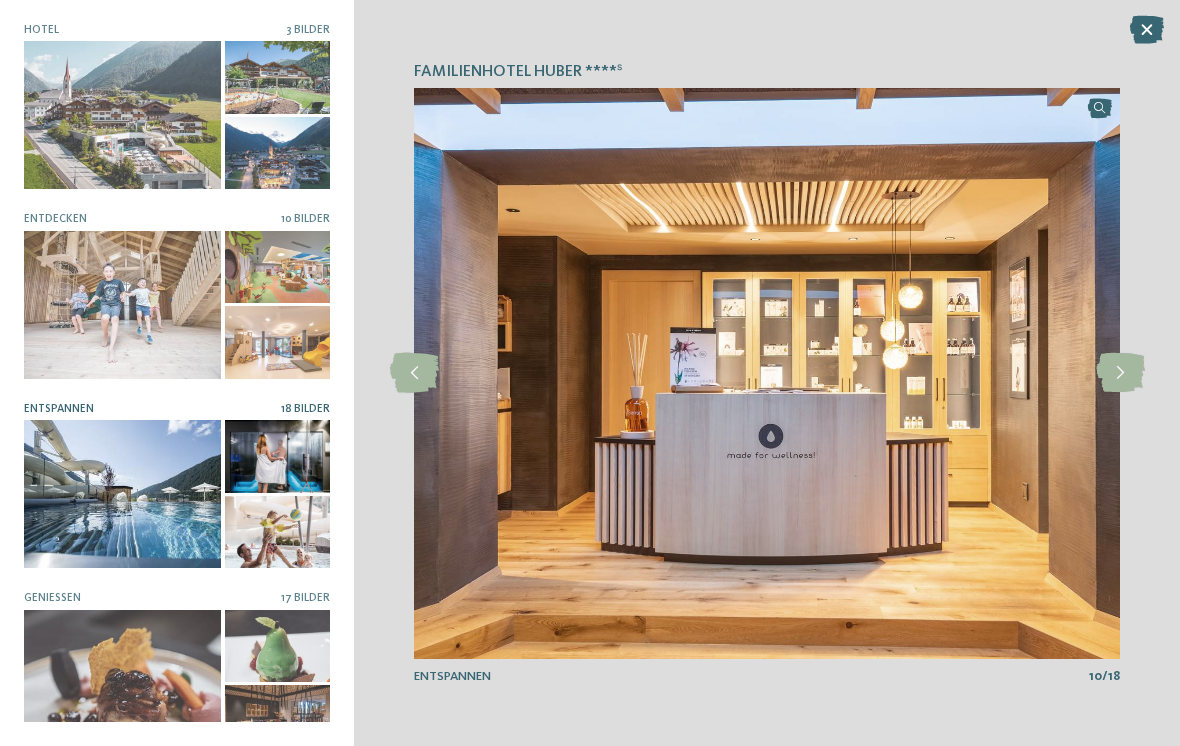 click at bounding box center [1120, 373] 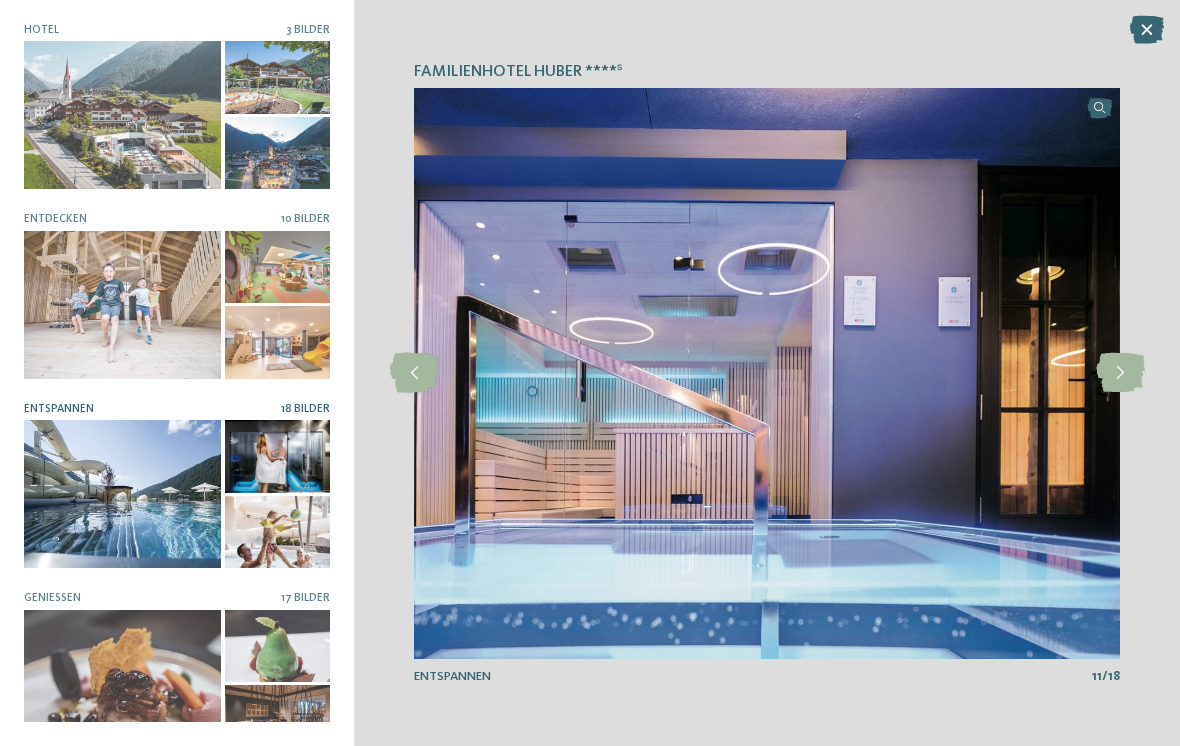 click at bounding box center [1120, 373] 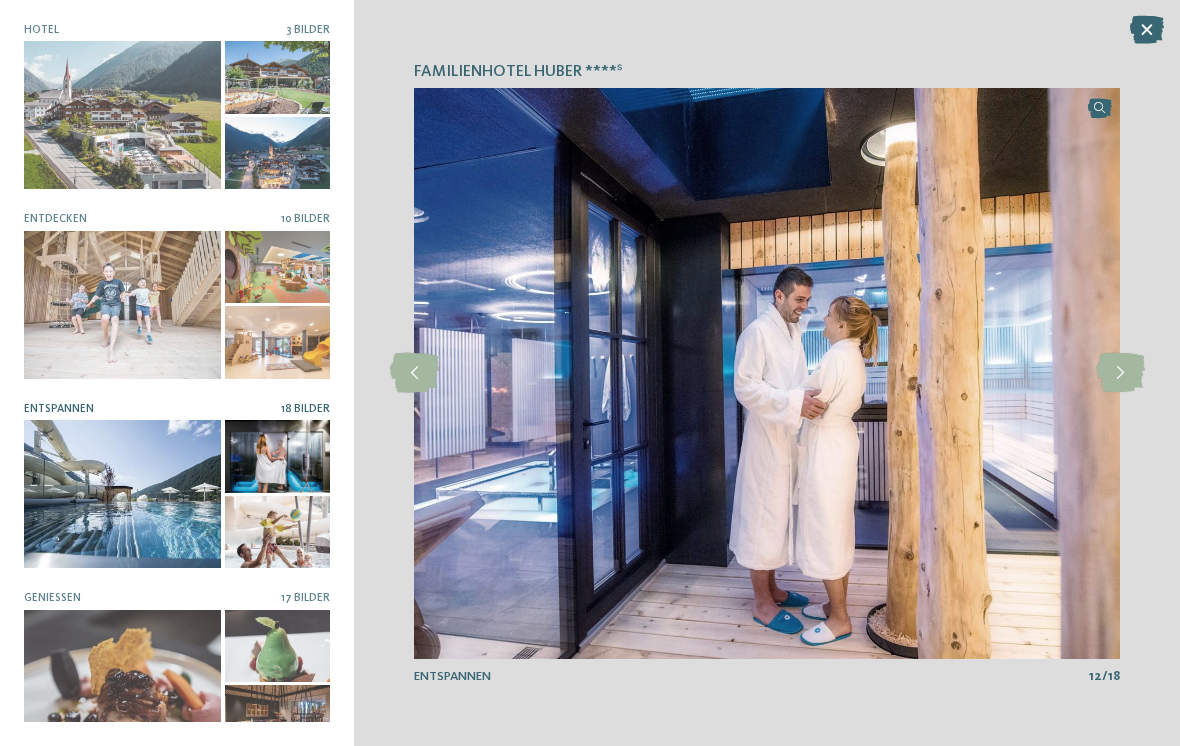 click at bounding box center [1120, 373] 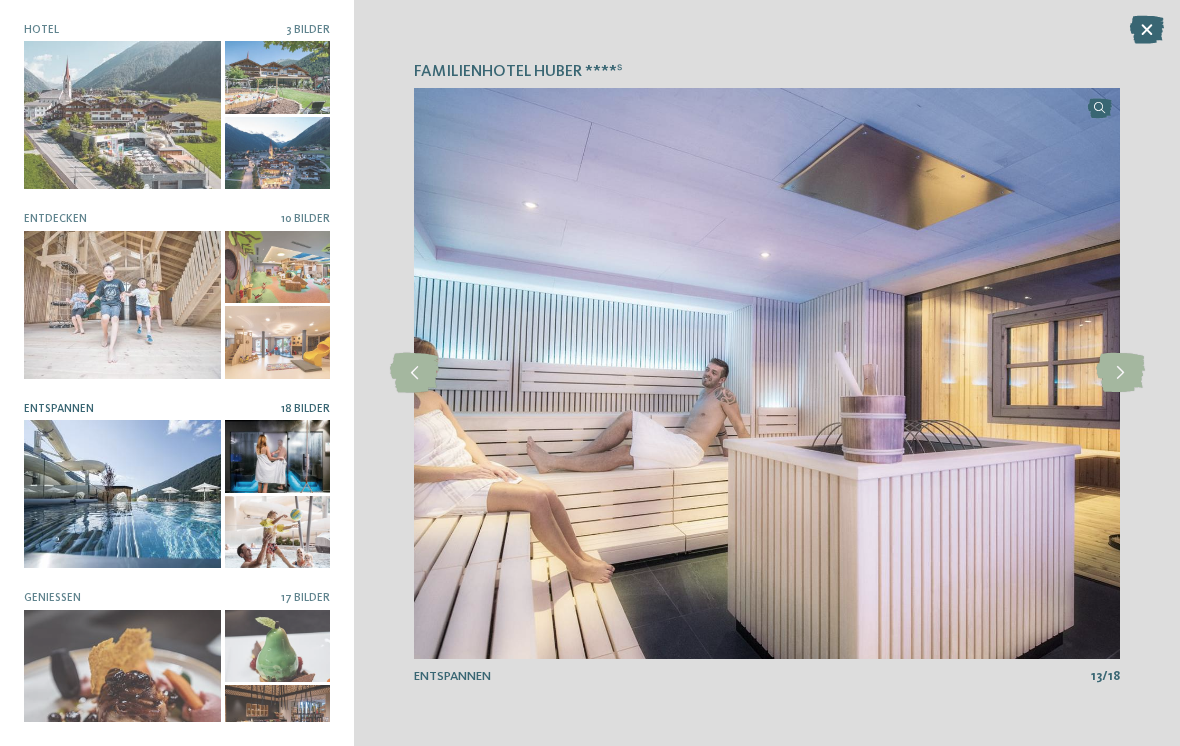 click at bounding box center (1120, 373) 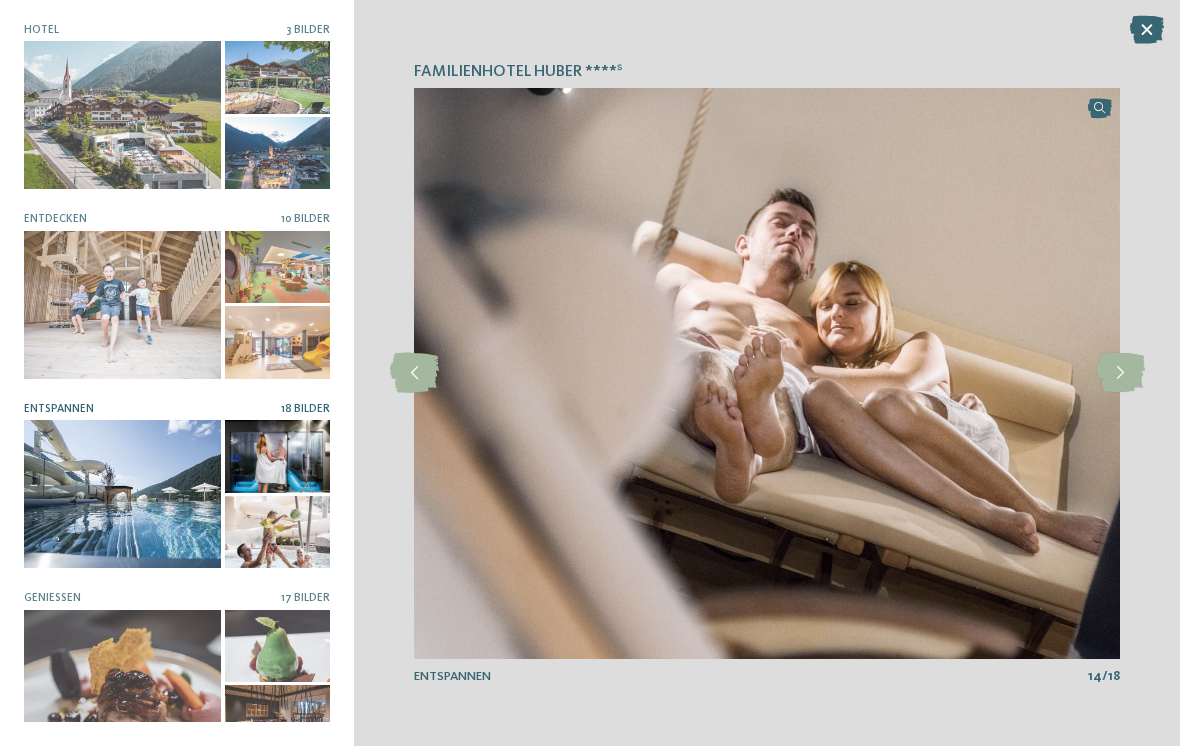 click at bounding box center (1120, 373) 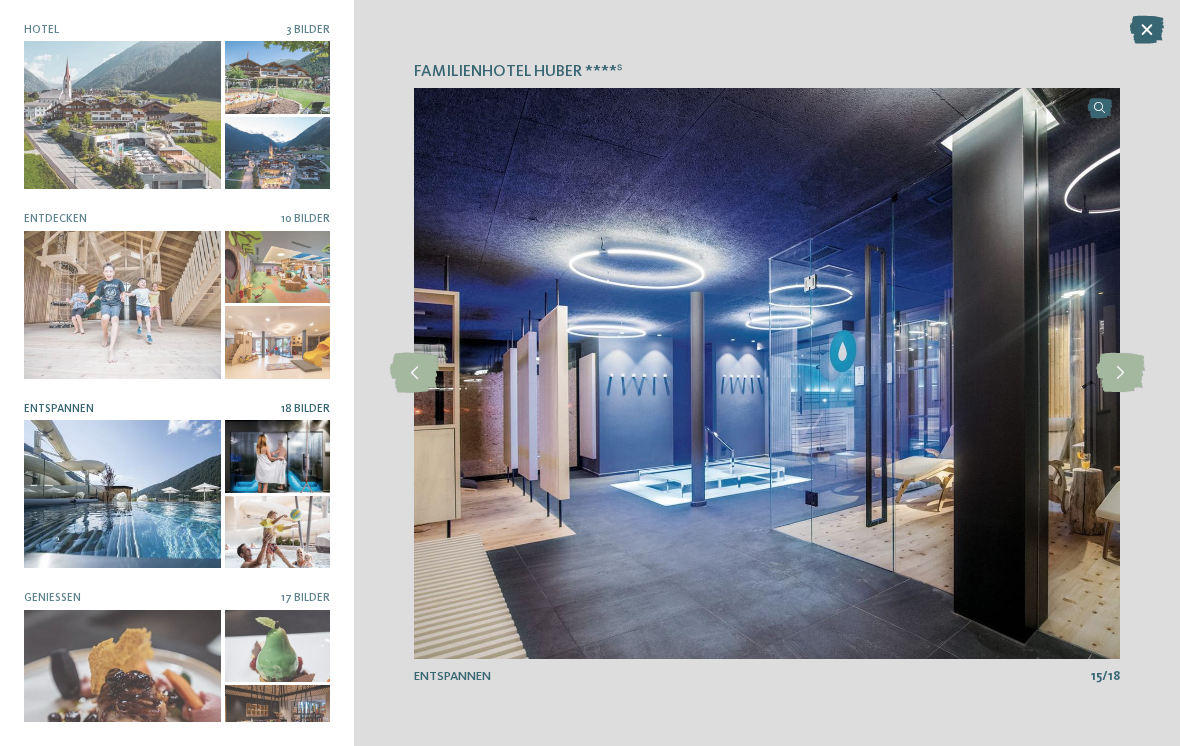 click at bounding box center (1120, 373) 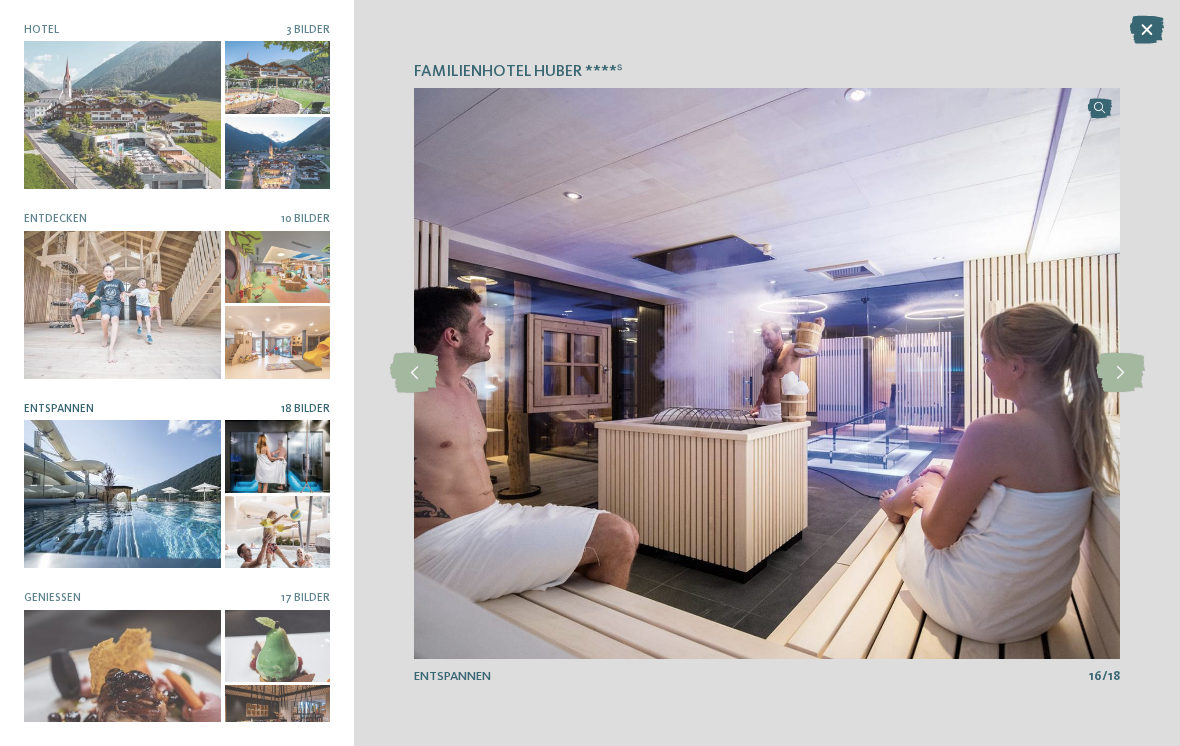 click at bounding box center (1120, 373) 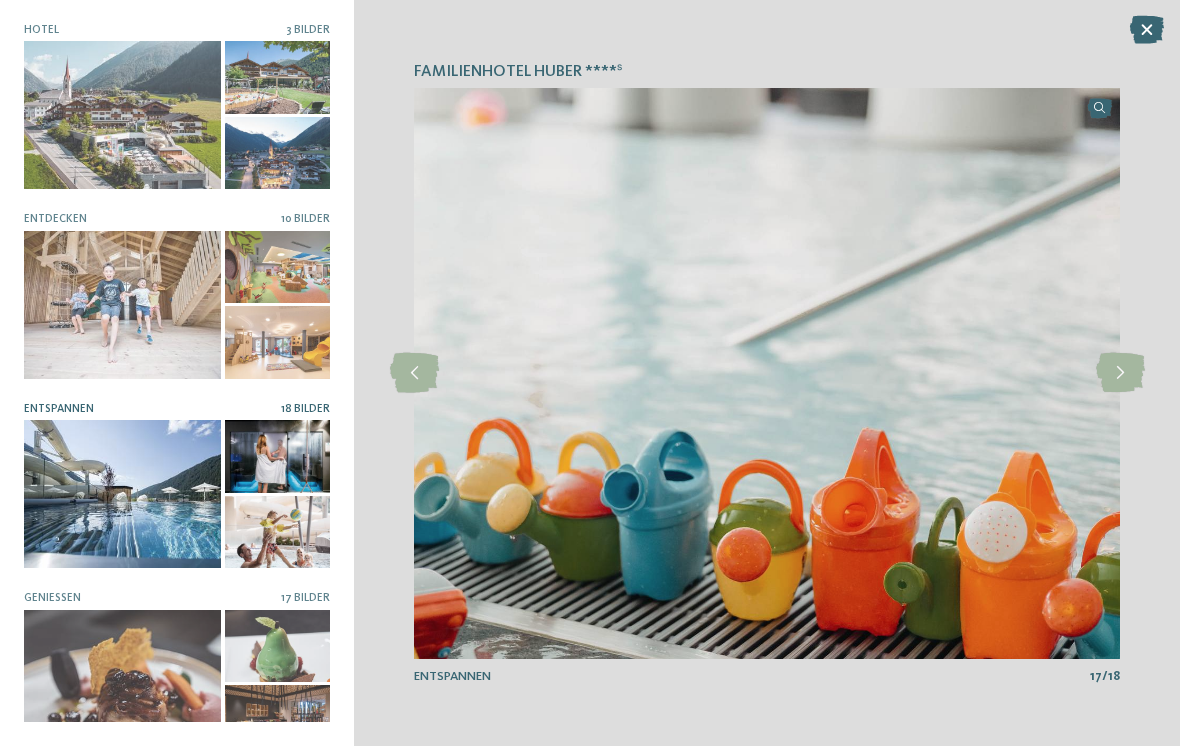 click at bounding box center [1120, 373] 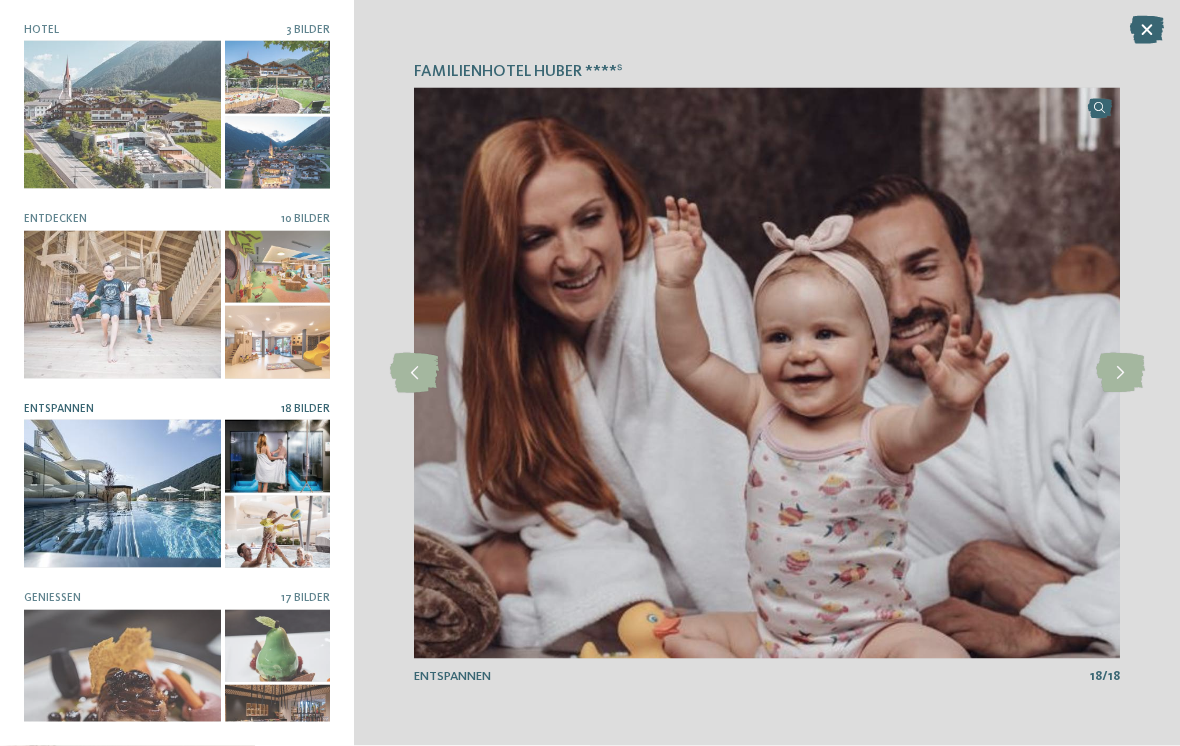 scroll, scrollTop: 201, scrollLeft: 0, axis: vertical 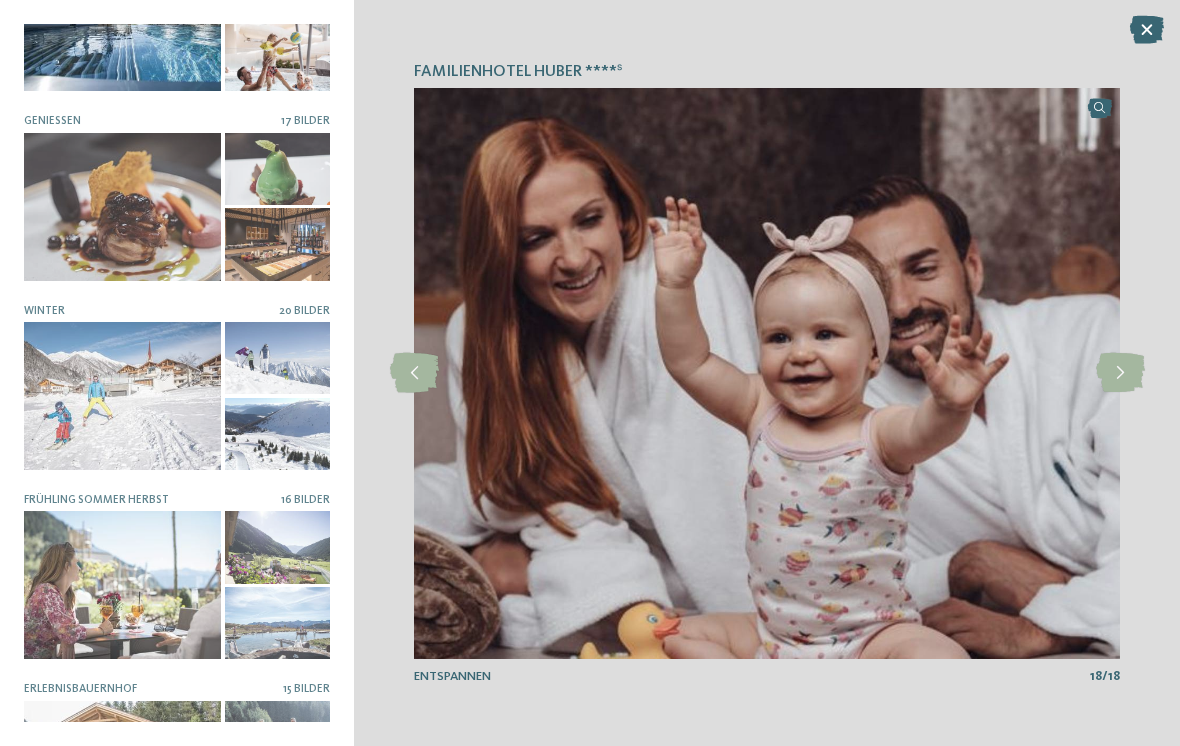 click at bounding box center [122, 585] 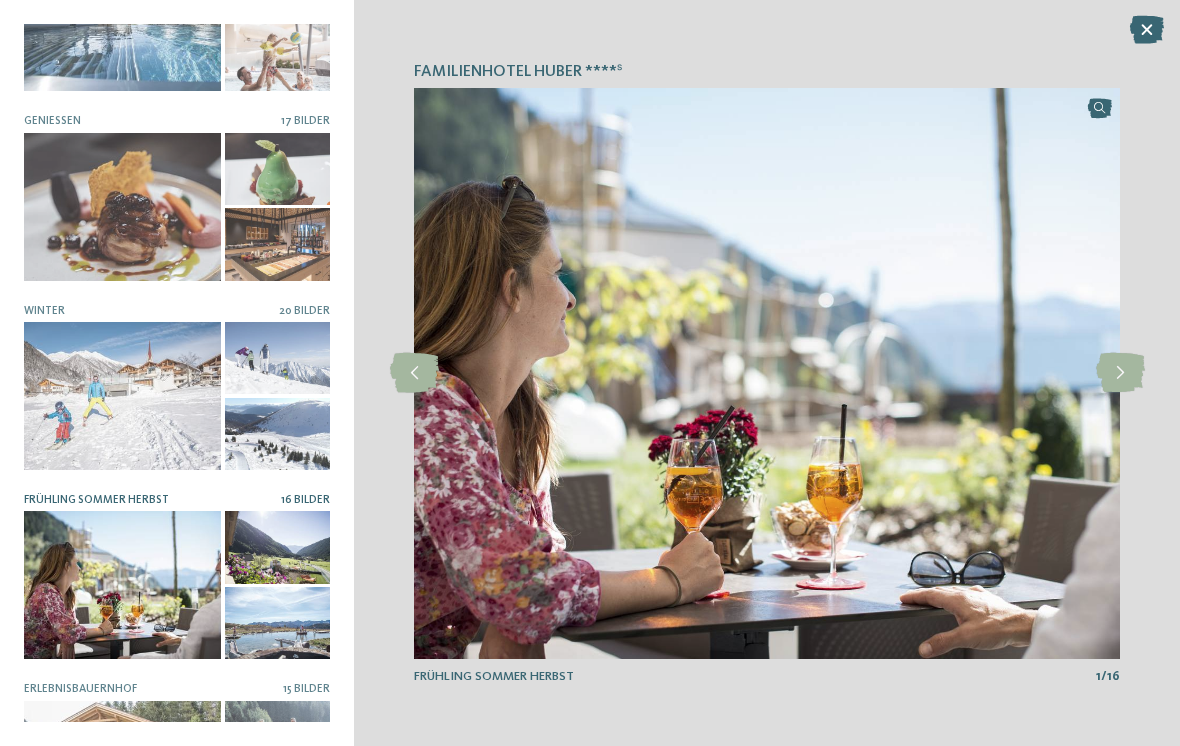 click at bounding box center (1120, 373) 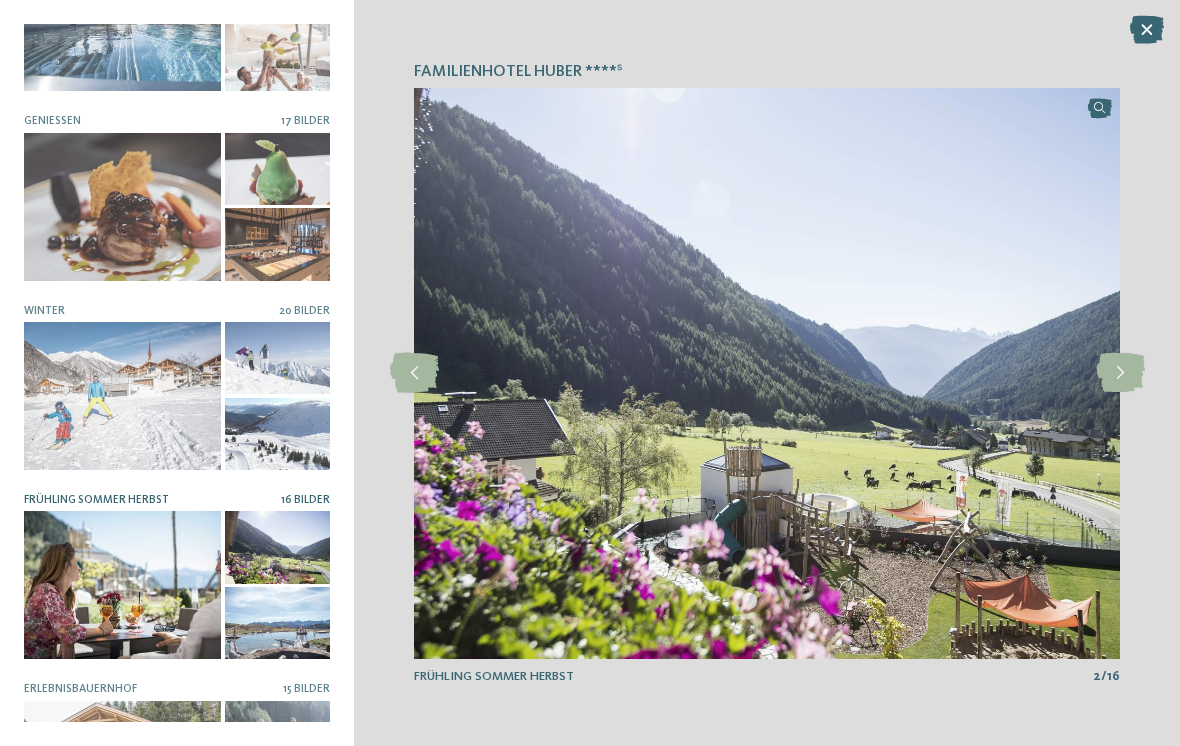click at bounding box center [1120, 373] 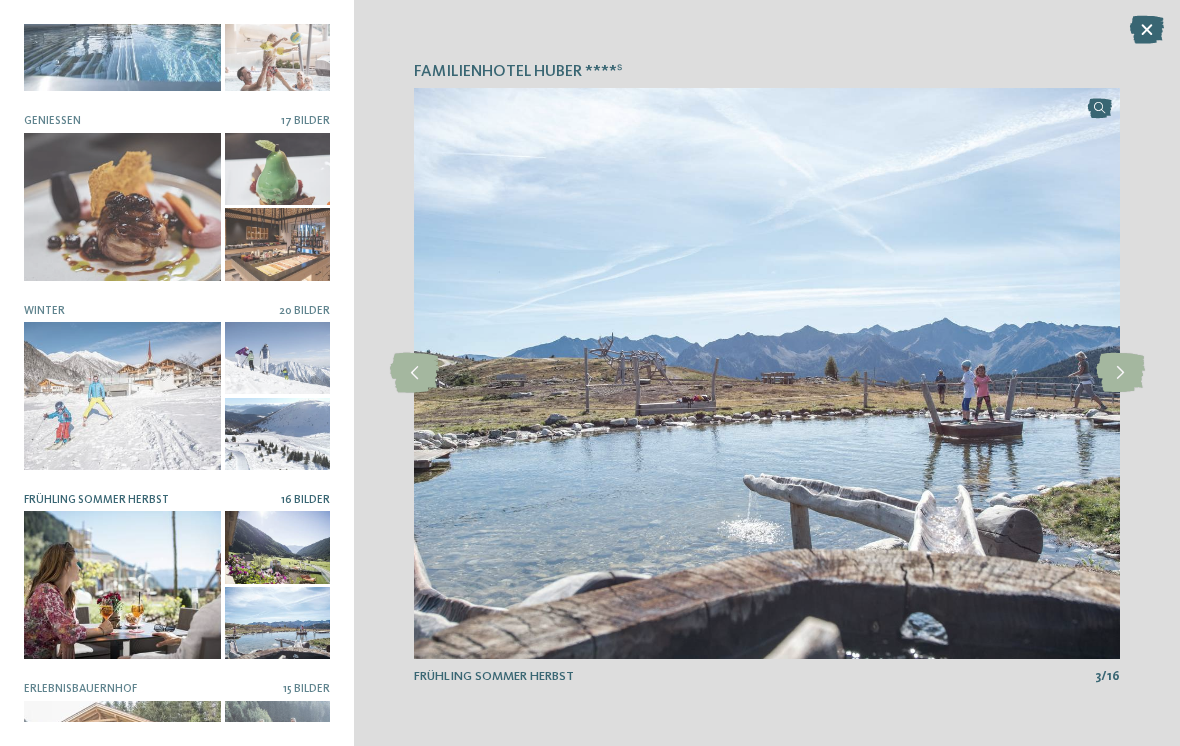 click at bounding box center (1120, 373) 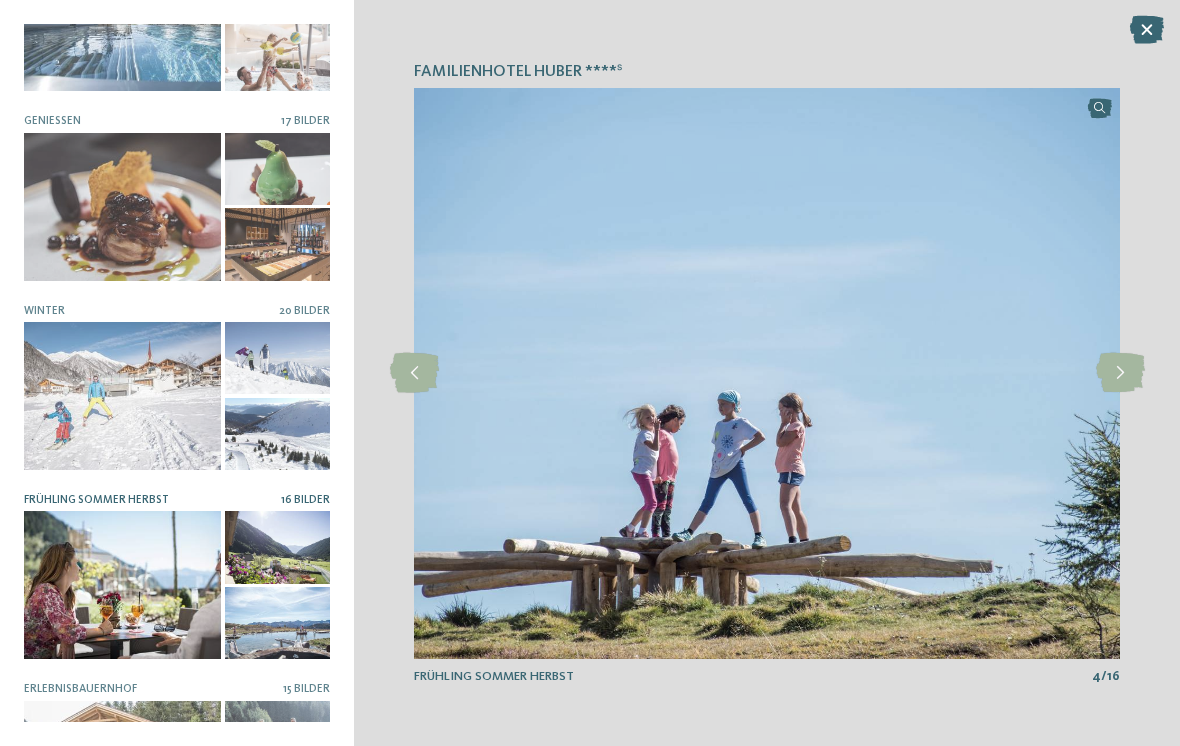 click at bounding box center (1120, 373) 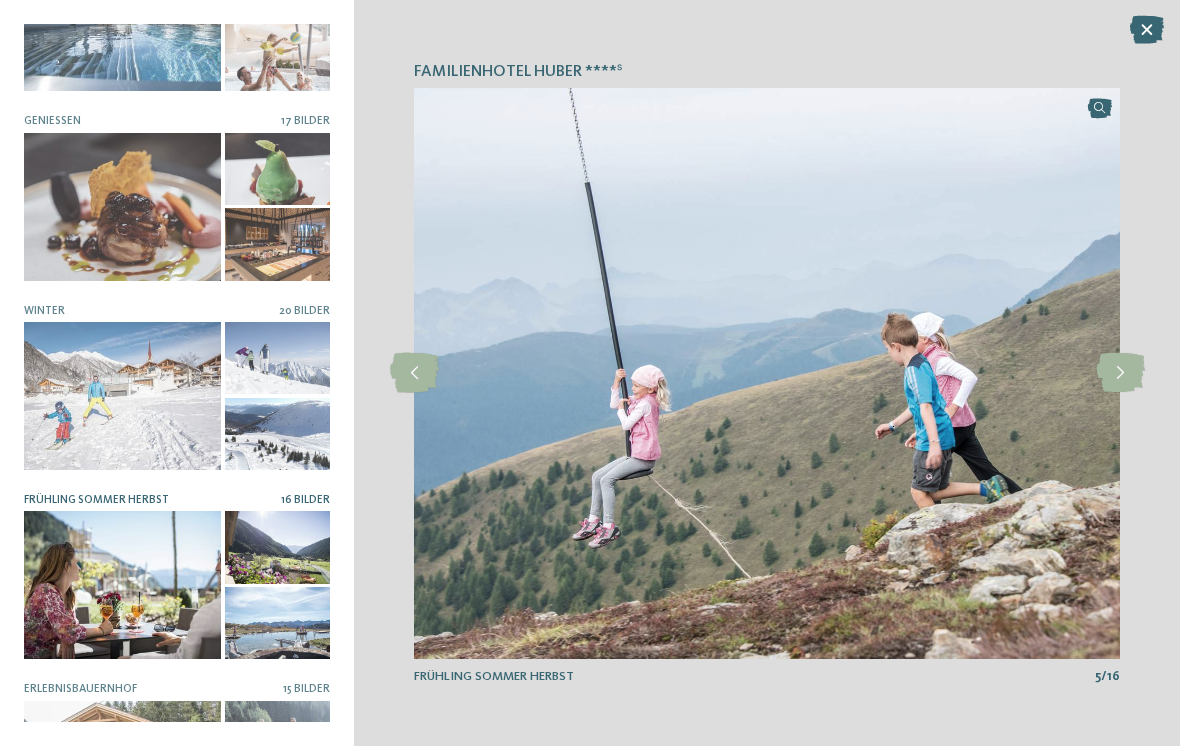 click at bounding box center [1120, 373] 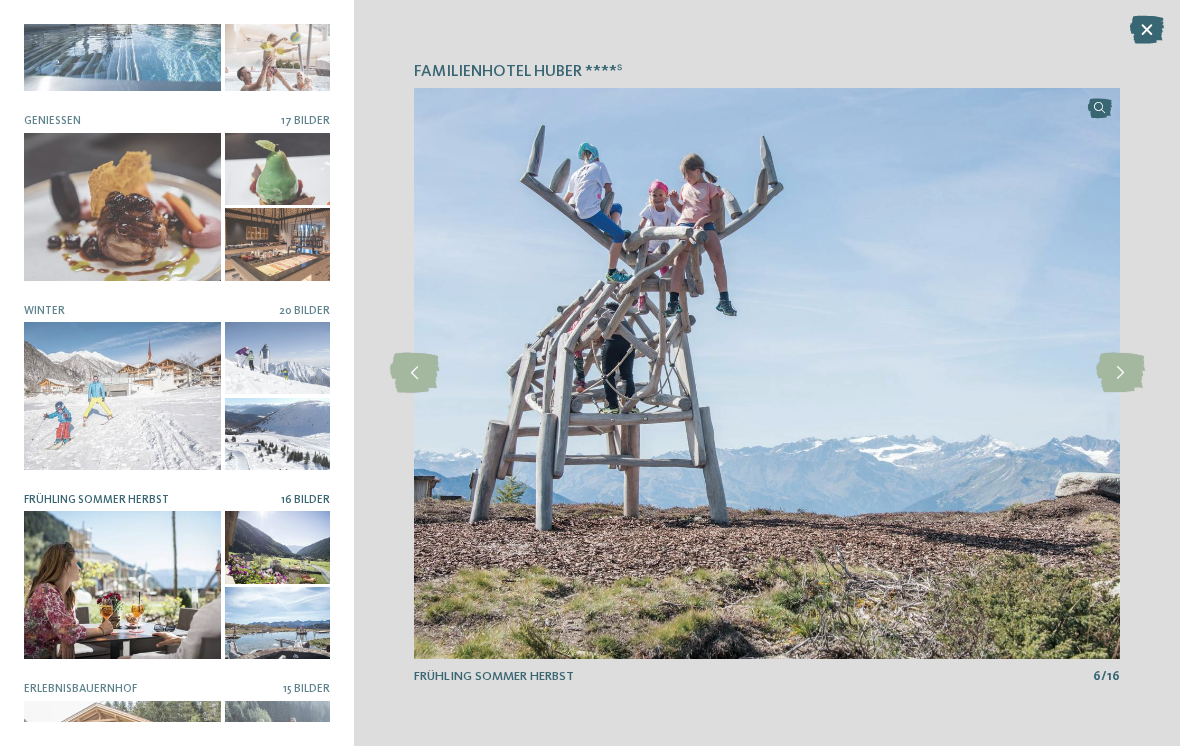 click at bounding box center (1120, 373) 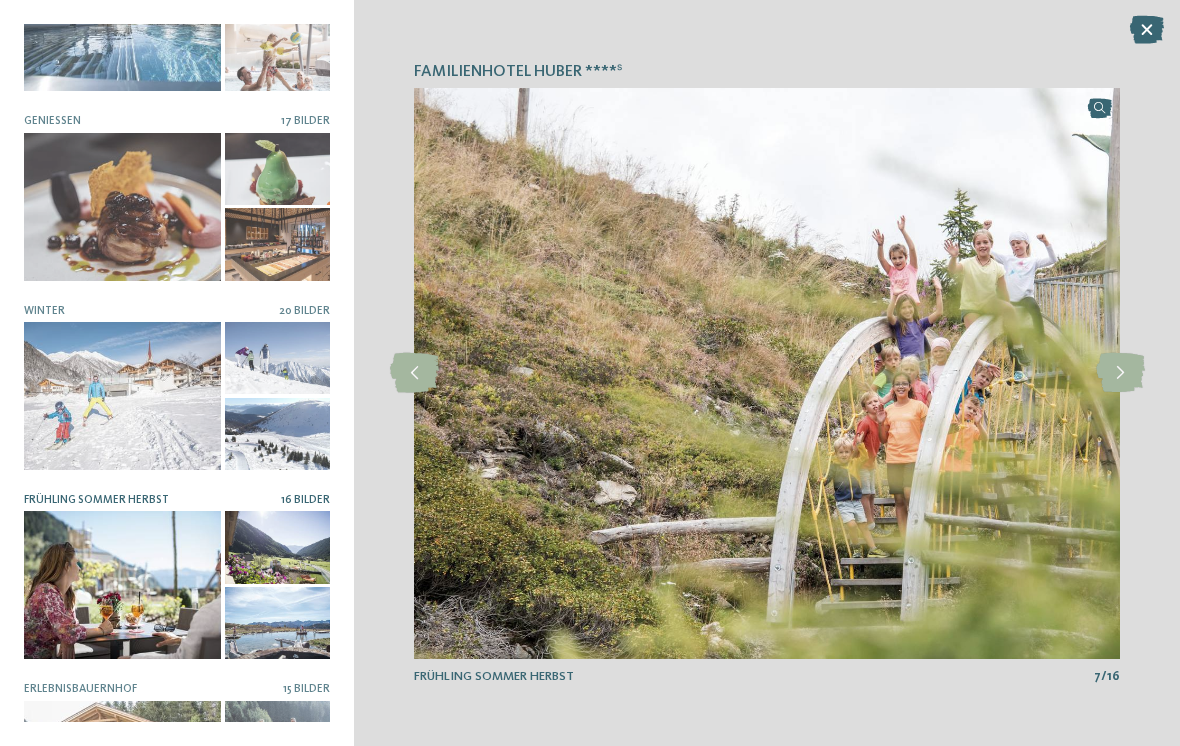 click at bounding box center [1120, 373] 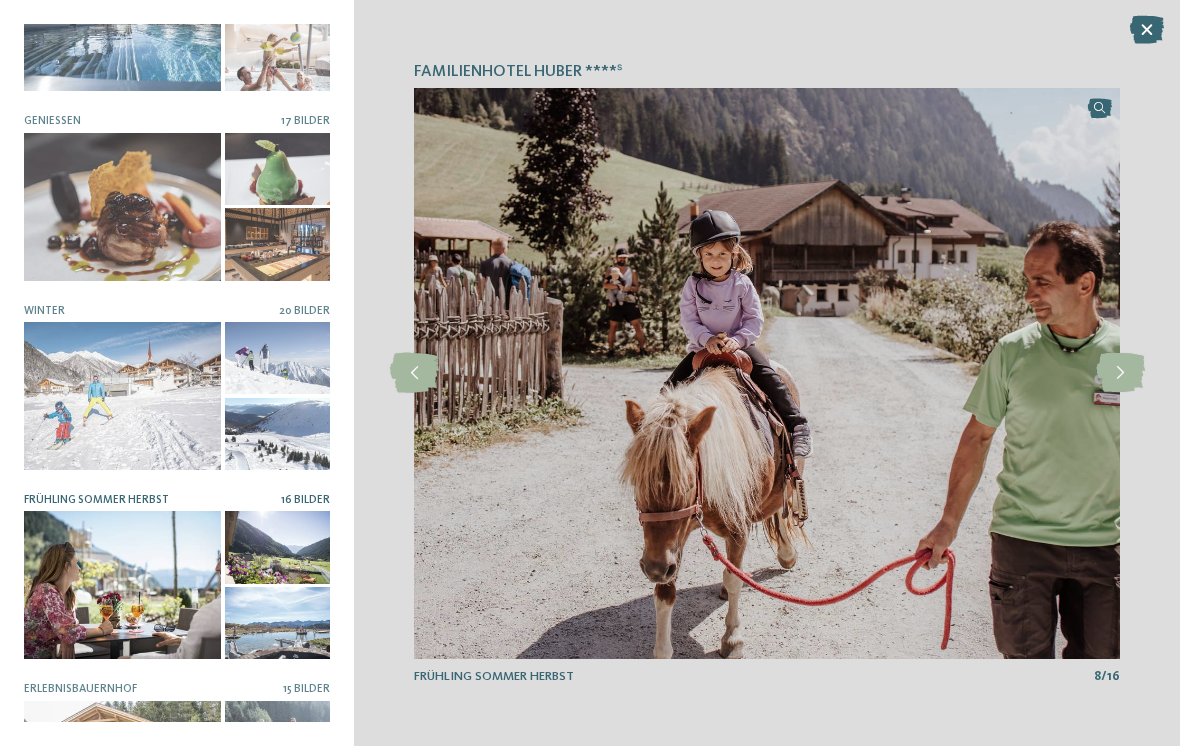 click at bounding box center (1120, 373) 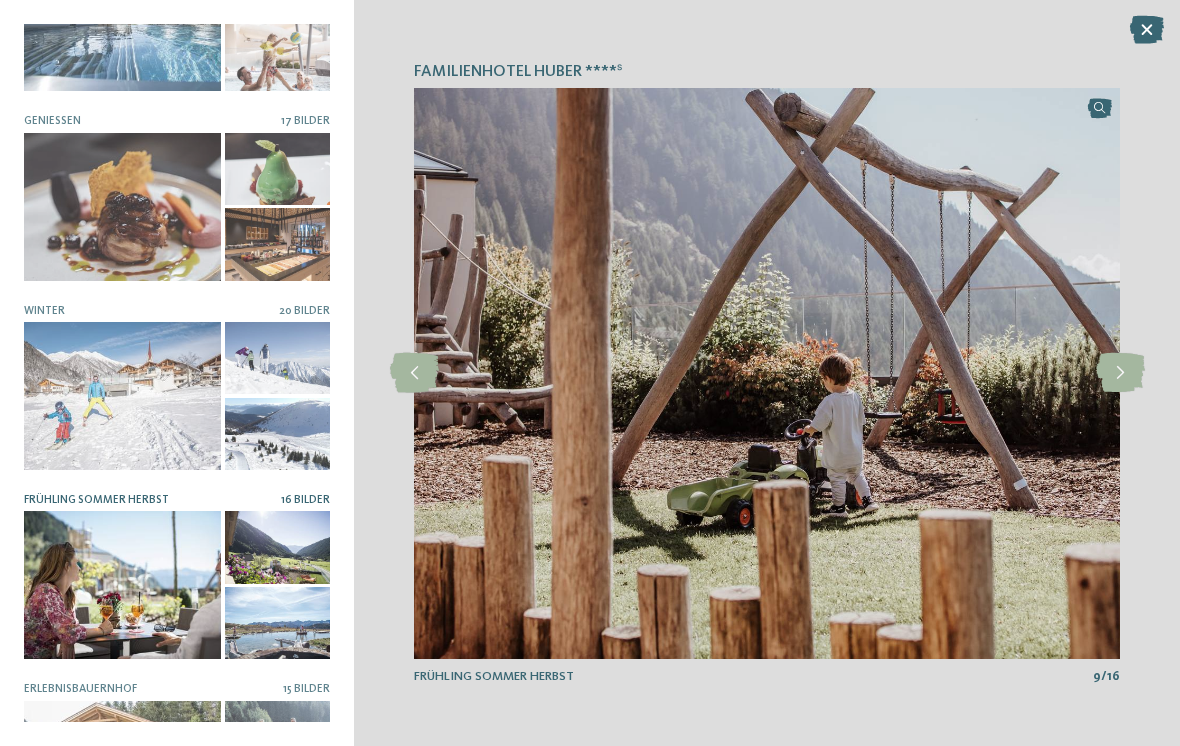 click at bounding box center [1120, 373] 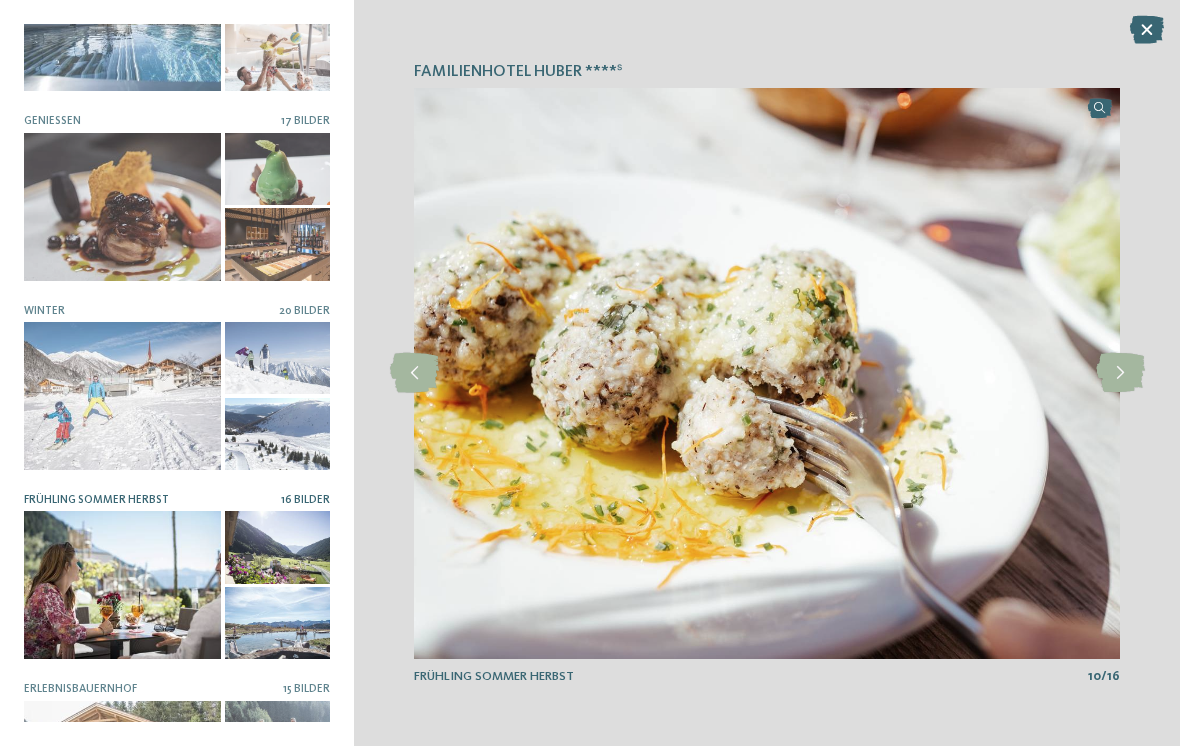 click at bounding box center (1120, 373) 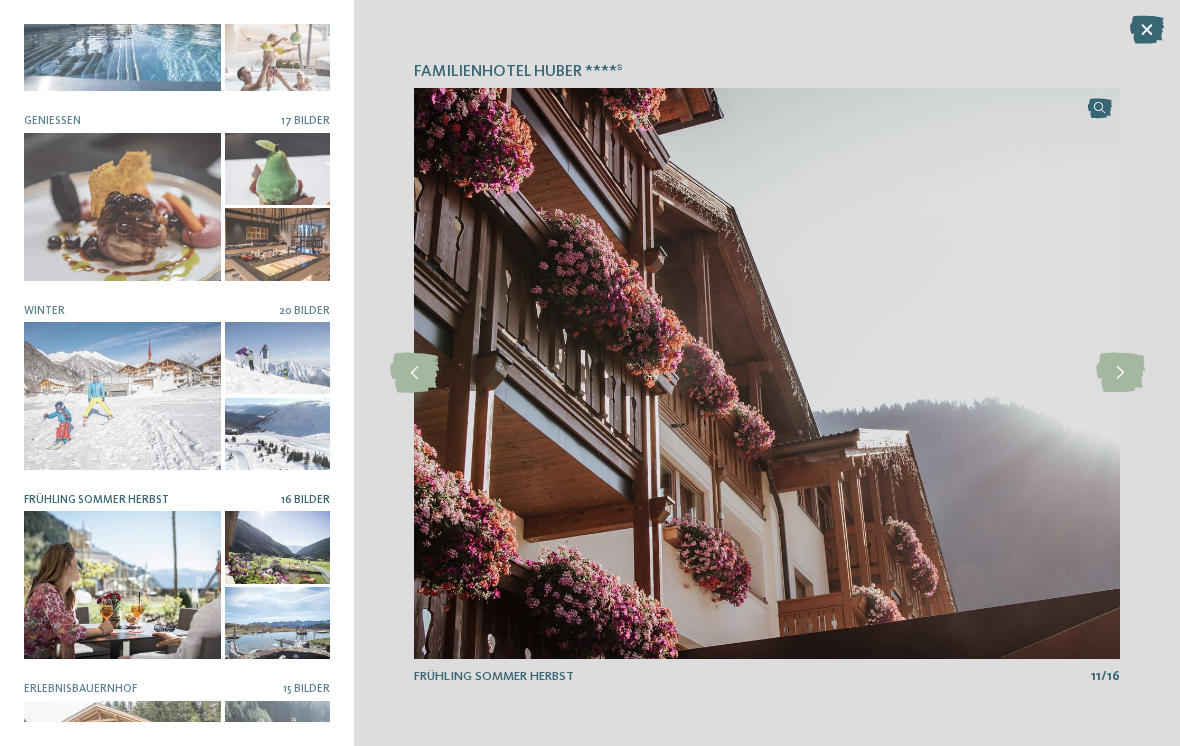click at bounding box center (1120, 373) 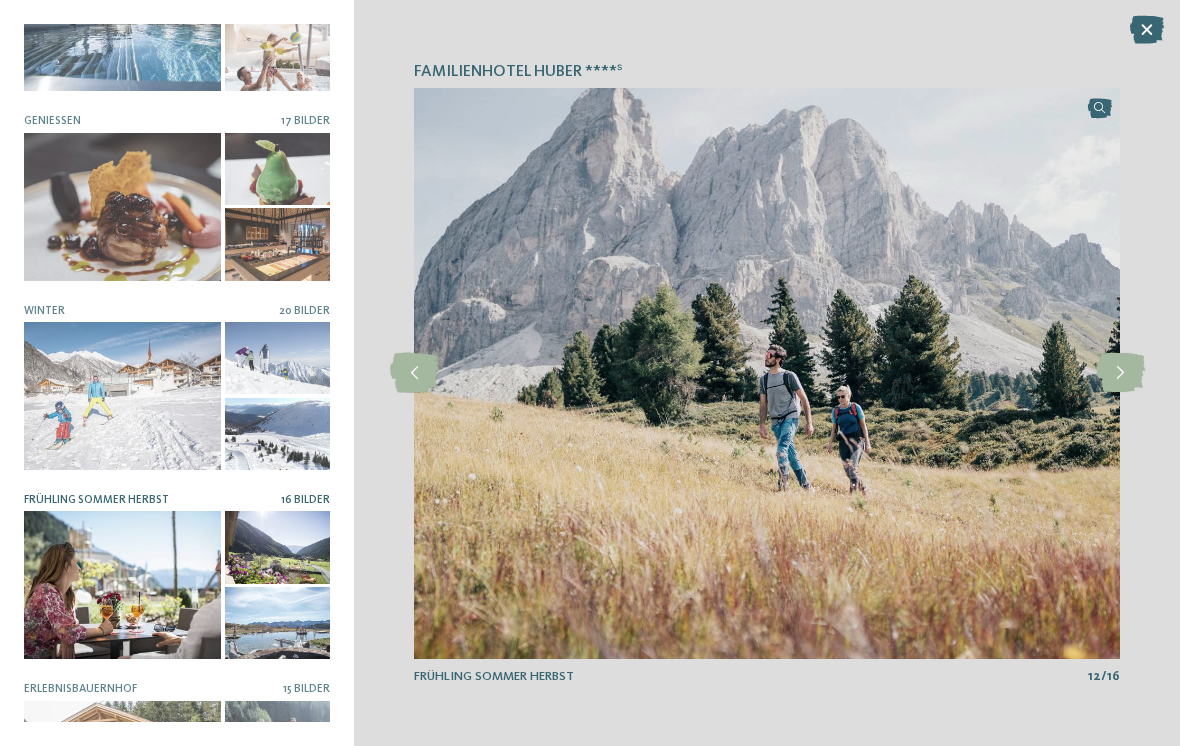 click at bounding box center [1120, 373] 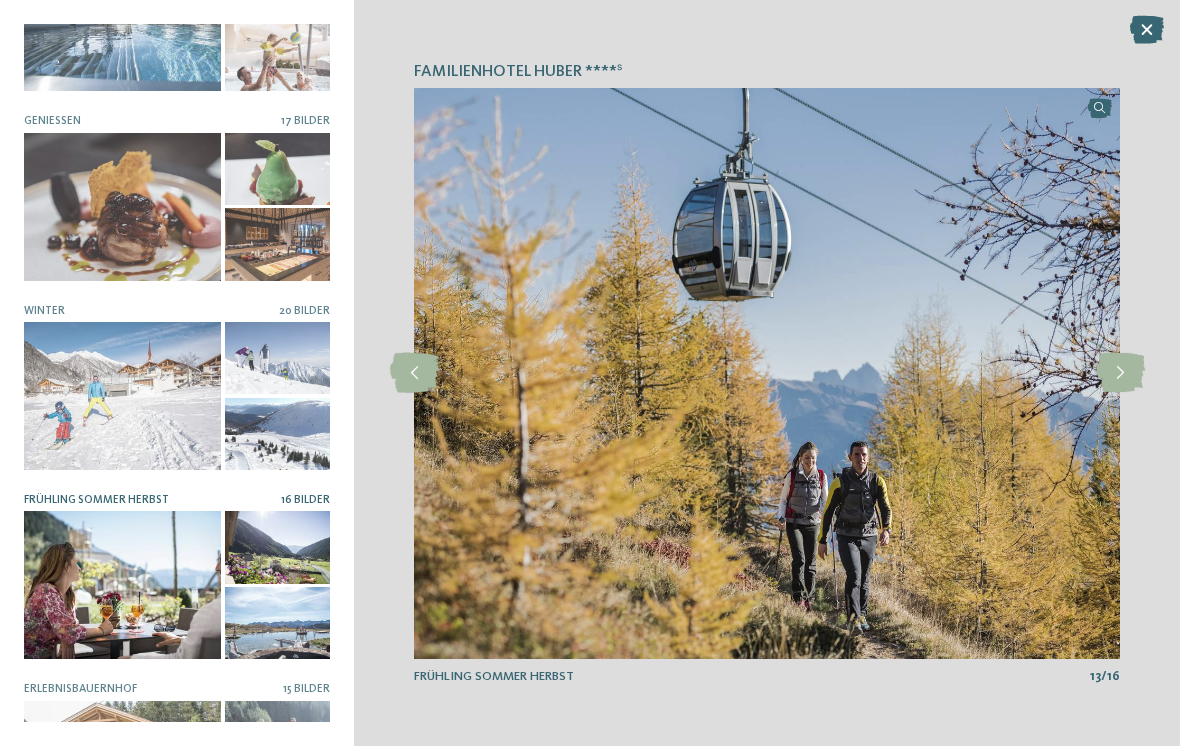 click at bounding box center (1120, 373) 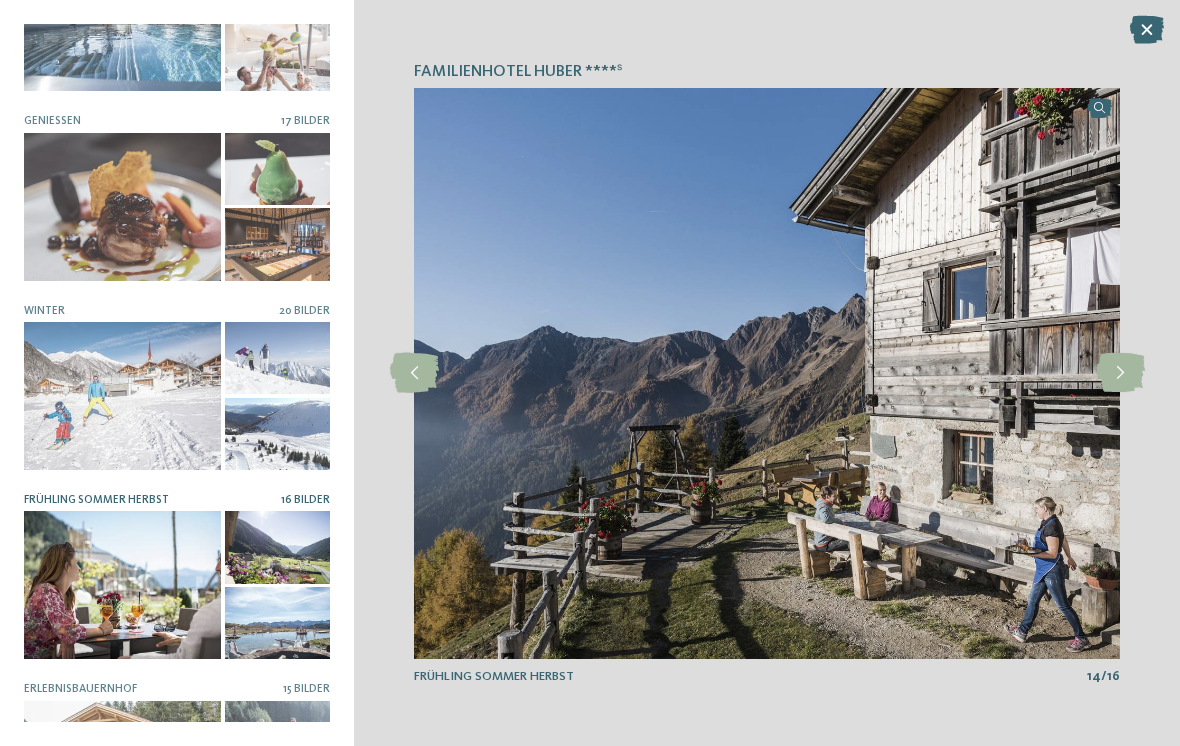 click at bounding box center (1120, 373) 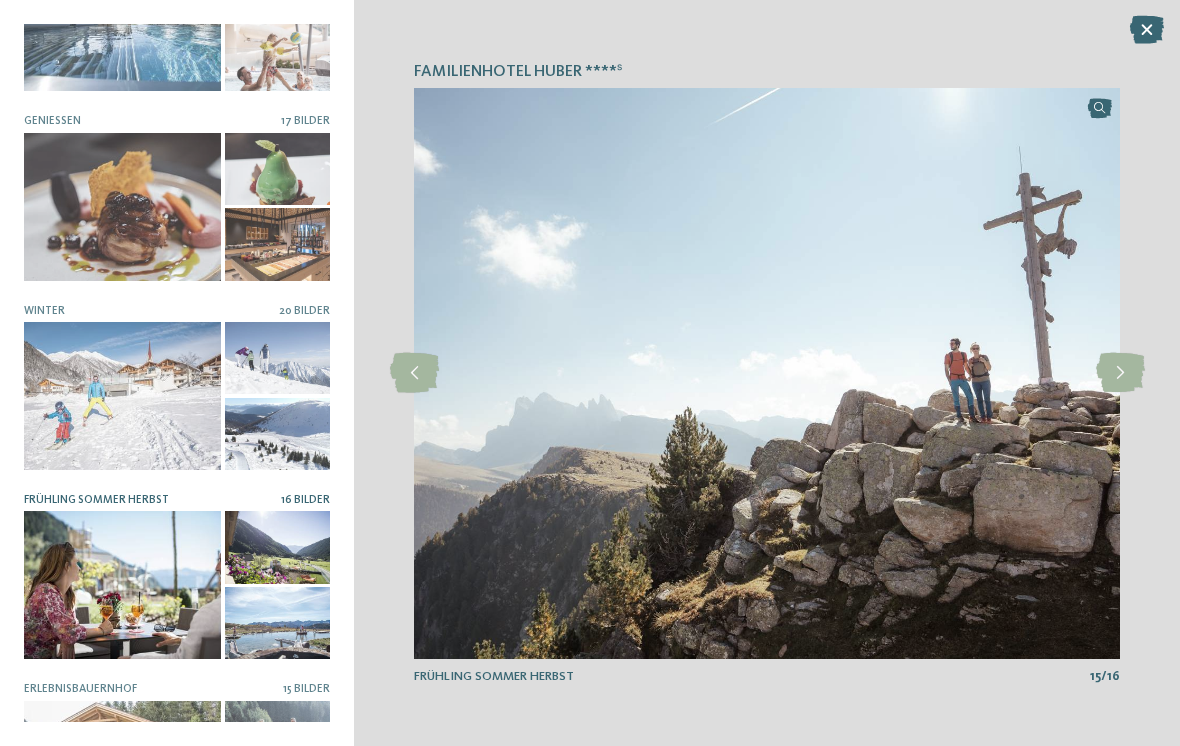 click at bounding box center [1120, 373] 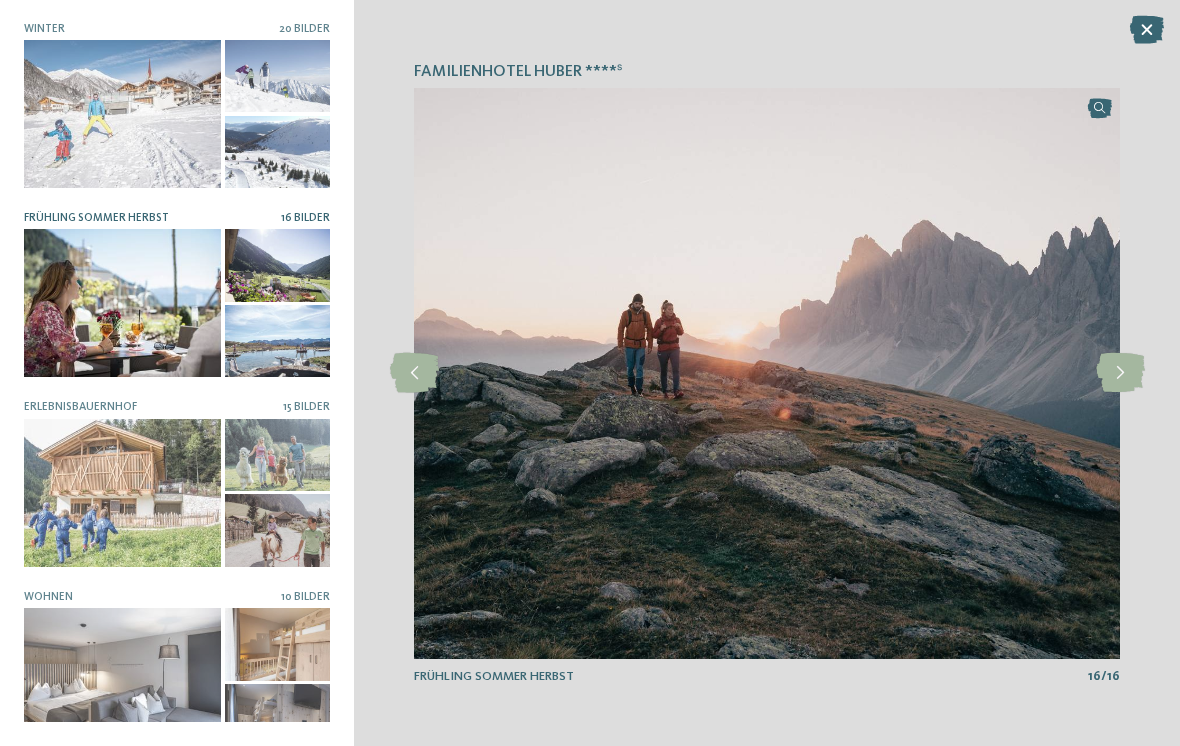 scroll, scrollTop: 759, scrollLeft: 0, axis: vertical 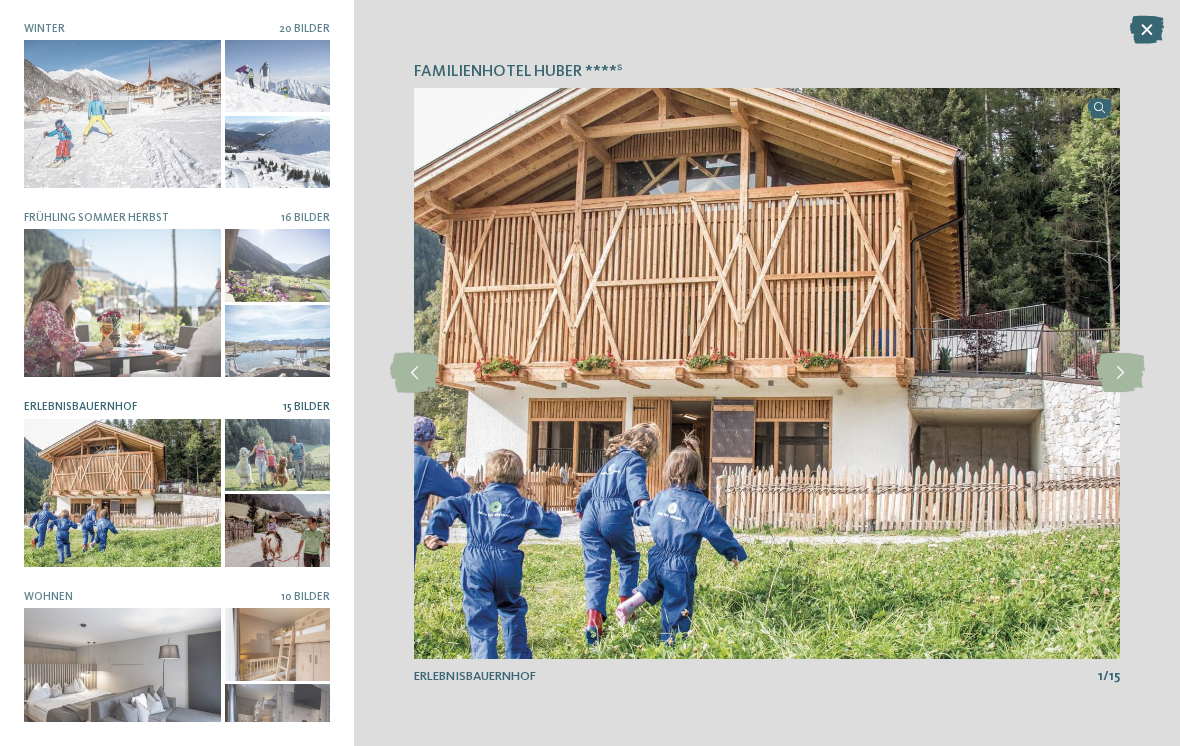 click at bounding box center [1120, 373] 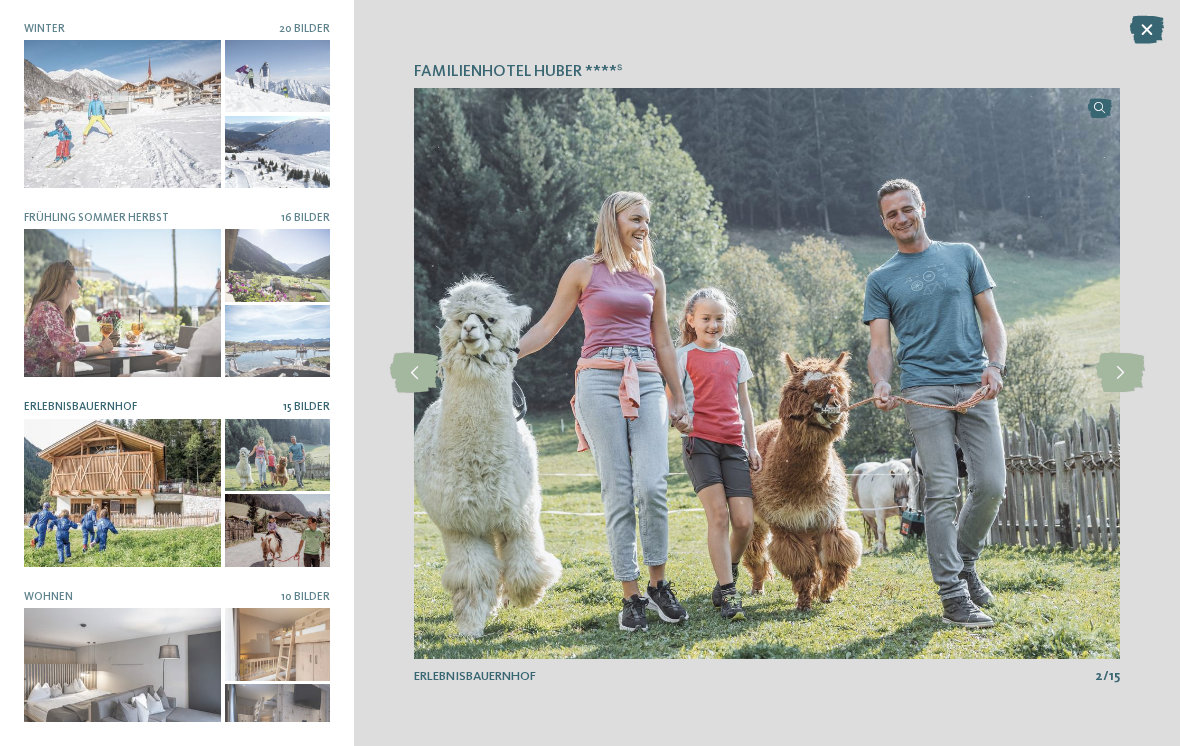 click at bounding box center [1120, 373] 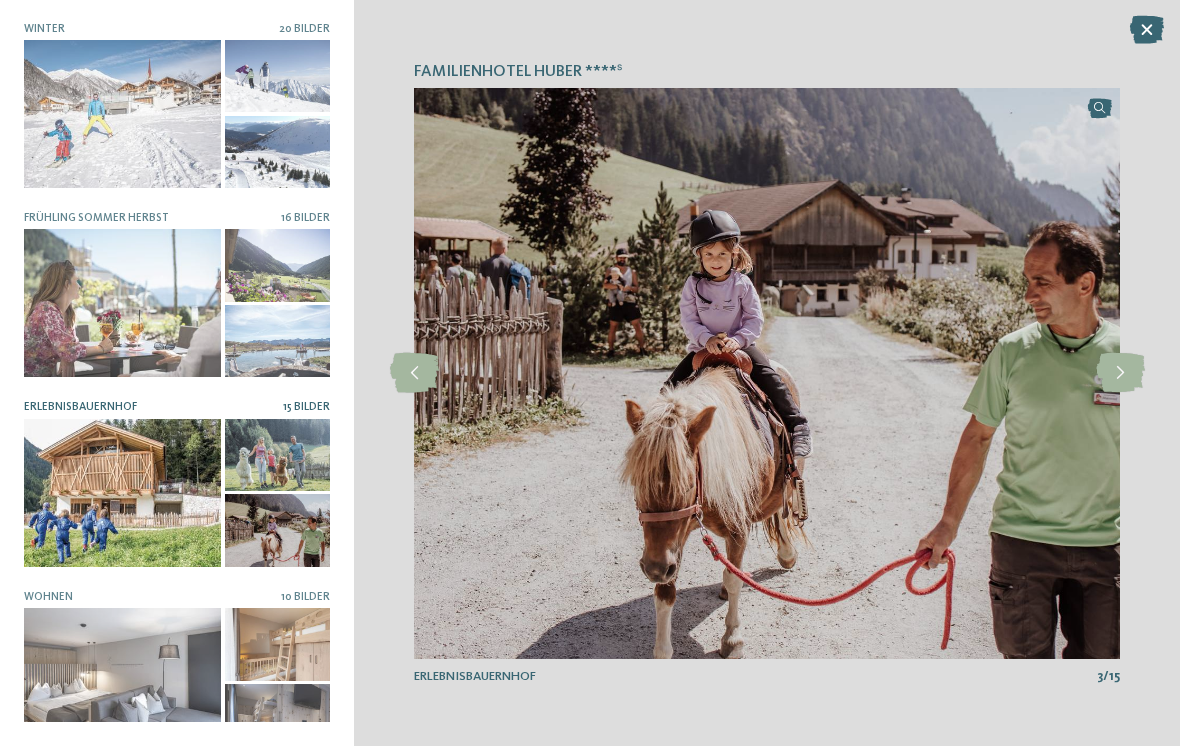 click at bounding box center (1120, 373) 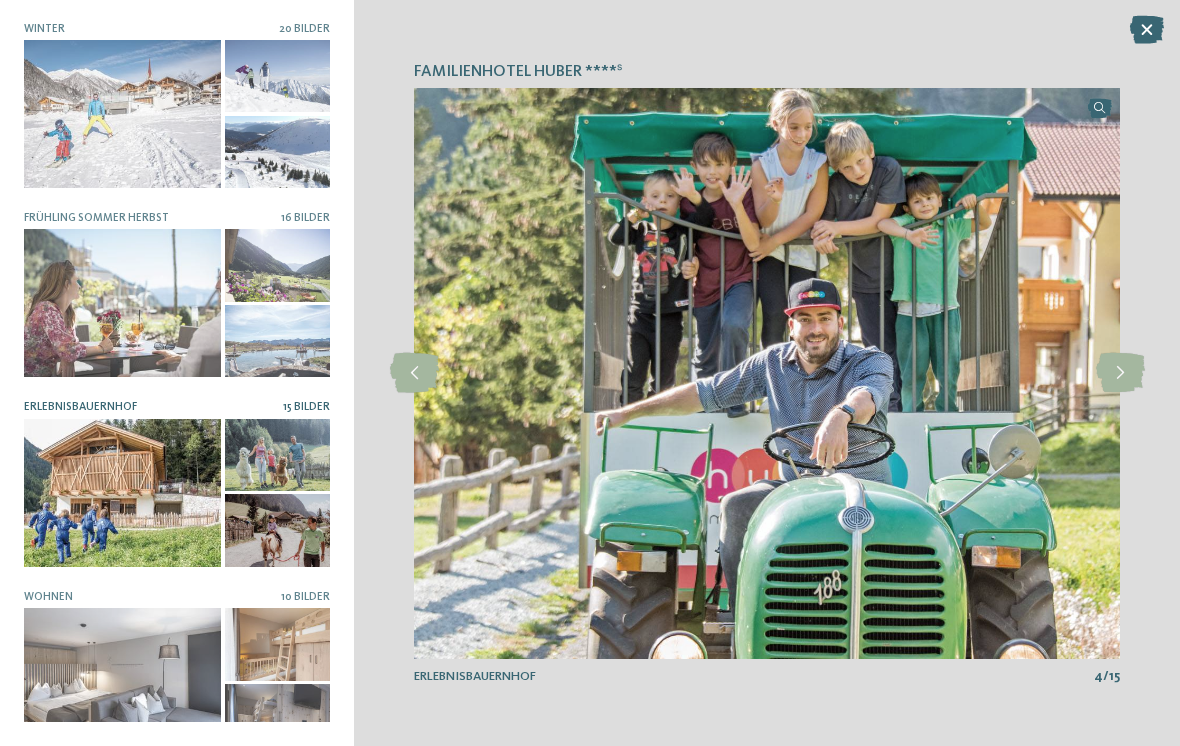 click at bounding box center (1120, 373) 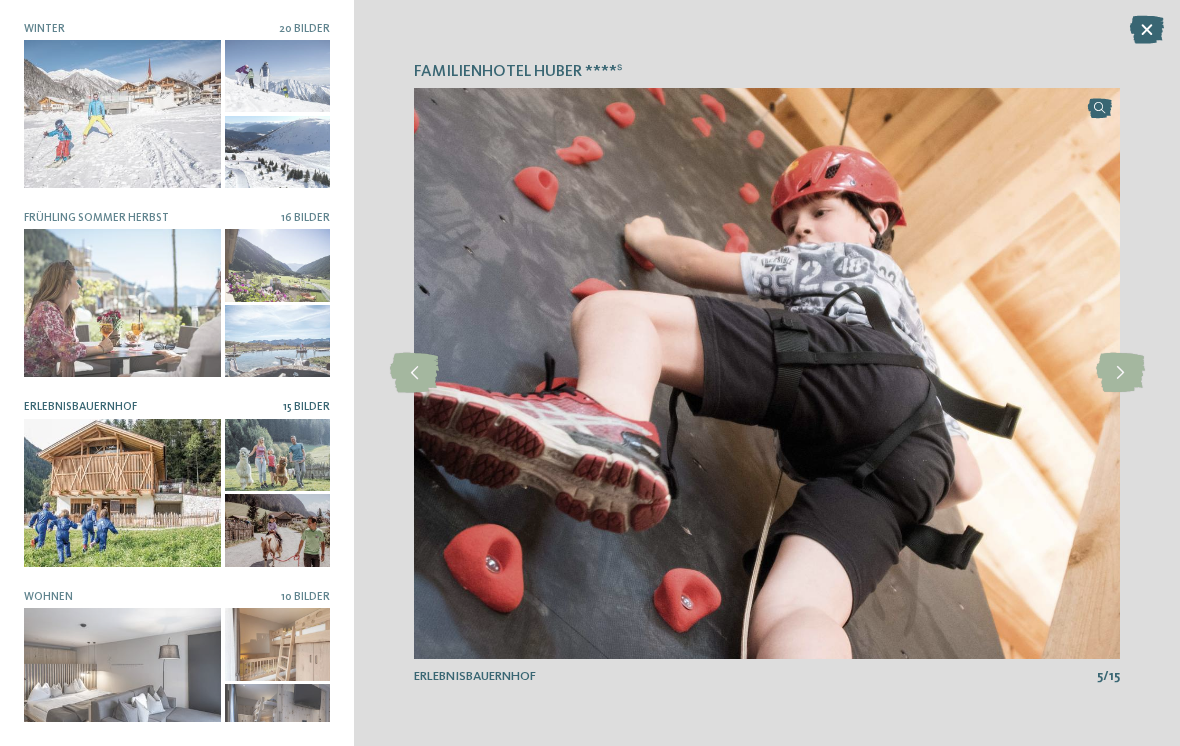 click at bounding box center (1120, 373) 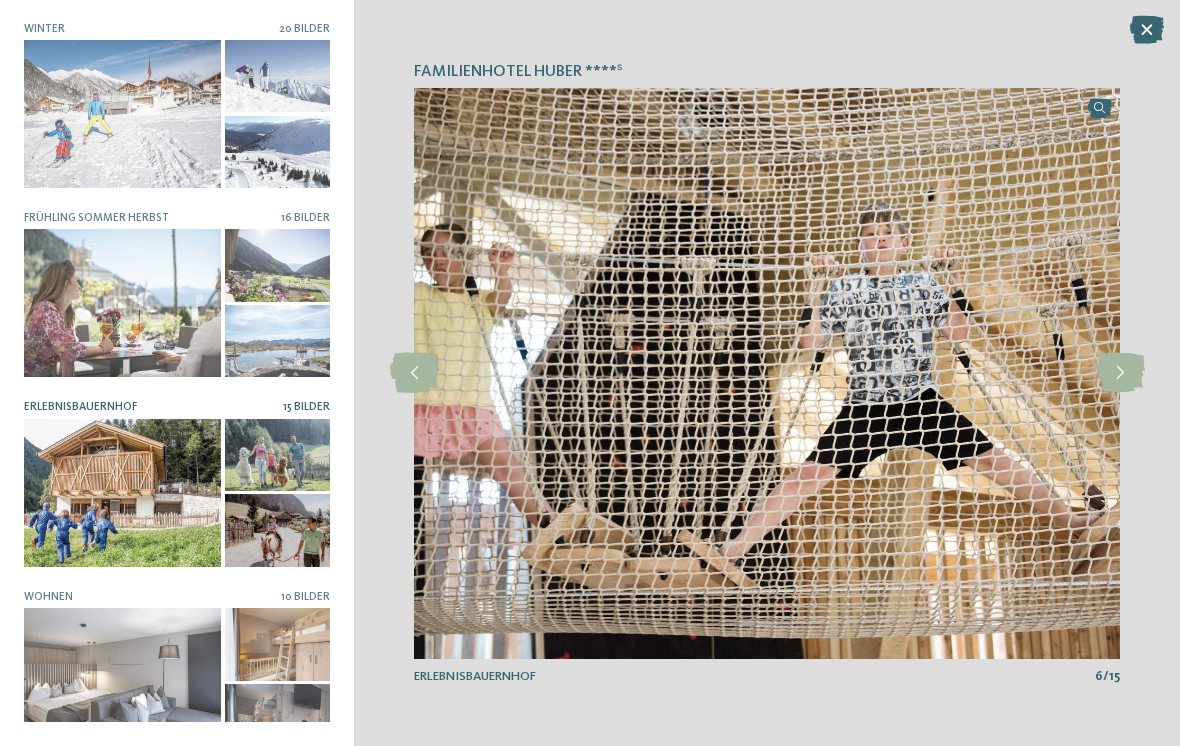 click at bounding box center [1120, 373] 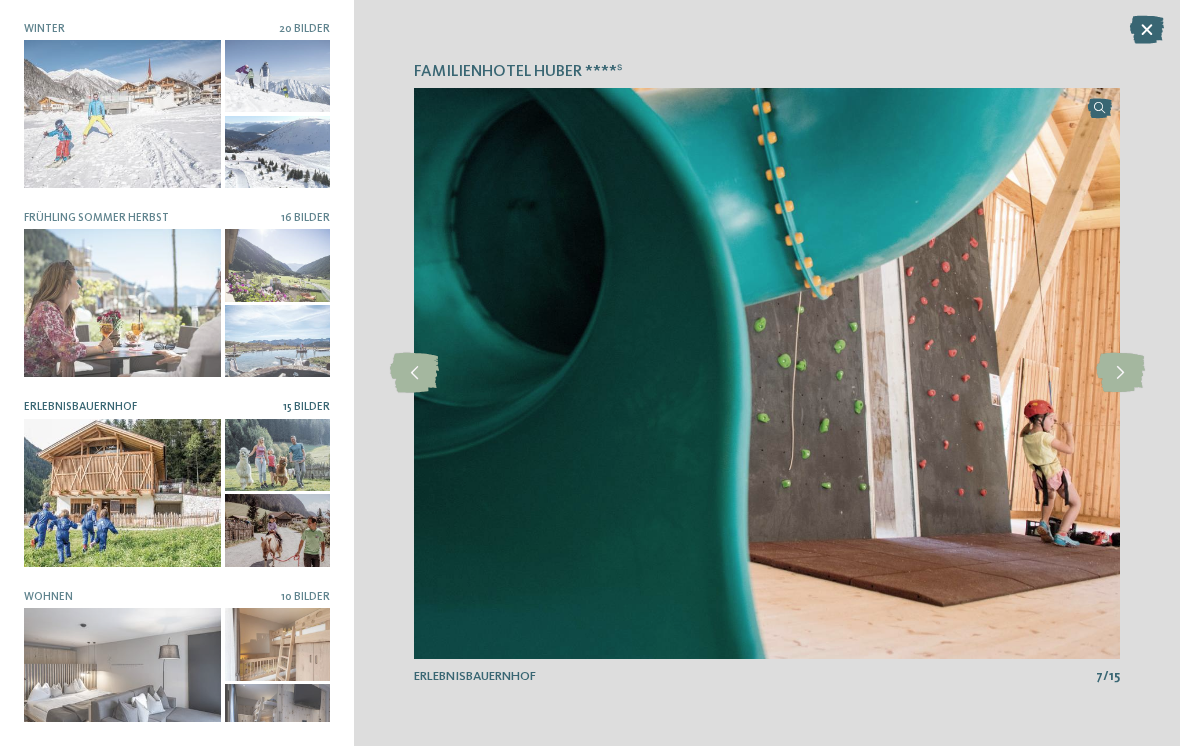 click at bounding box center (1120, 373) 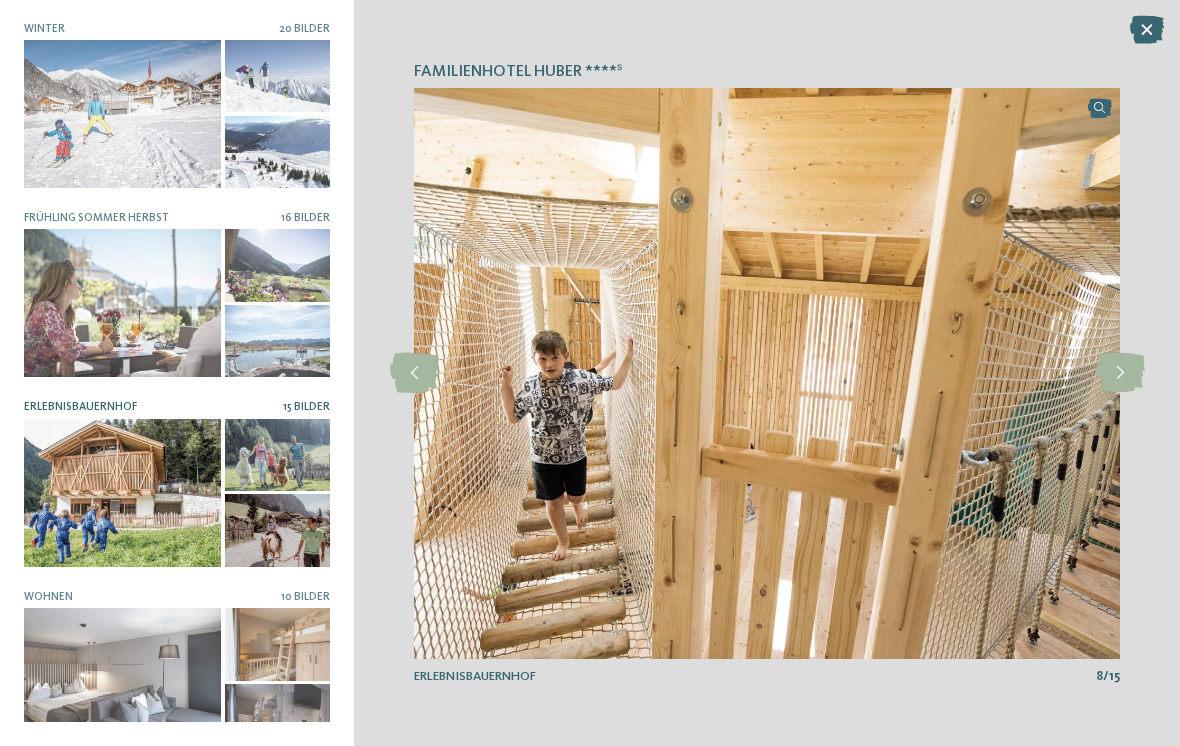 click at bounding box center (1120, 373) 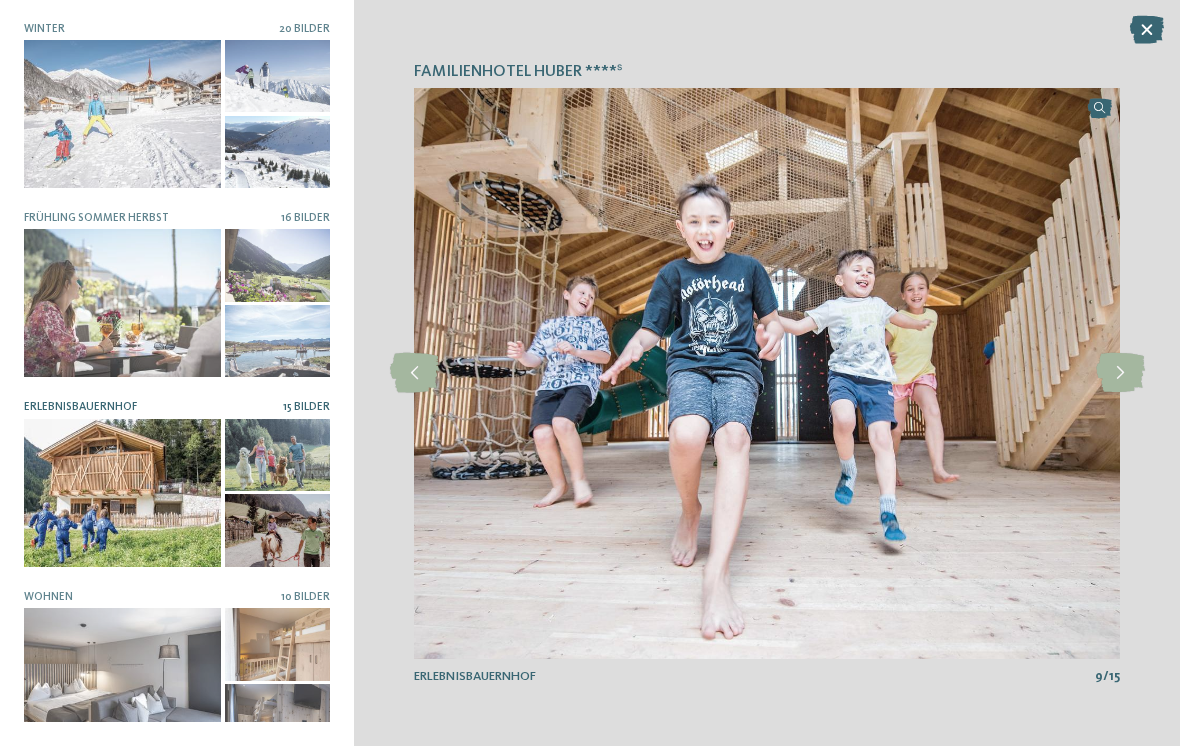click at bounding box center (1120, 373) 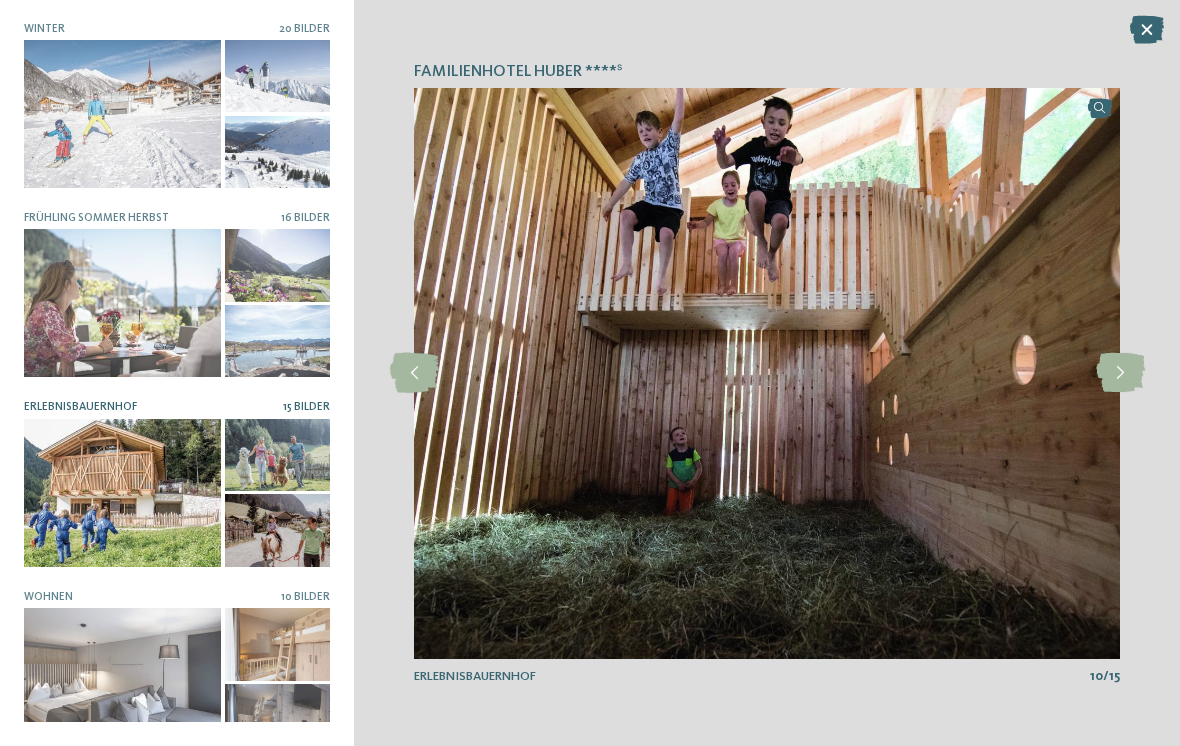 click at bounding box center (1120, 373) 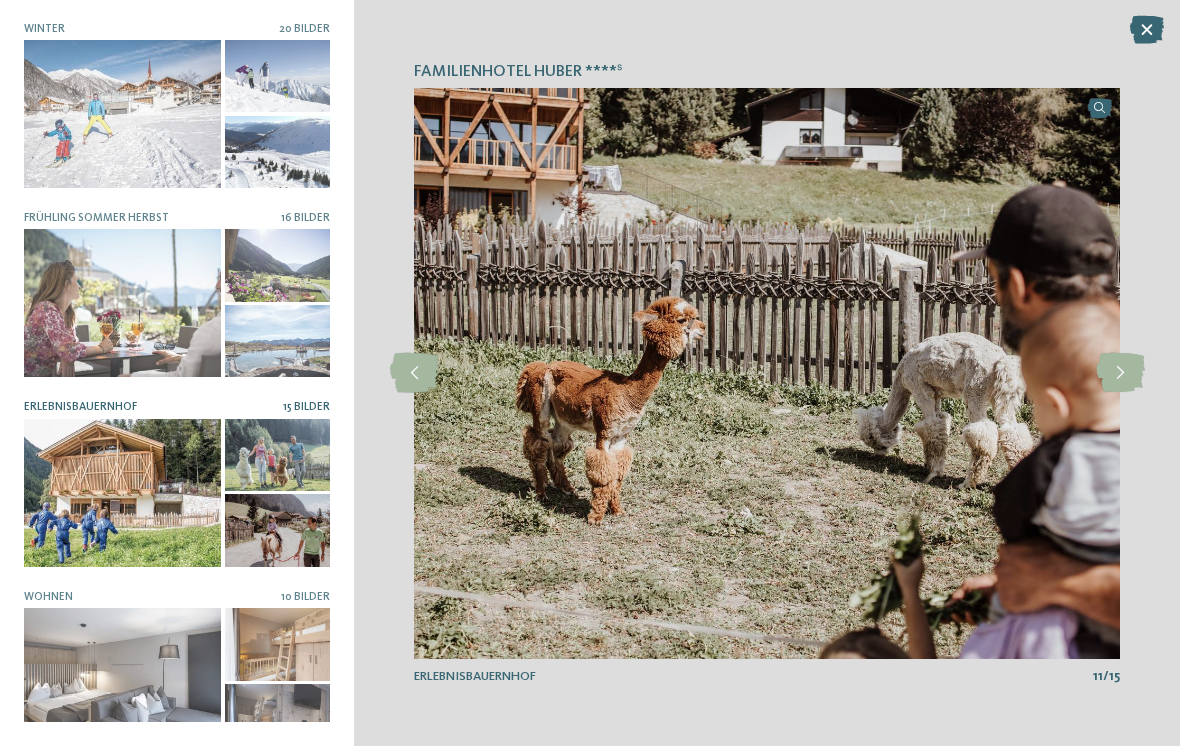 click at bounding box center [1120, 373] 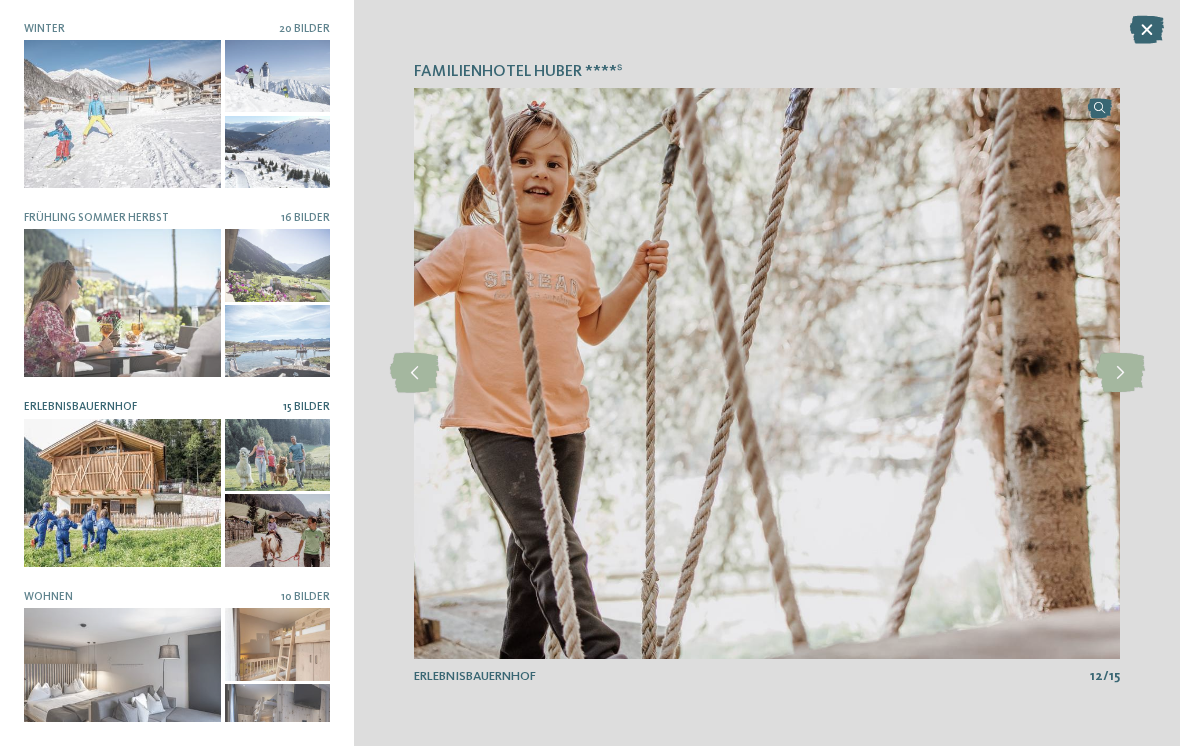 click at bounding box center [1120, 373] 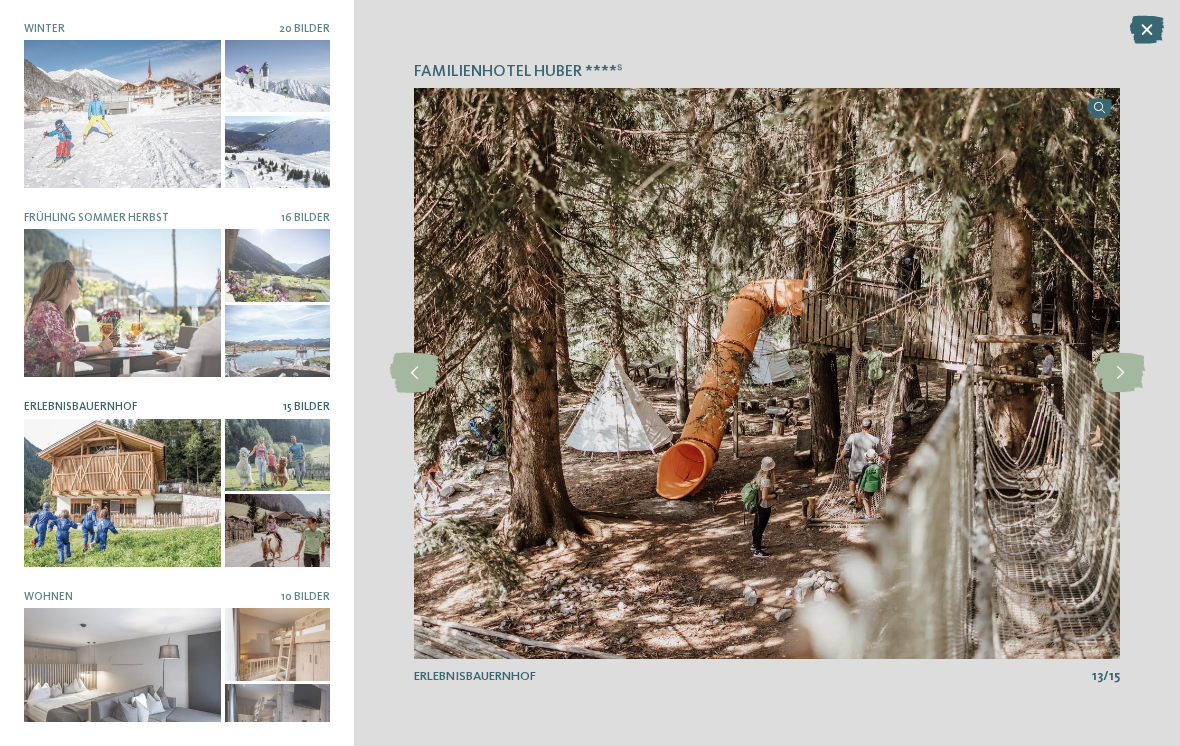 click at bounding box center (1120, 373) 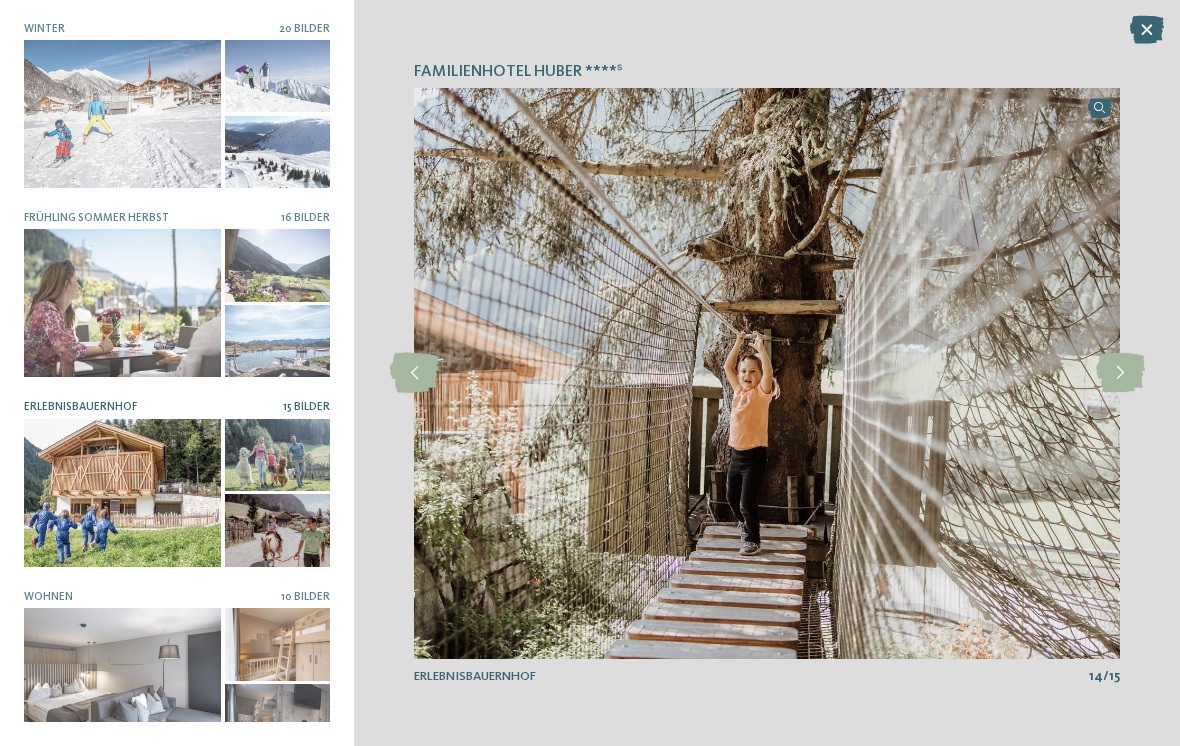 click at bounding box center (1120, 373) 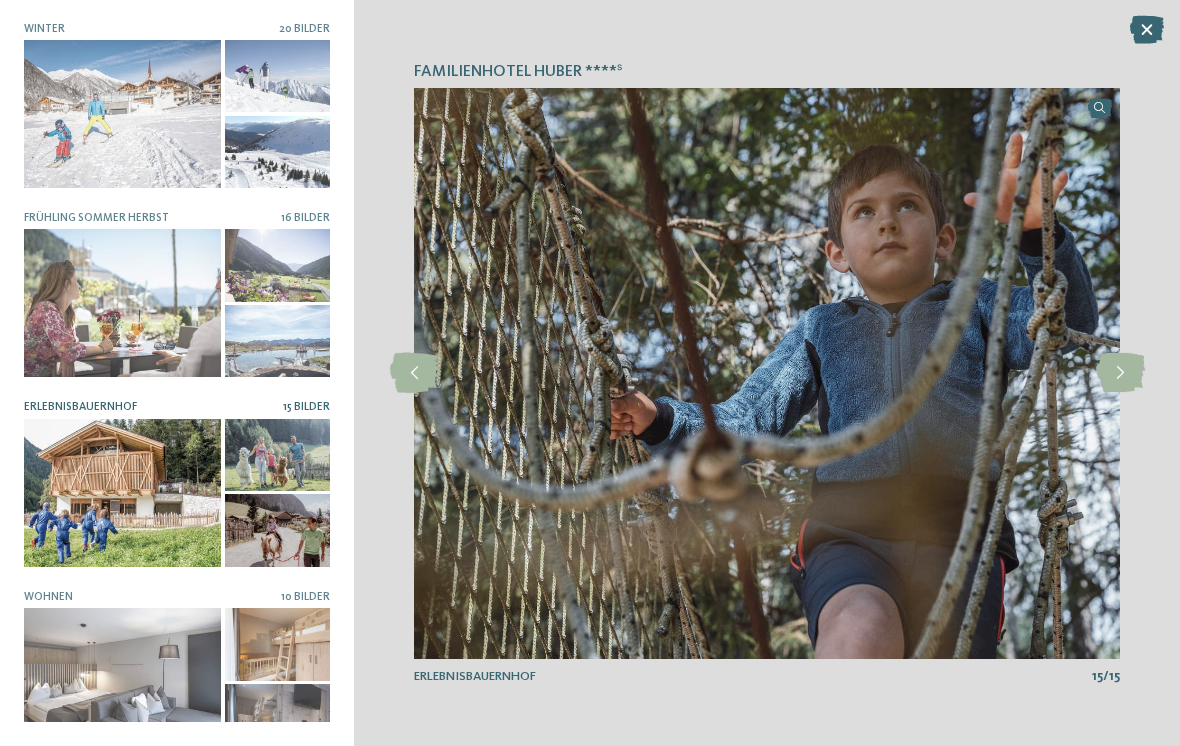click at bounding box center (1120, 373) 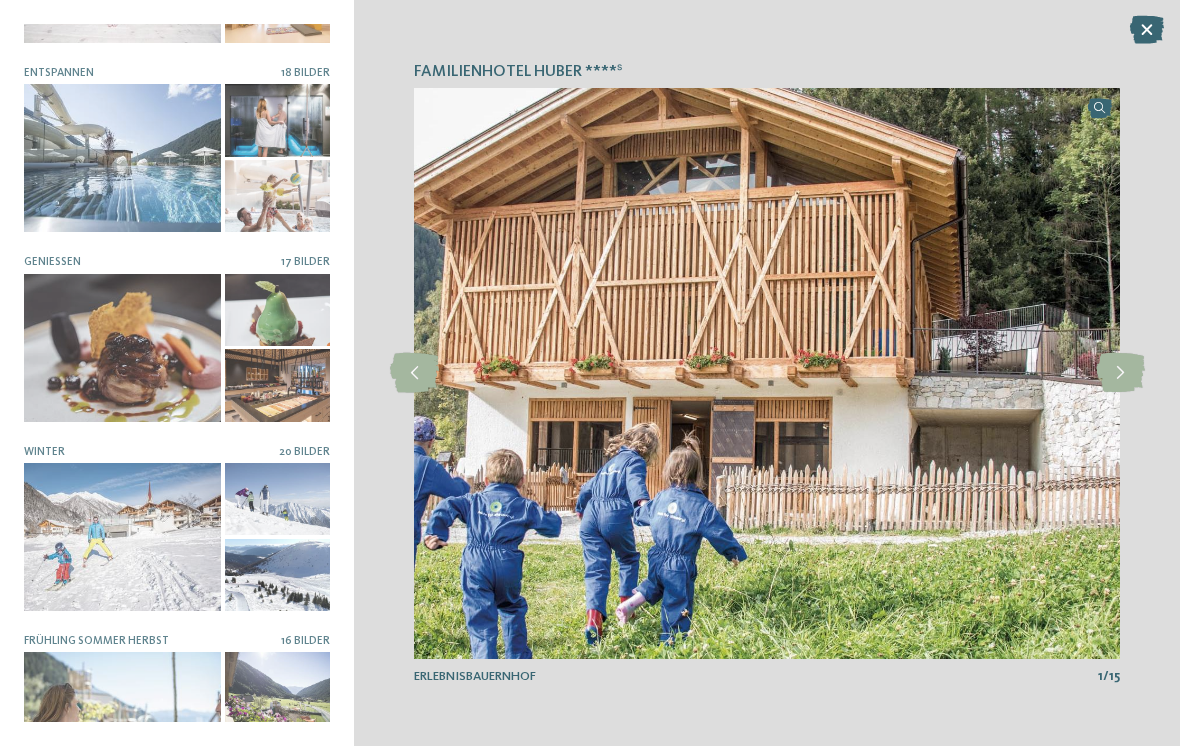 scroll, scrollTop: 307, scrollLeft: 0, axis: vertical 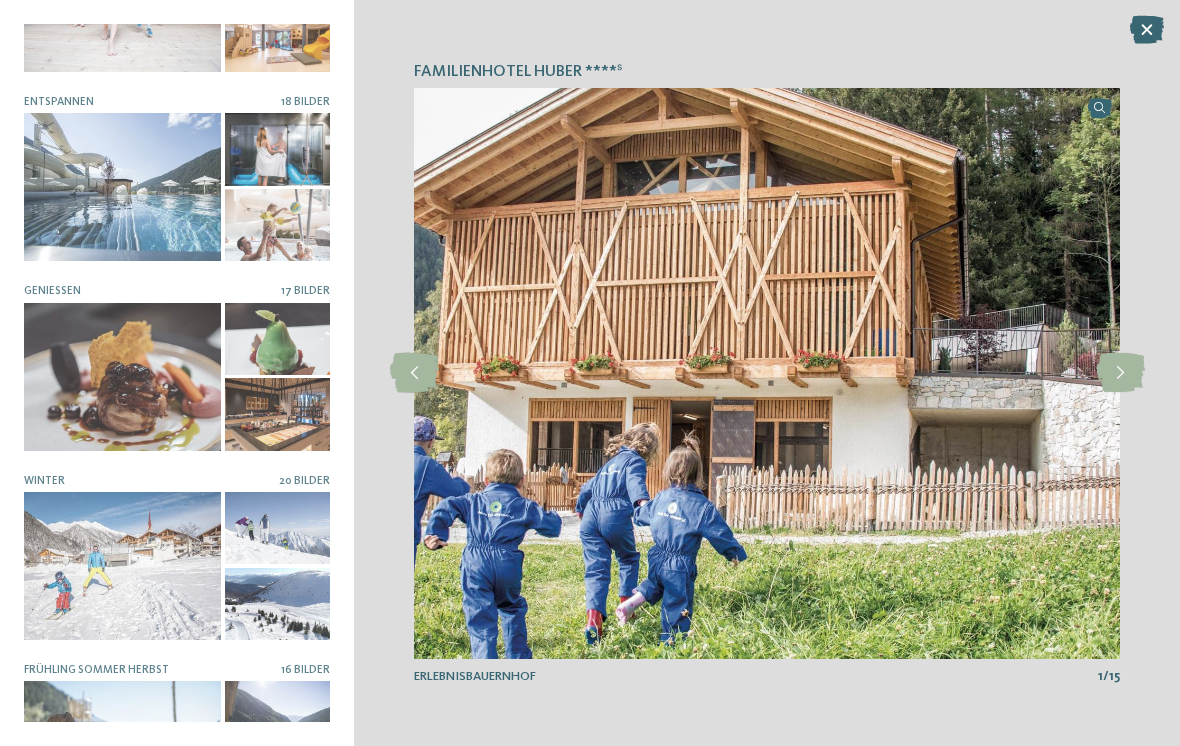 click at bounding box center [122, 377] 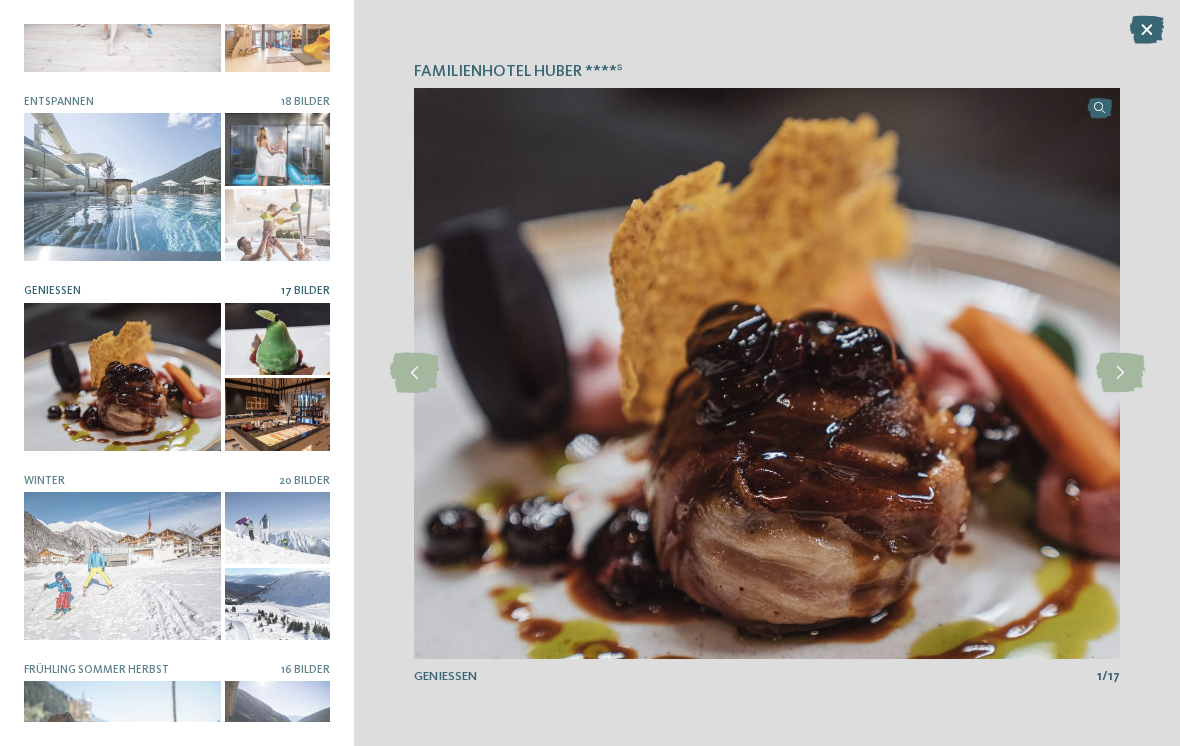 click at bounding box center [1120, 373] 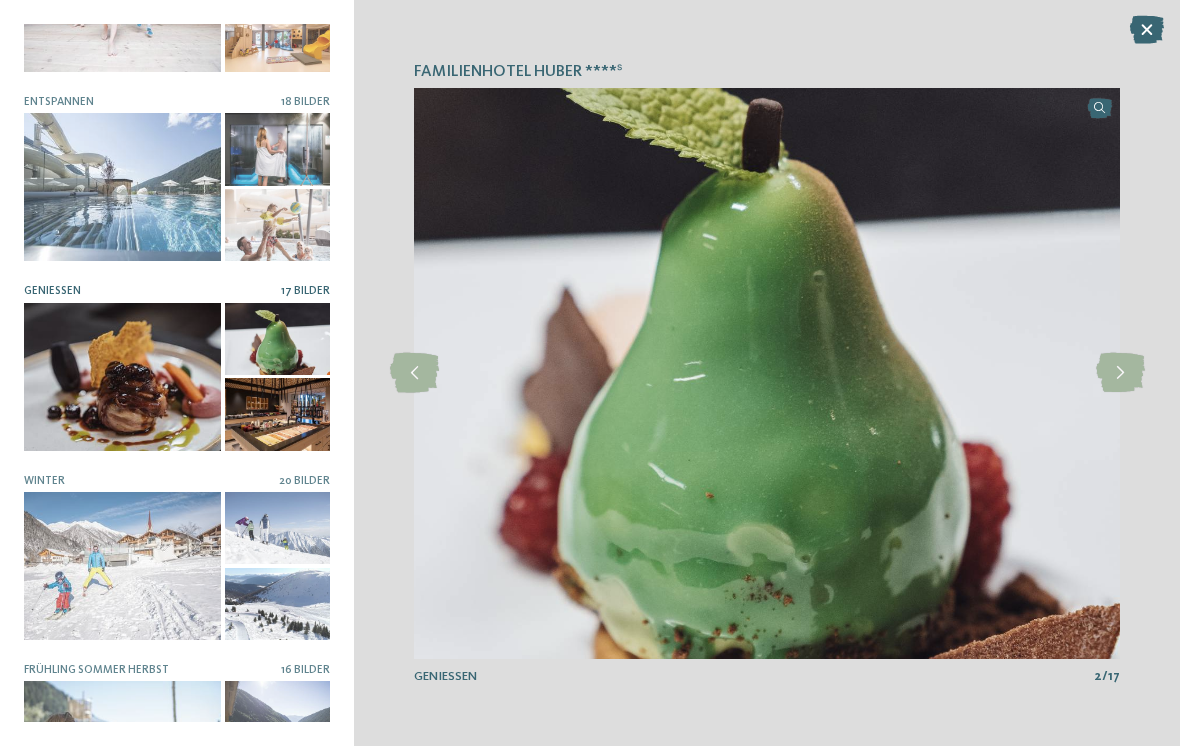 click at bounding box center (1120, 373) 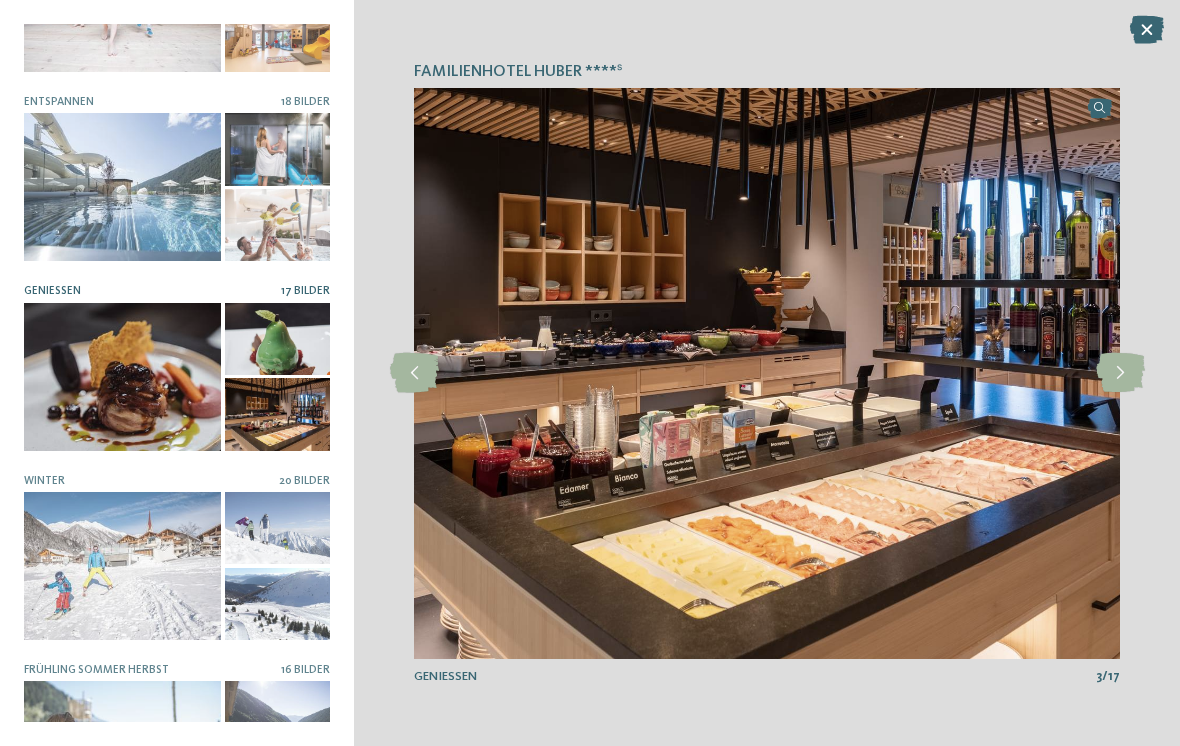 click at bounding box center (1120, 373) 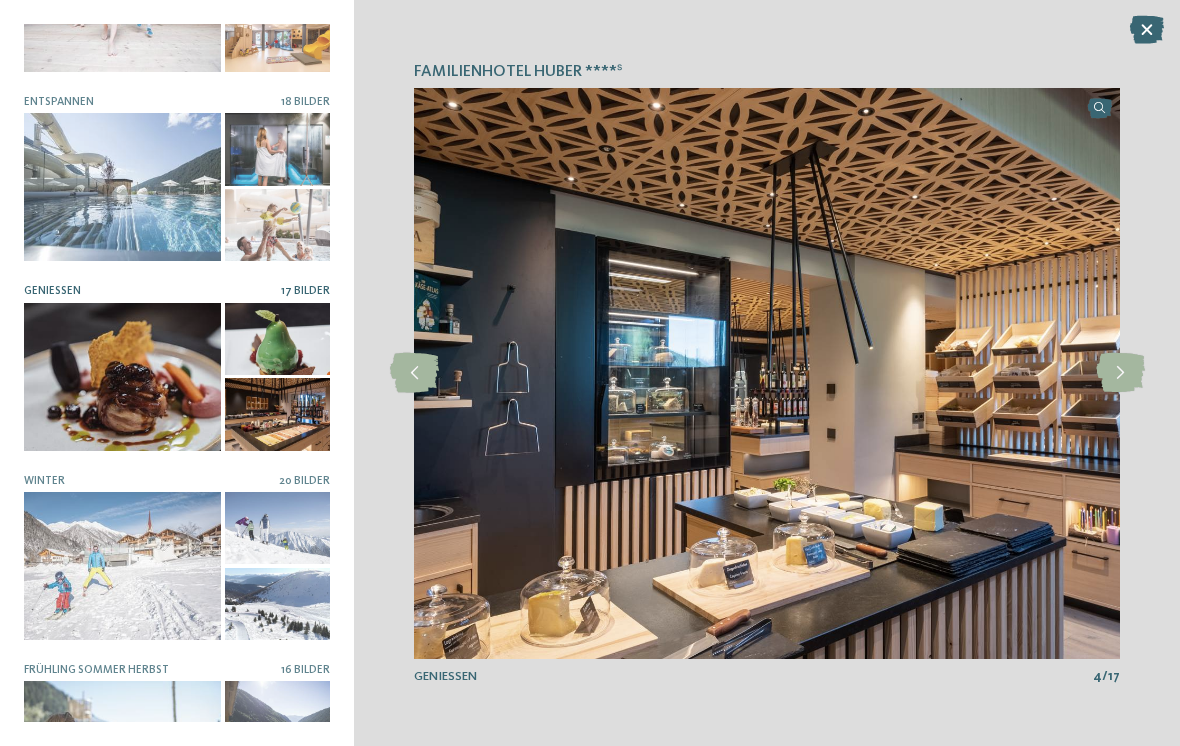 click at bounding box center (1120, 373) 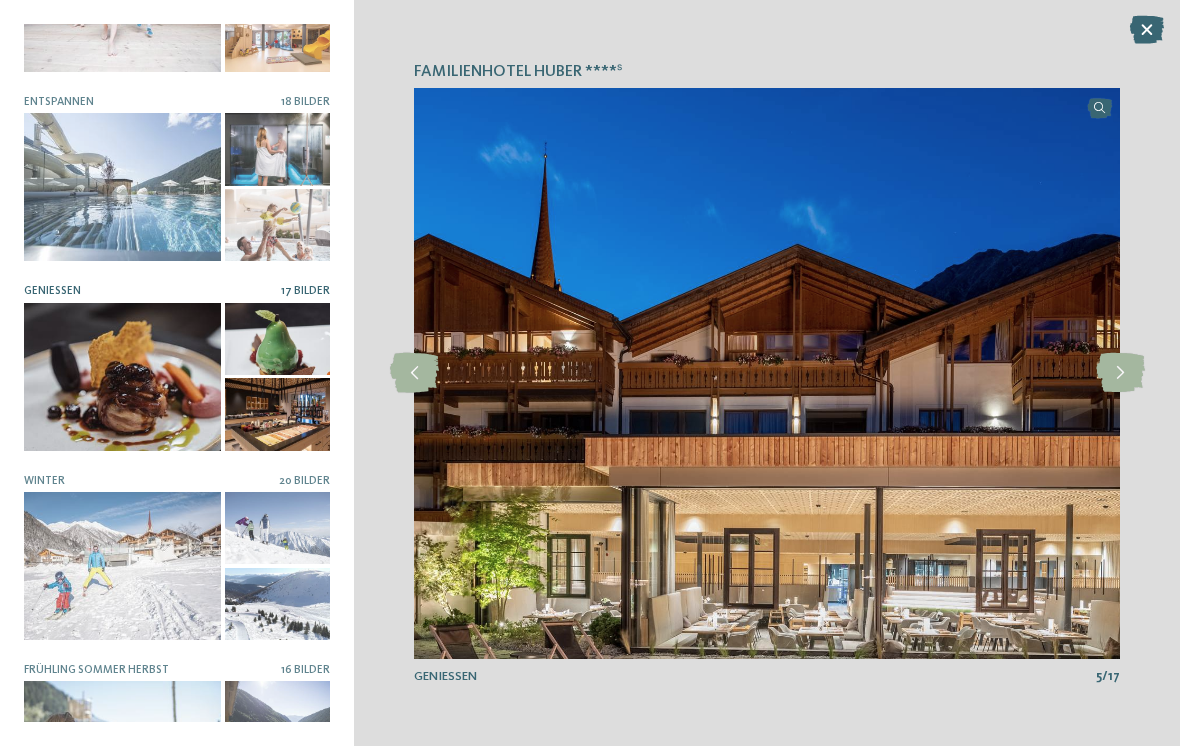 click at bounding box center [1120, 373] 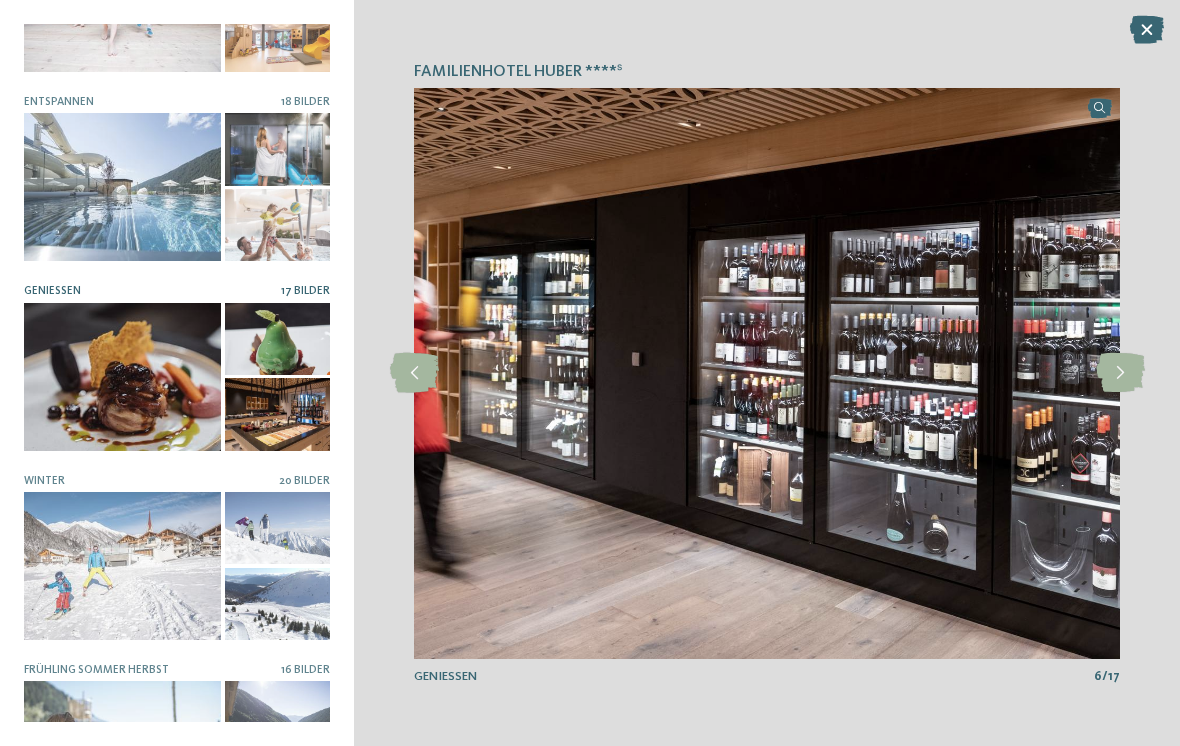 click at bounding box center [1120, 373] 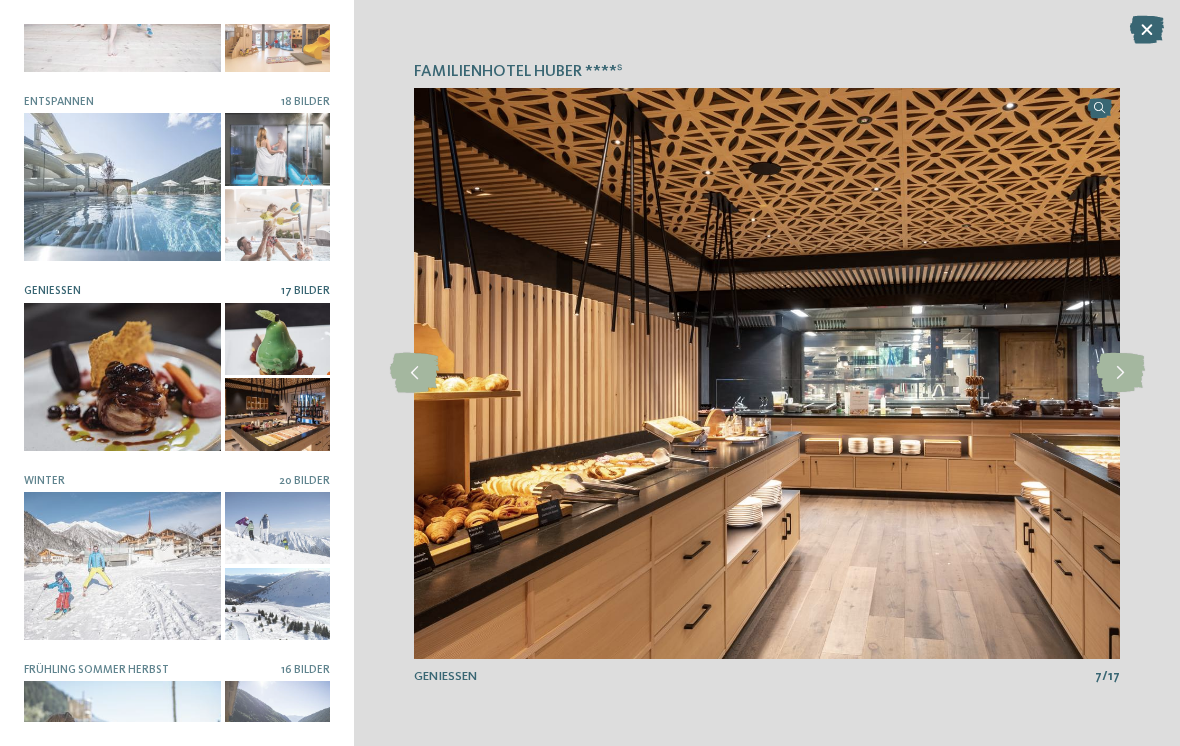 click at bounding box center (1120, 373) 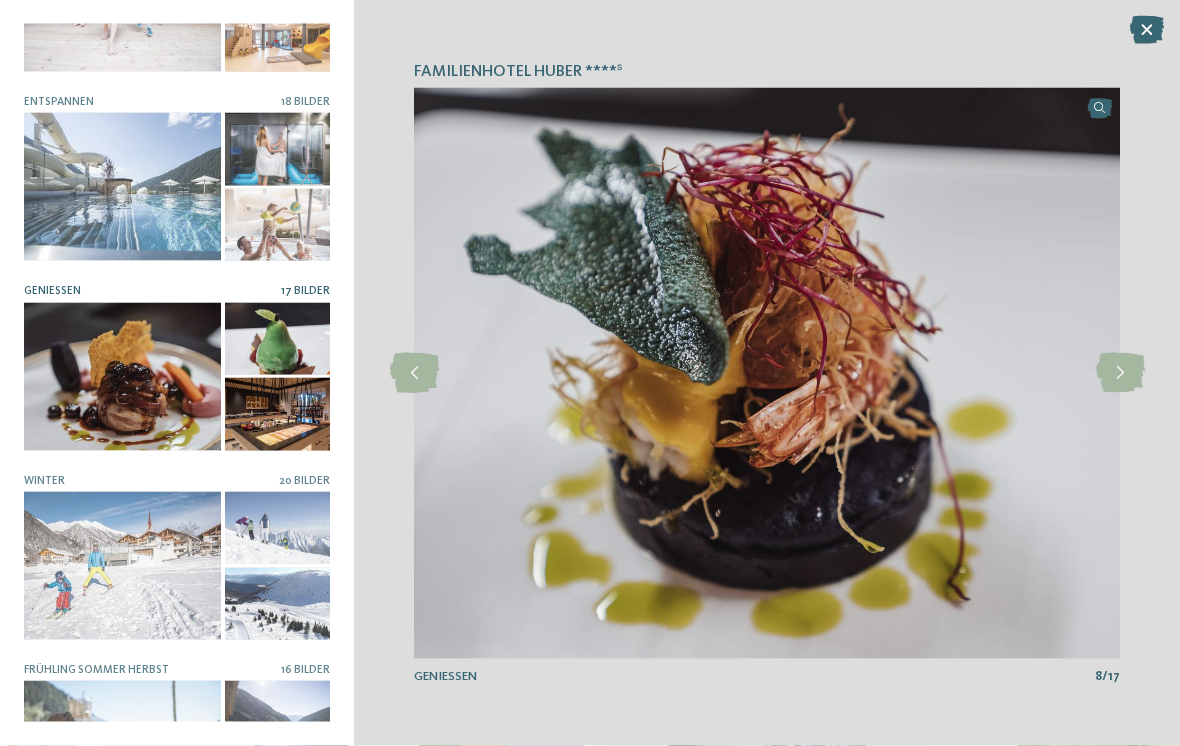 scroll, scrollTop: 0, scrollLeft: 0, axis: both 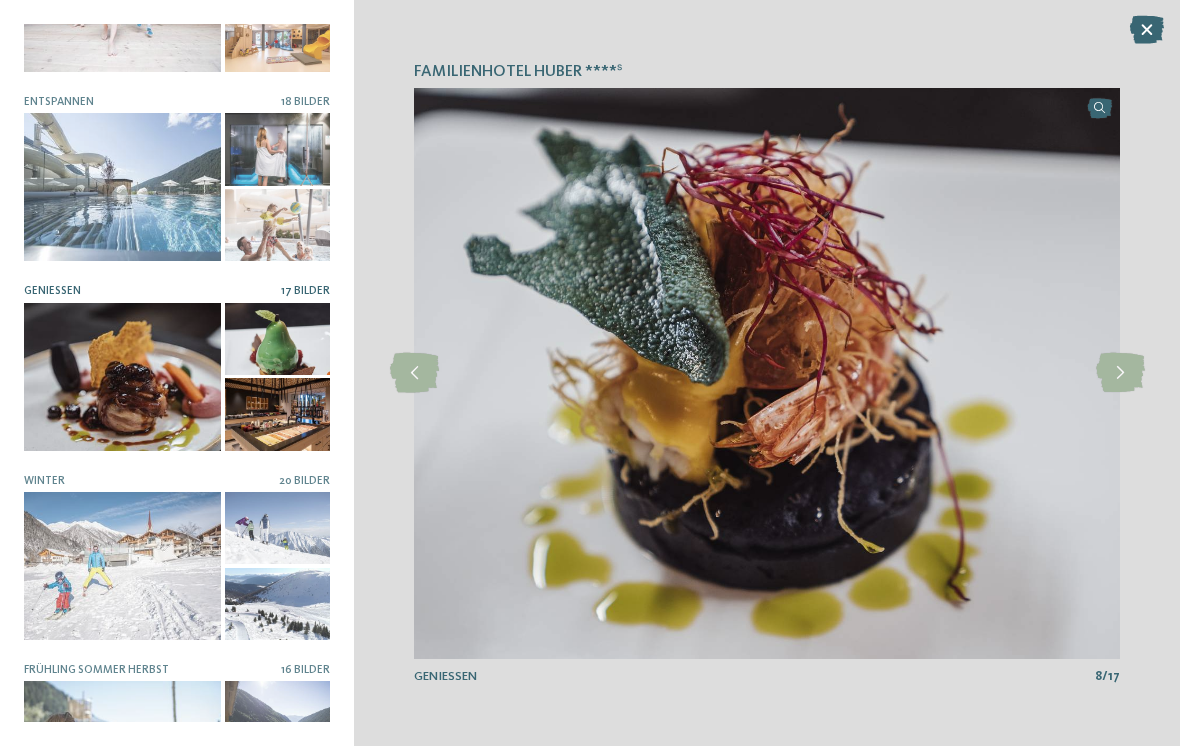 click at bounding box center (1147, 30) 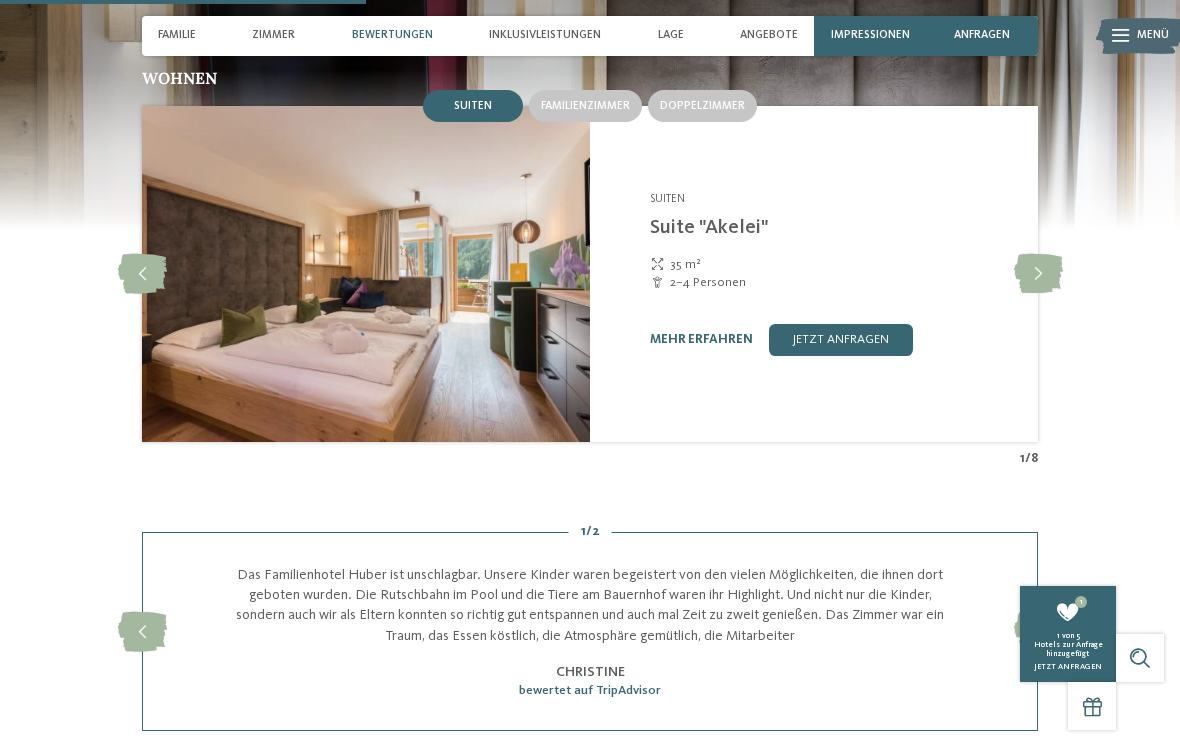 scroll, scrollTop: 1771, scrollLeft: 0, axis: vertical 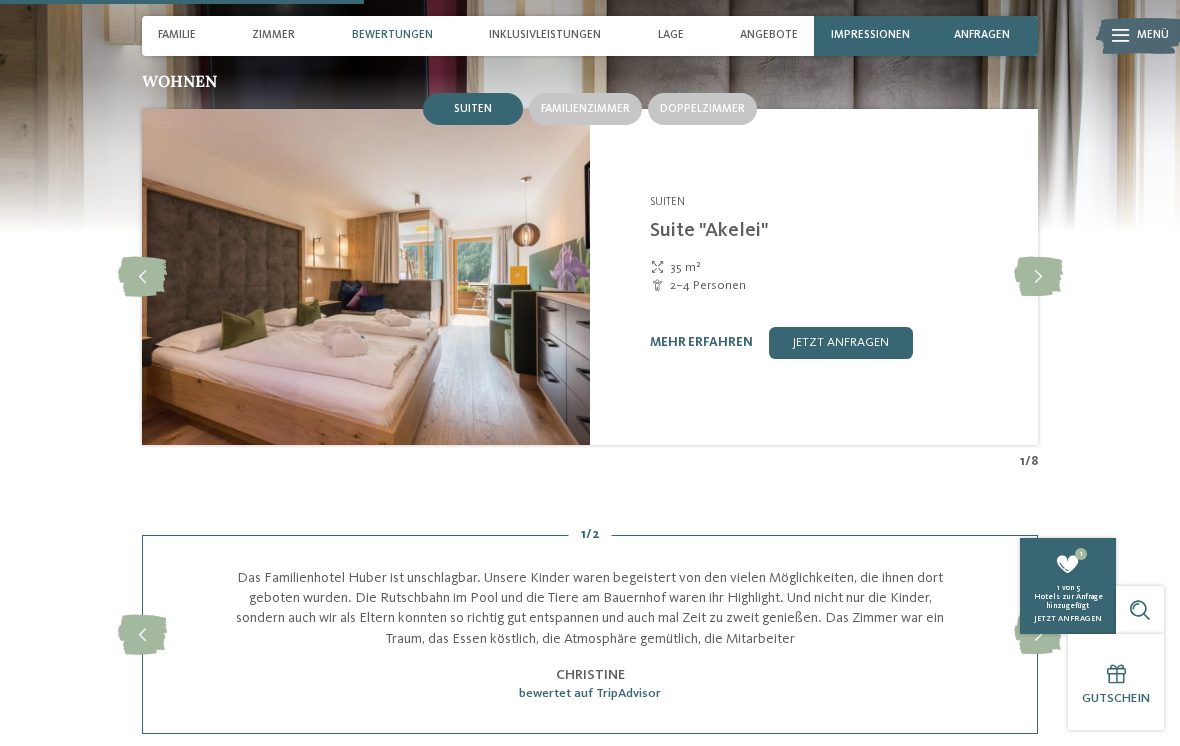 click on "Familienzimmer" at bounding box center [585, 109] 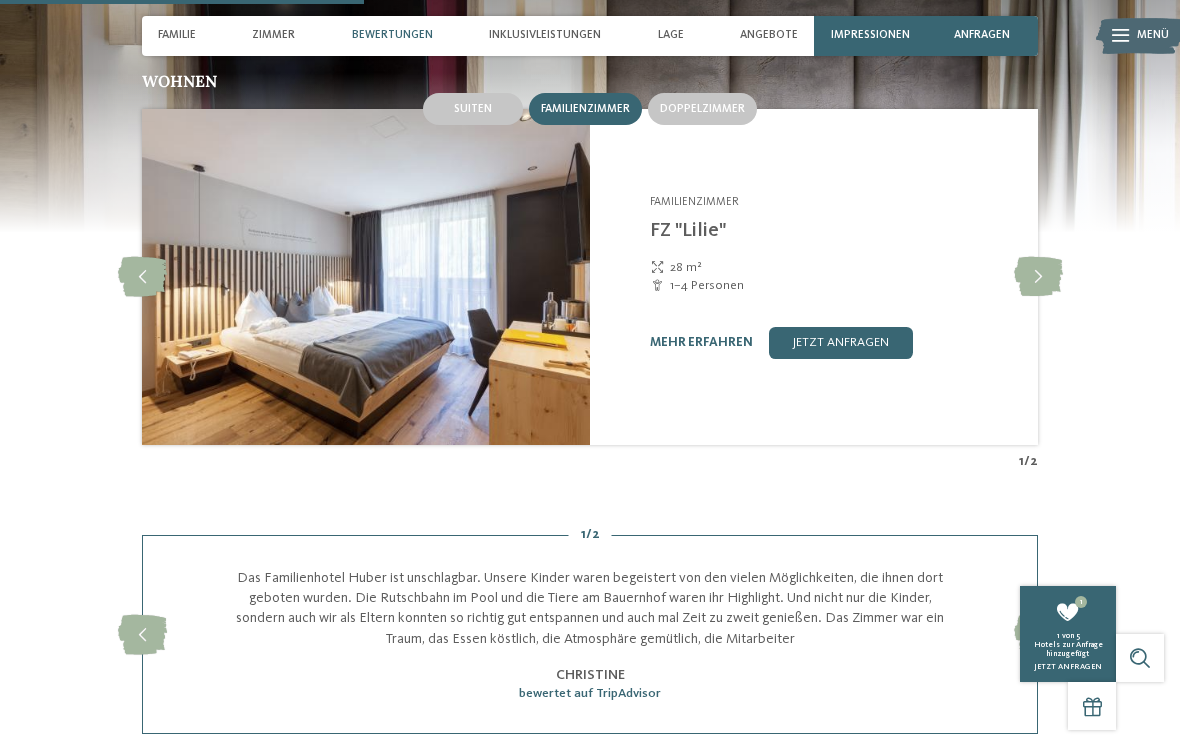 click at bounding box center [142, 277] 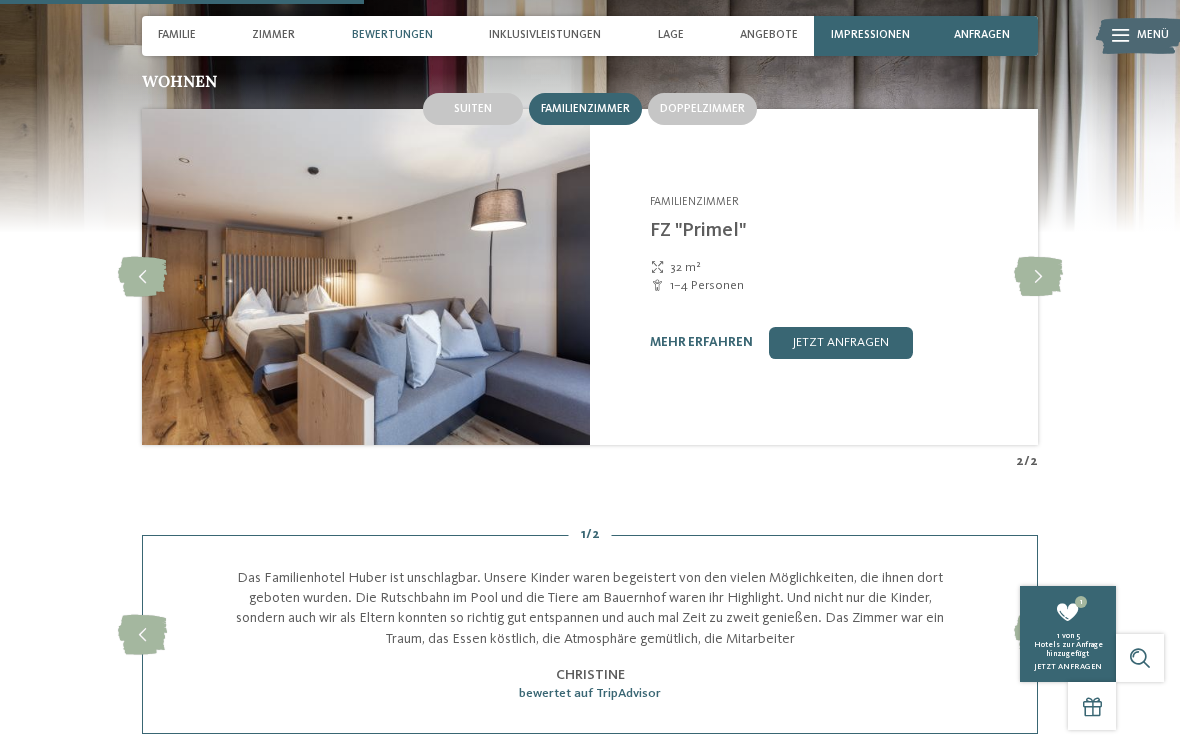 click at bounding box center (142, 277) 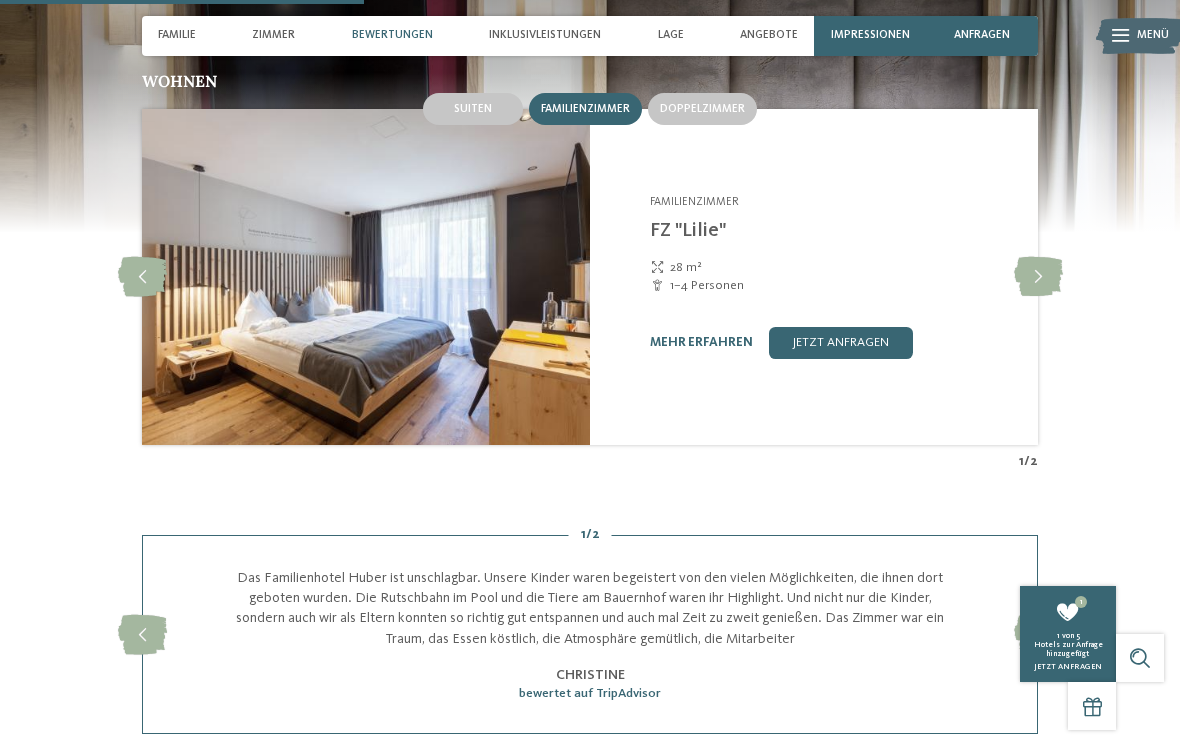 click at bounding box center [142, 277] 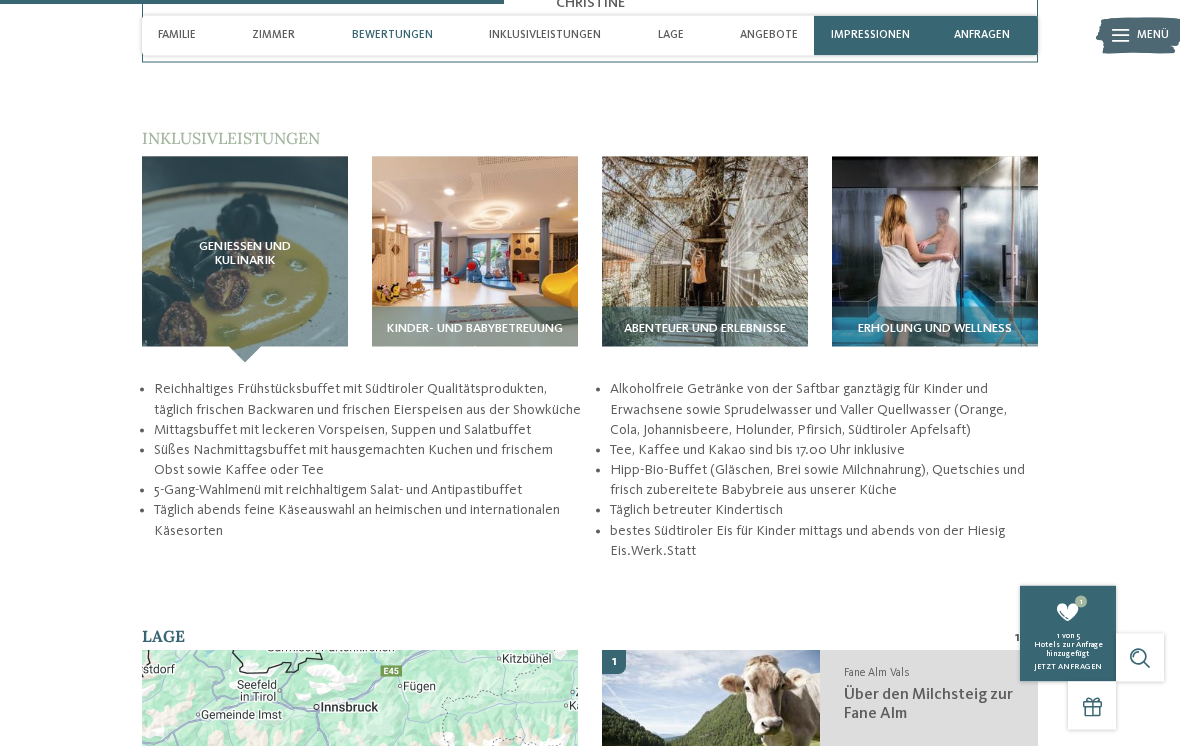 scroll, scrollTop: 2442, scrollLeft: 0, axis: vertical 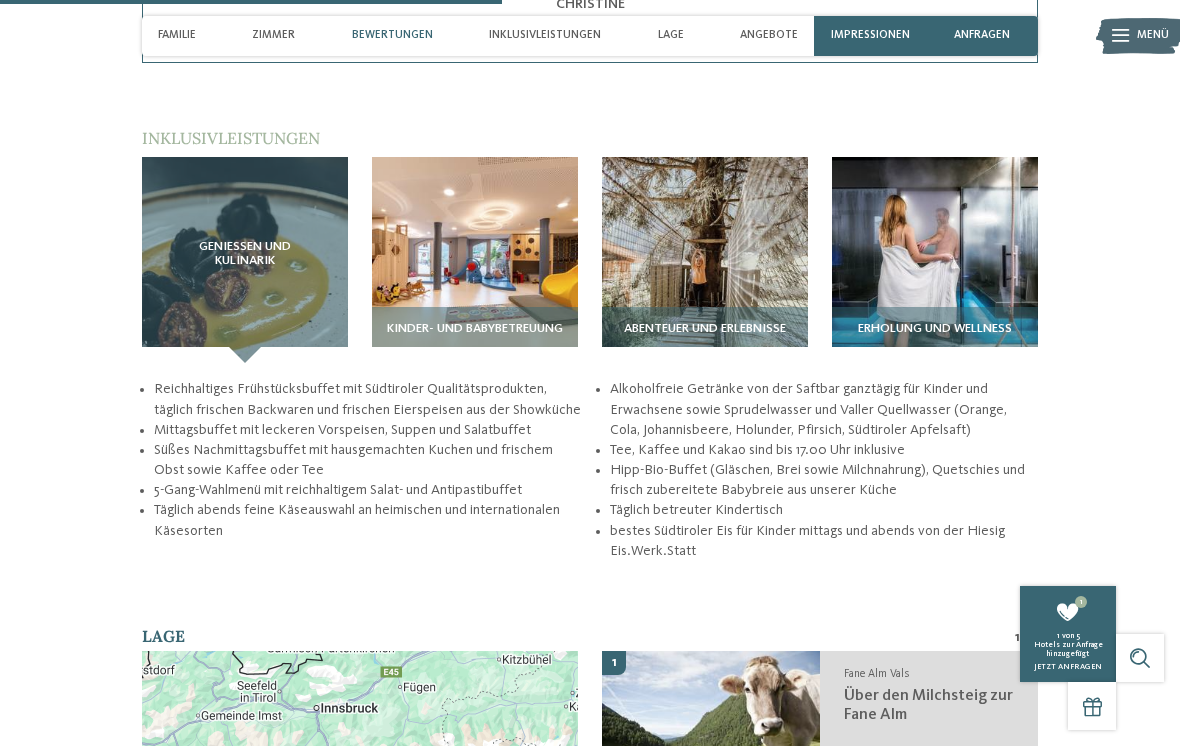 click at bounding box center [475, 260] 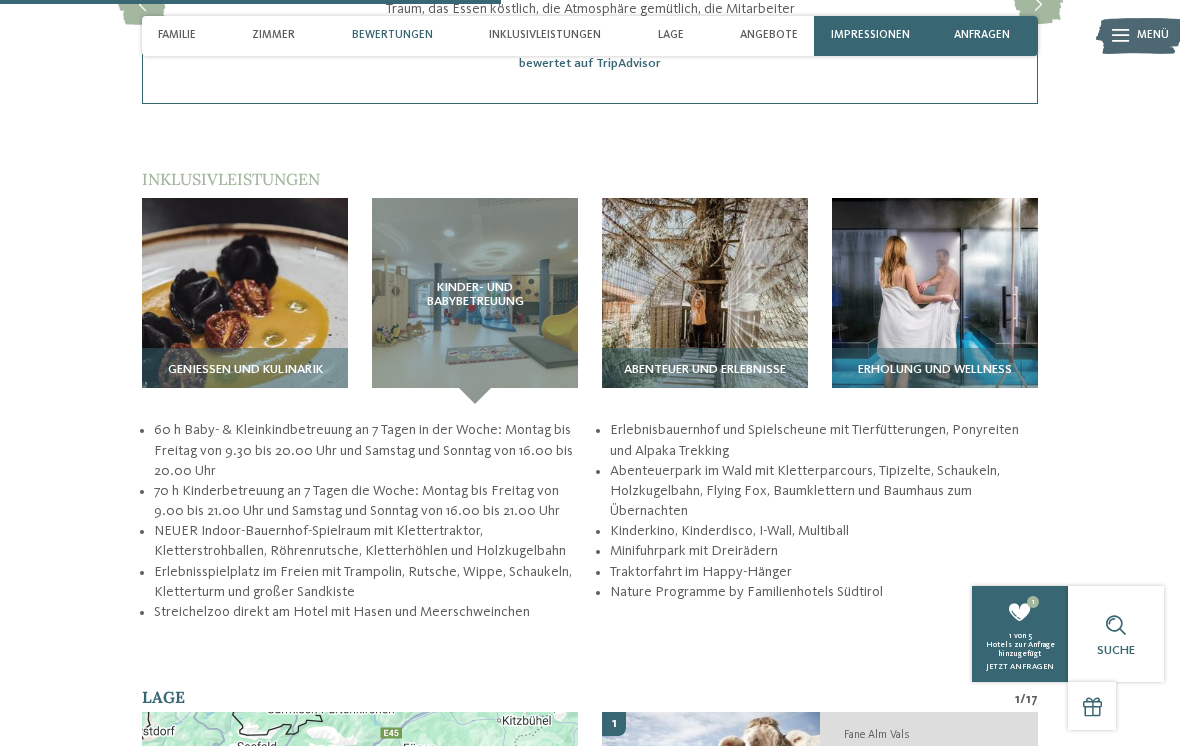 scroll, scrollTop: 2388, scrollLeft: 0, axis: vertical 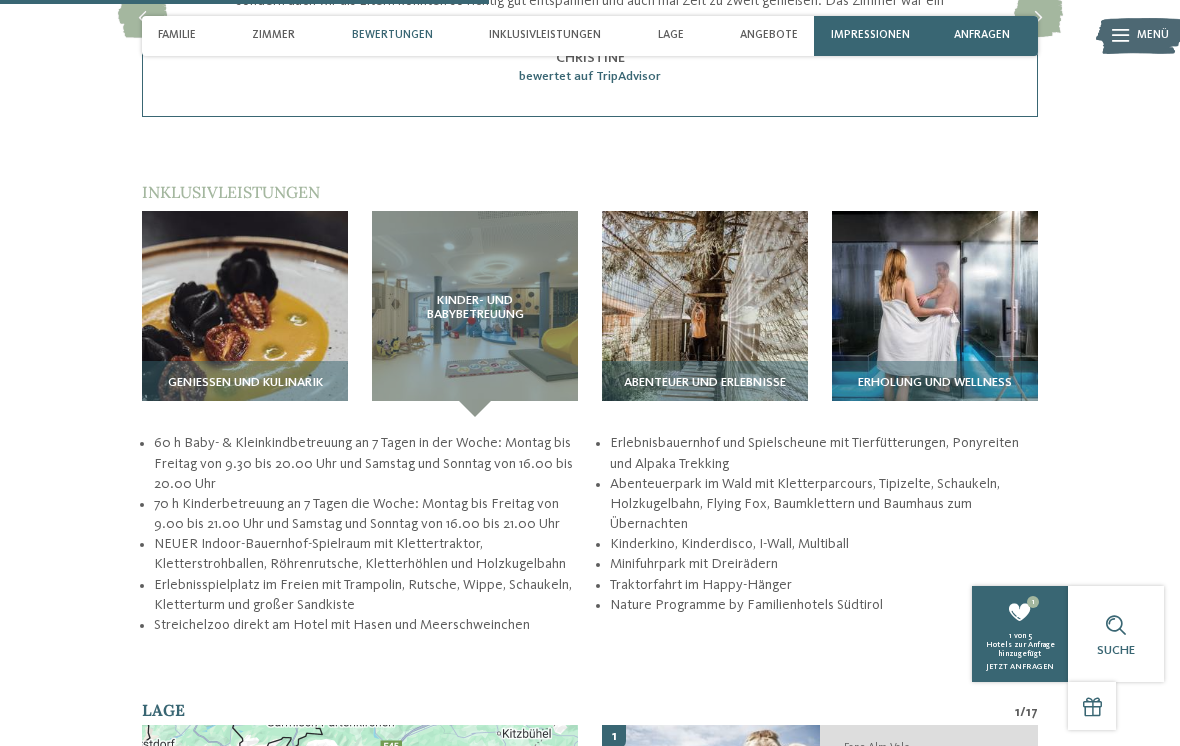 click at bounding box center [705, 314] 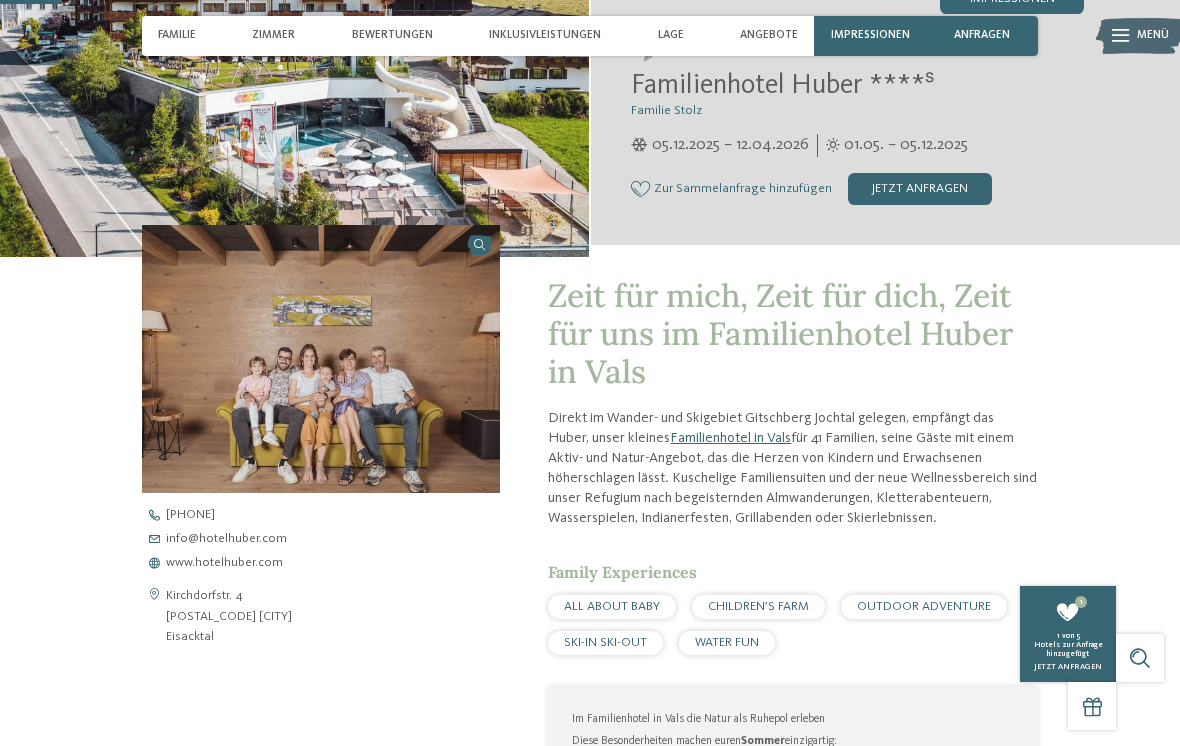 scroll, scrollTop: 301, scrollLeft: 0, axis: vertical 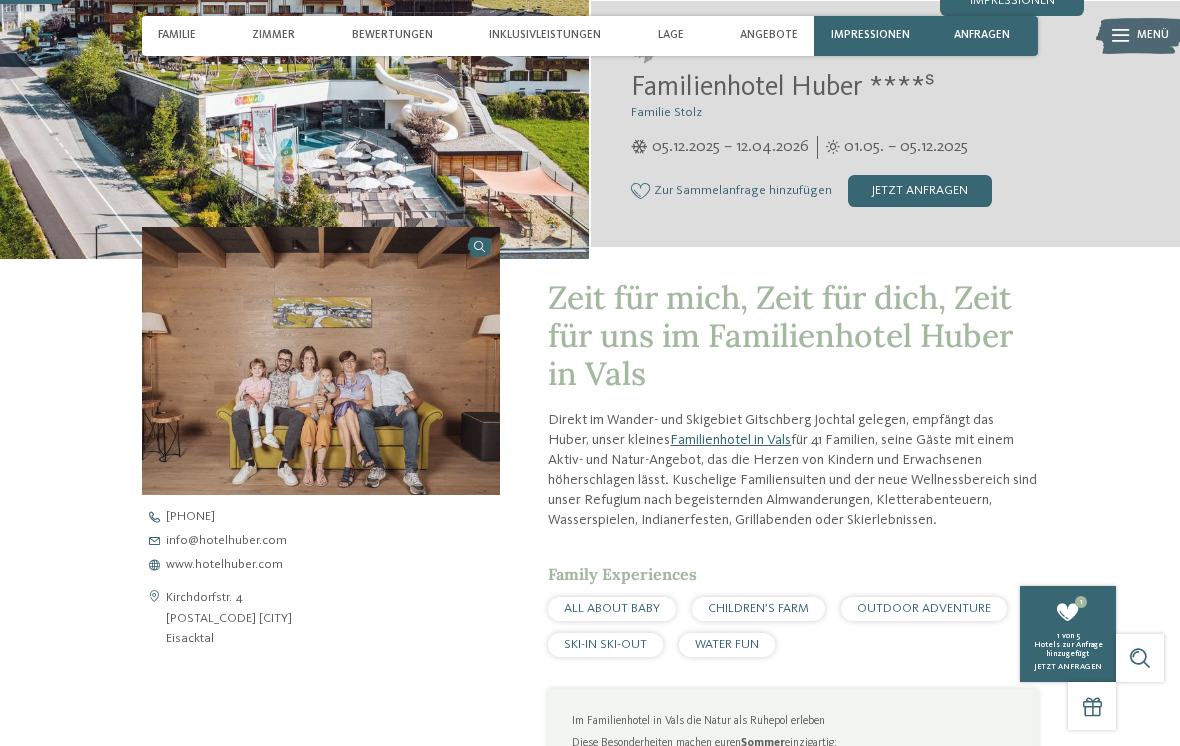 click at bounding box center [640, 191] 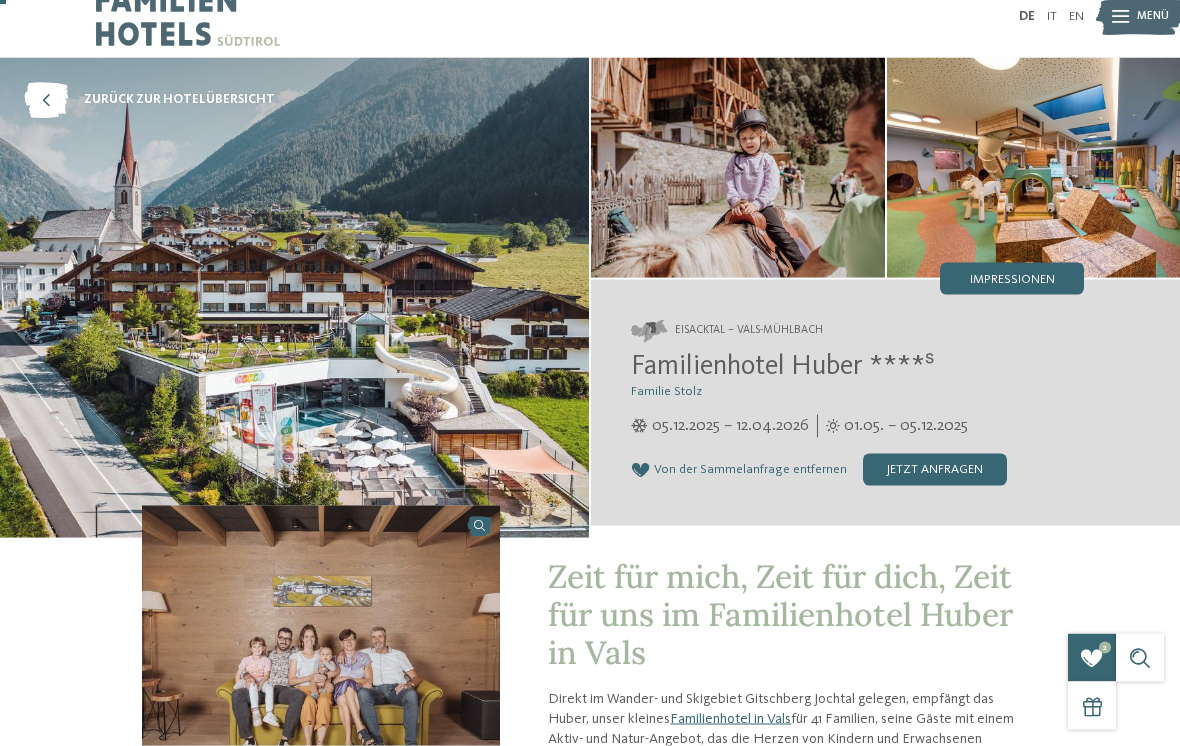 scroll, scrollTop: 0, scrollLeft: 0, axis: both 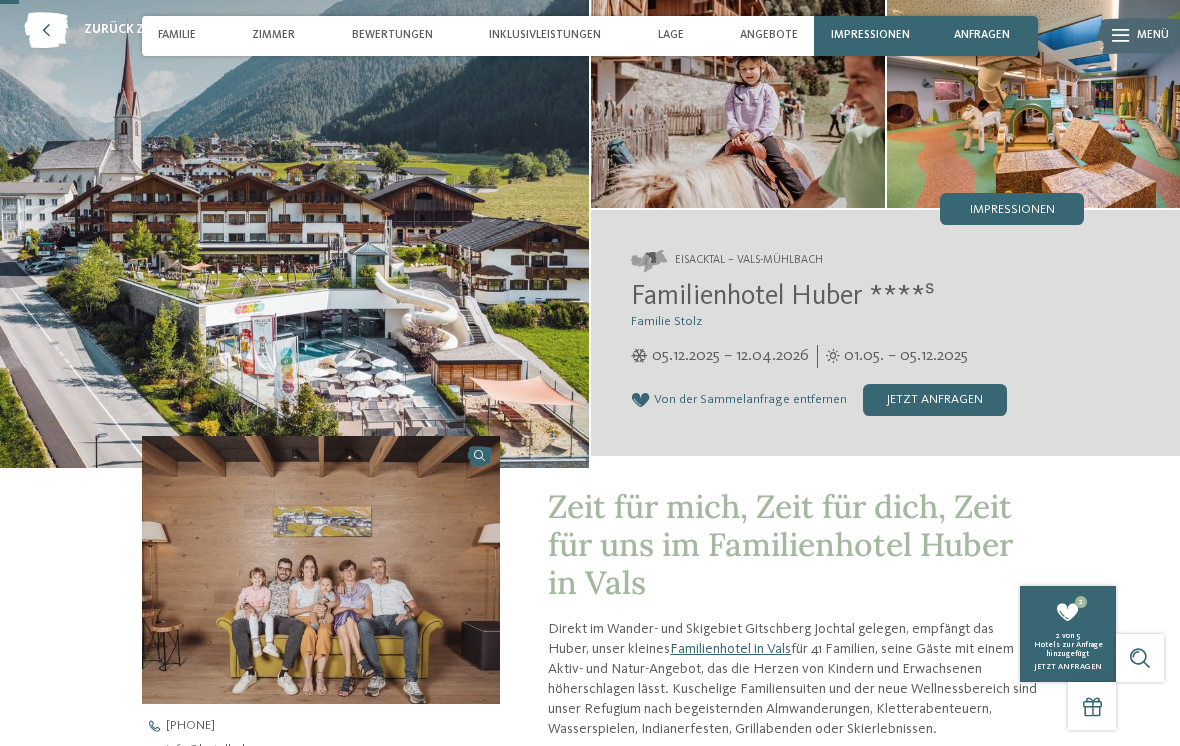 click on "Angebote" at bounding box center [769, 36] 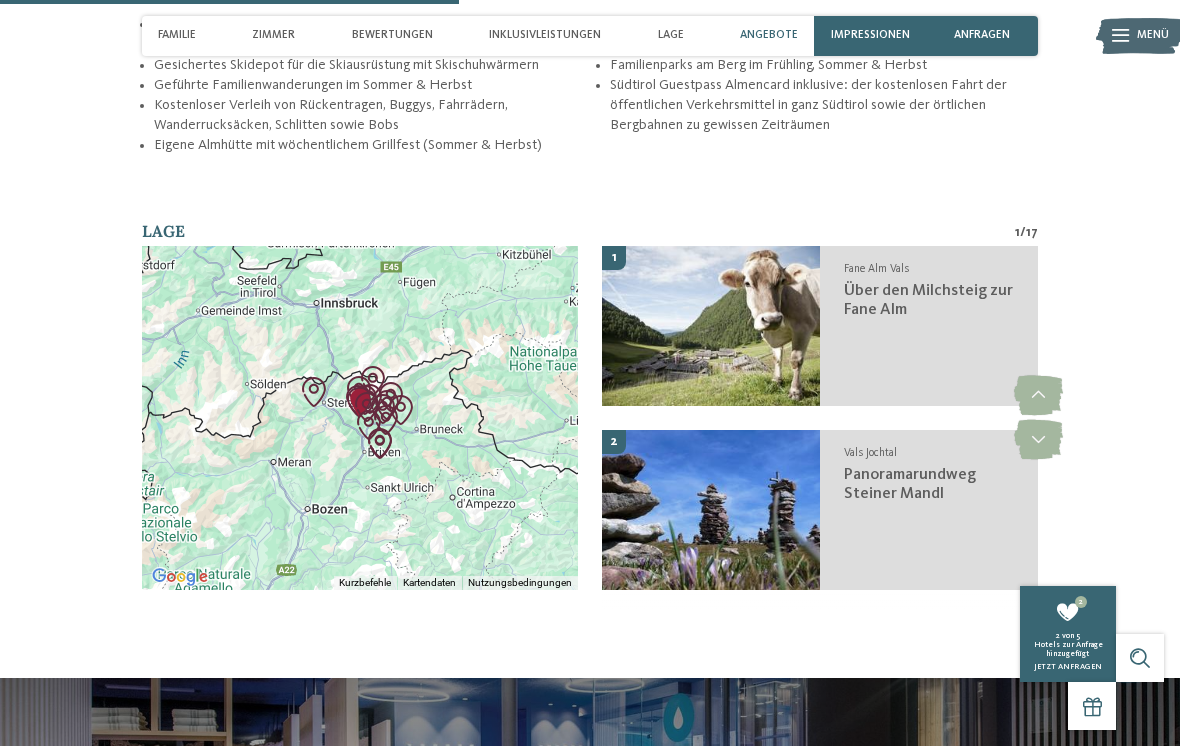 click on "Angebote" at bounding box center [769, 36] 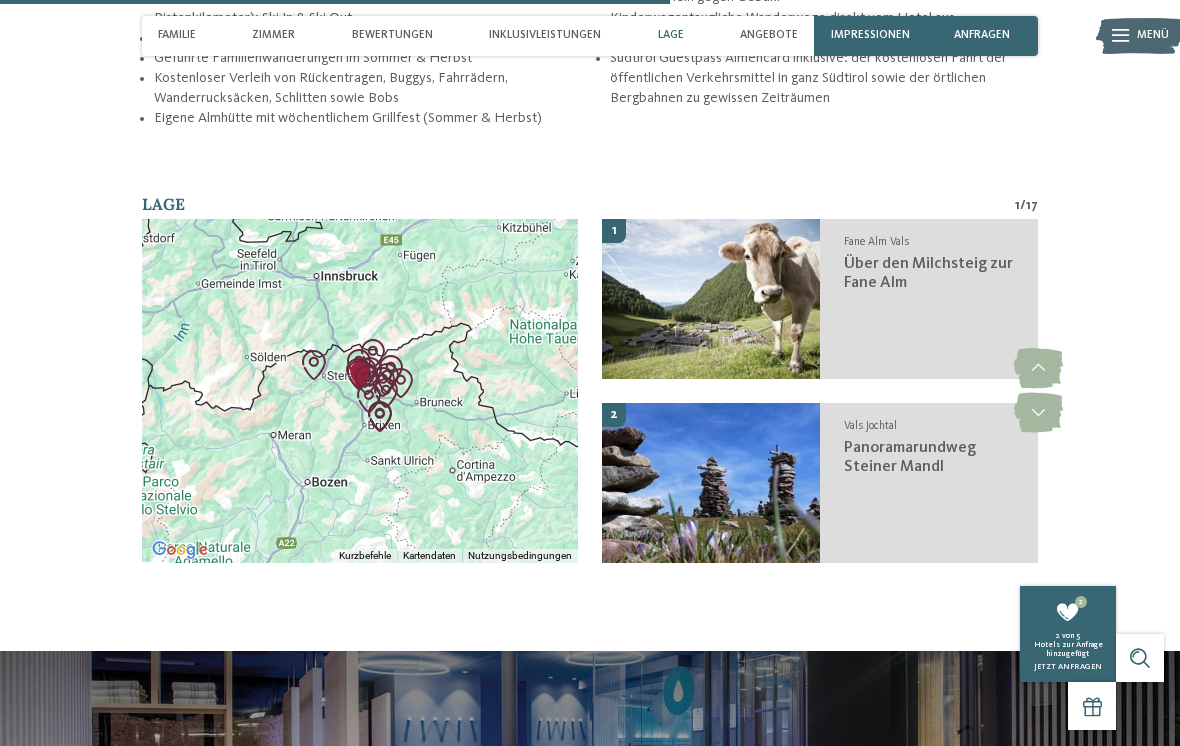scroll, scrollTop: 3406, scrollLeft: 0, axis: vertical 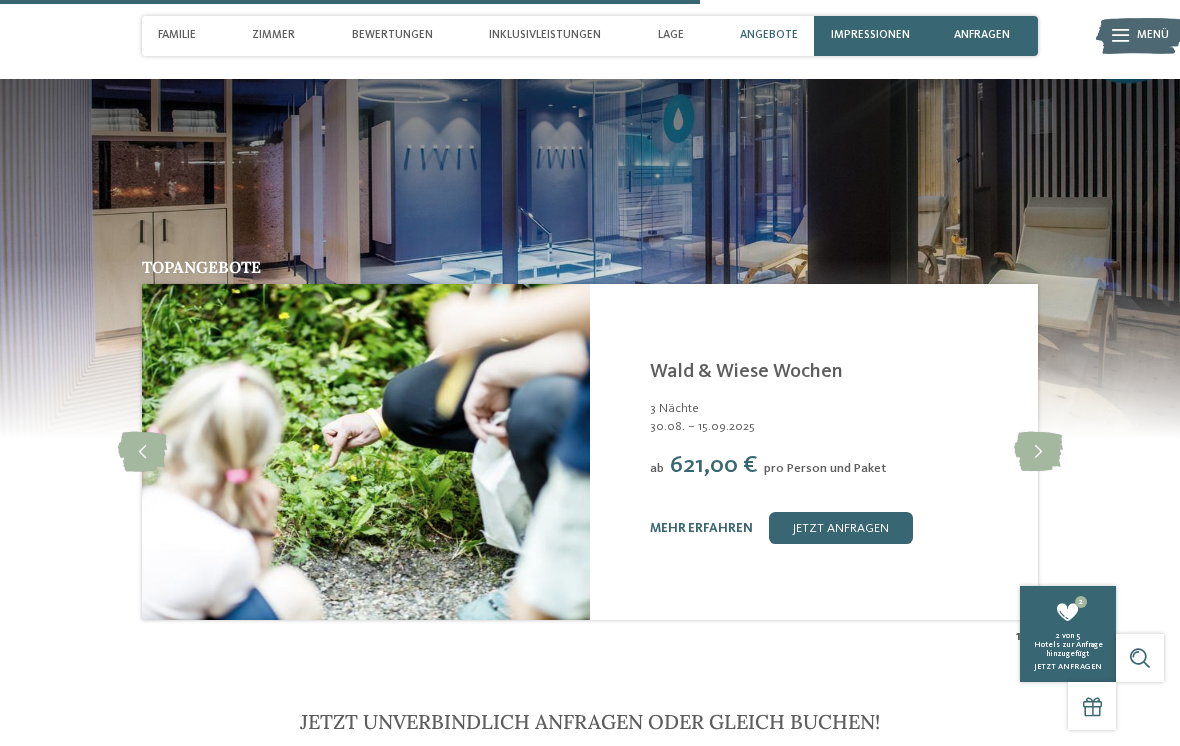click at bounding box center (1038, 452) 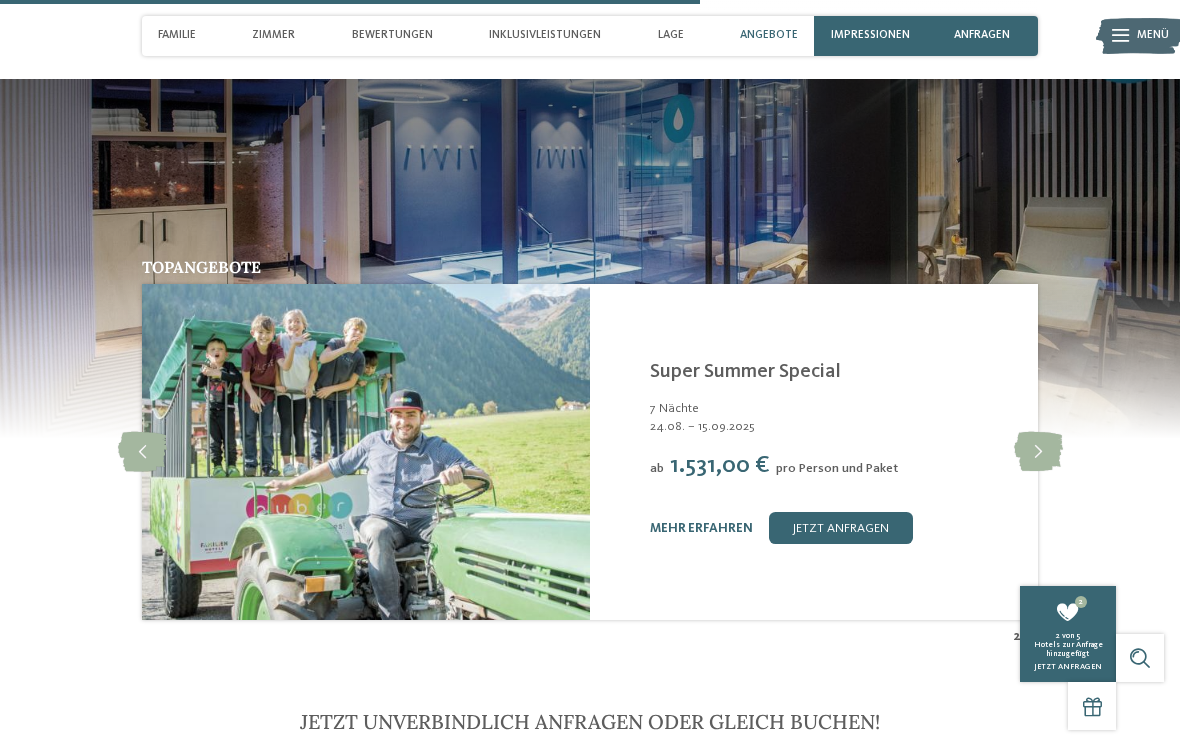 click at bounding box center (1038, 452) 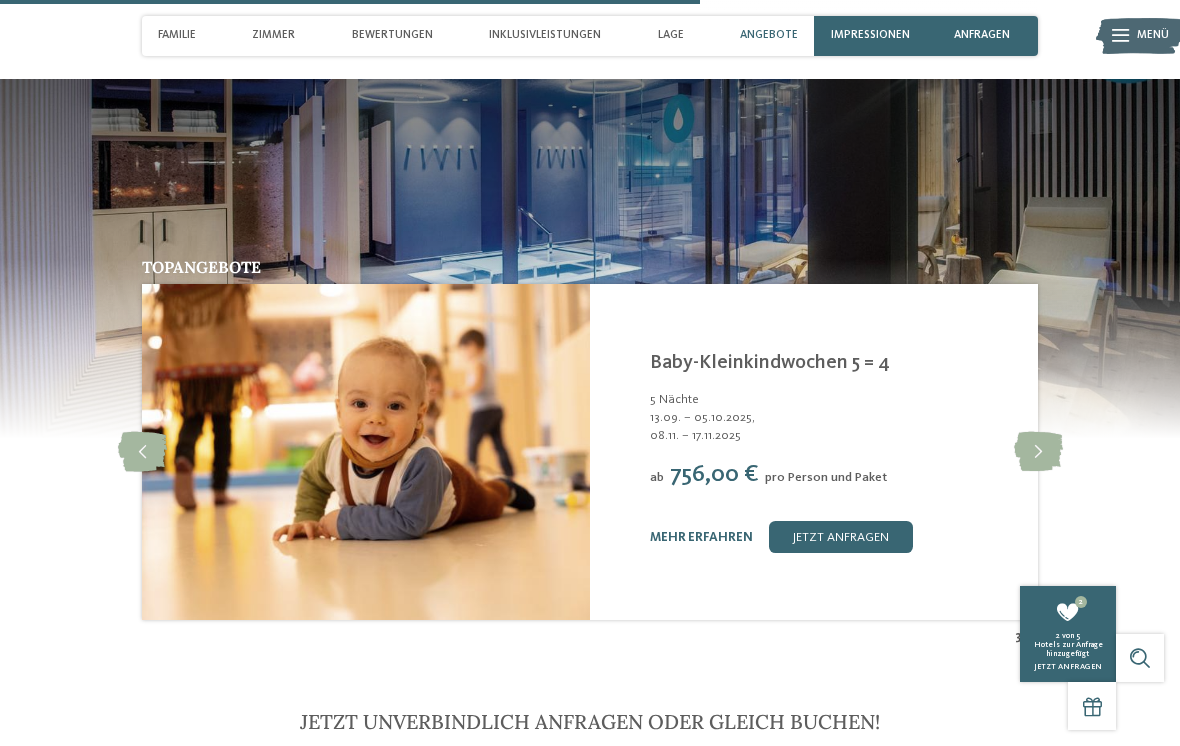 click at bounding box center [1038, 452] 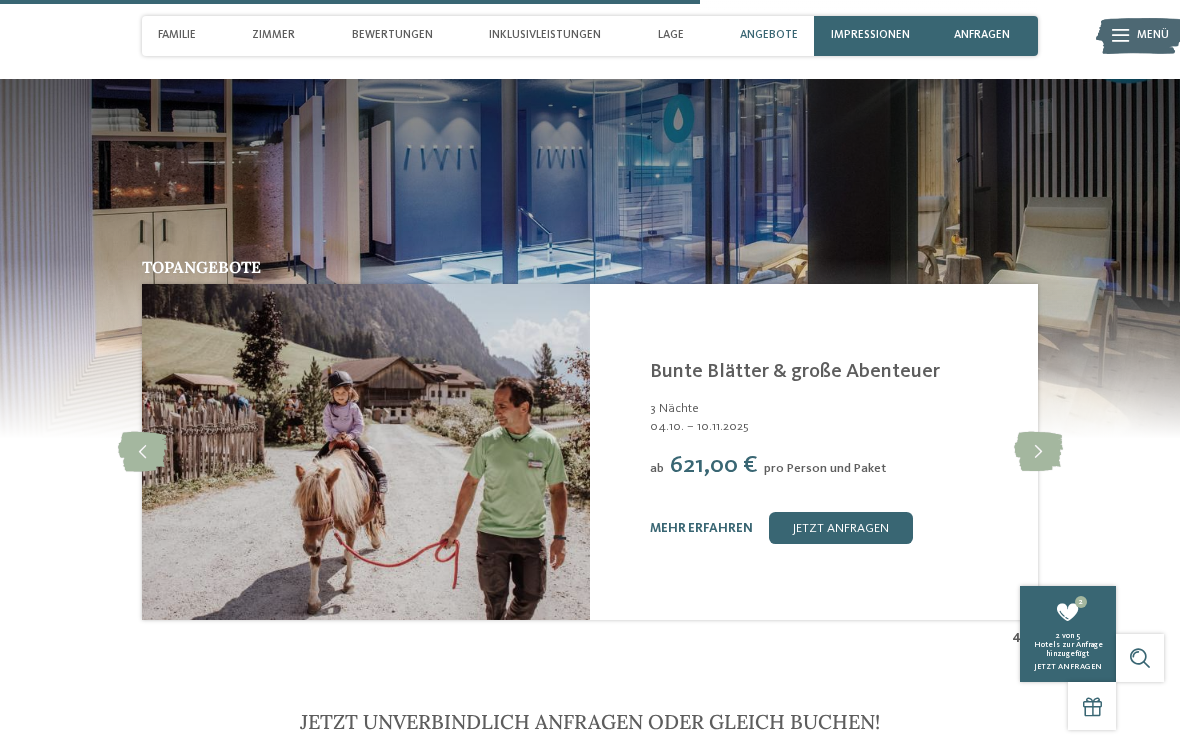 click at bounding box center (1038, 452) 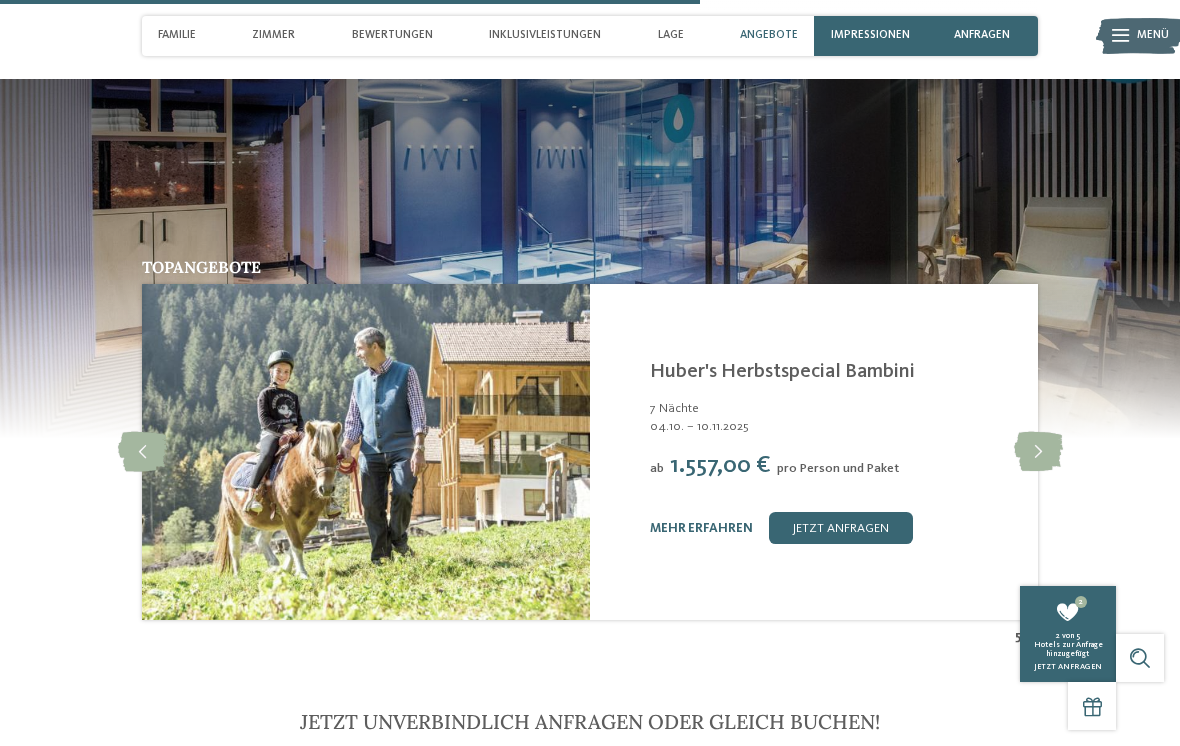 click on "mehr erfahren" at bounding box center [701, 528] 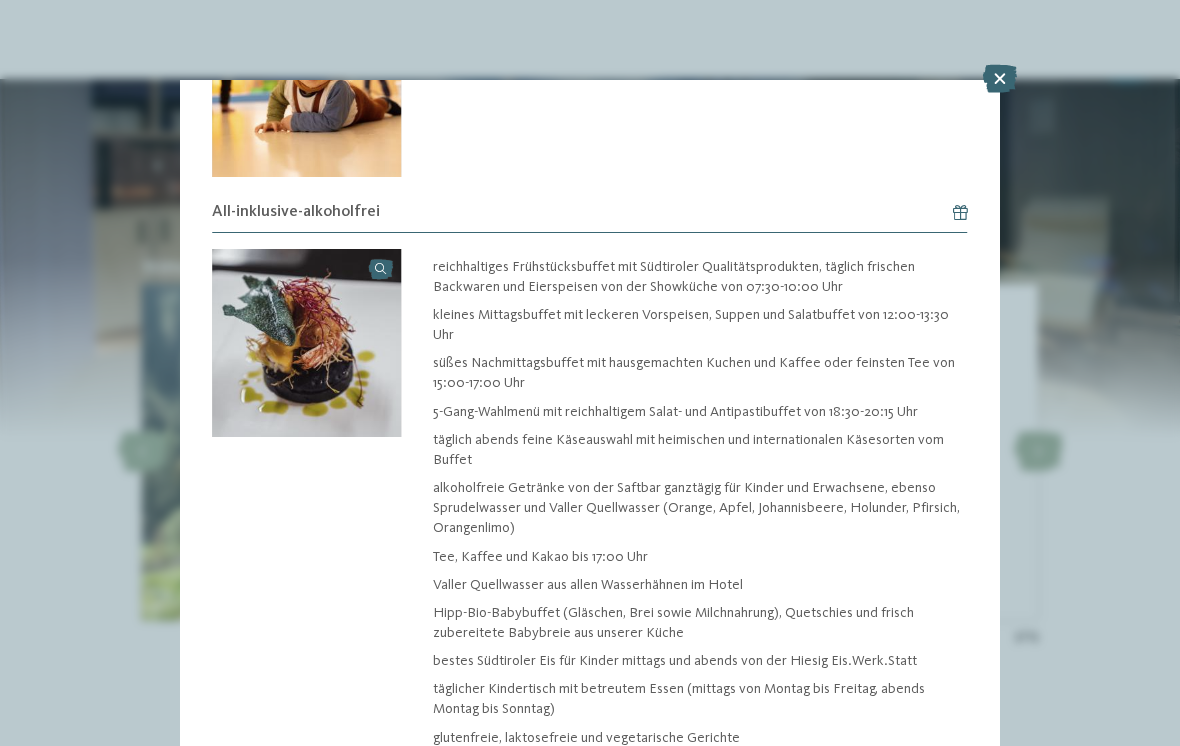 scroll, scrollTop: 1274, scrollLeft: 0, axis: vertical 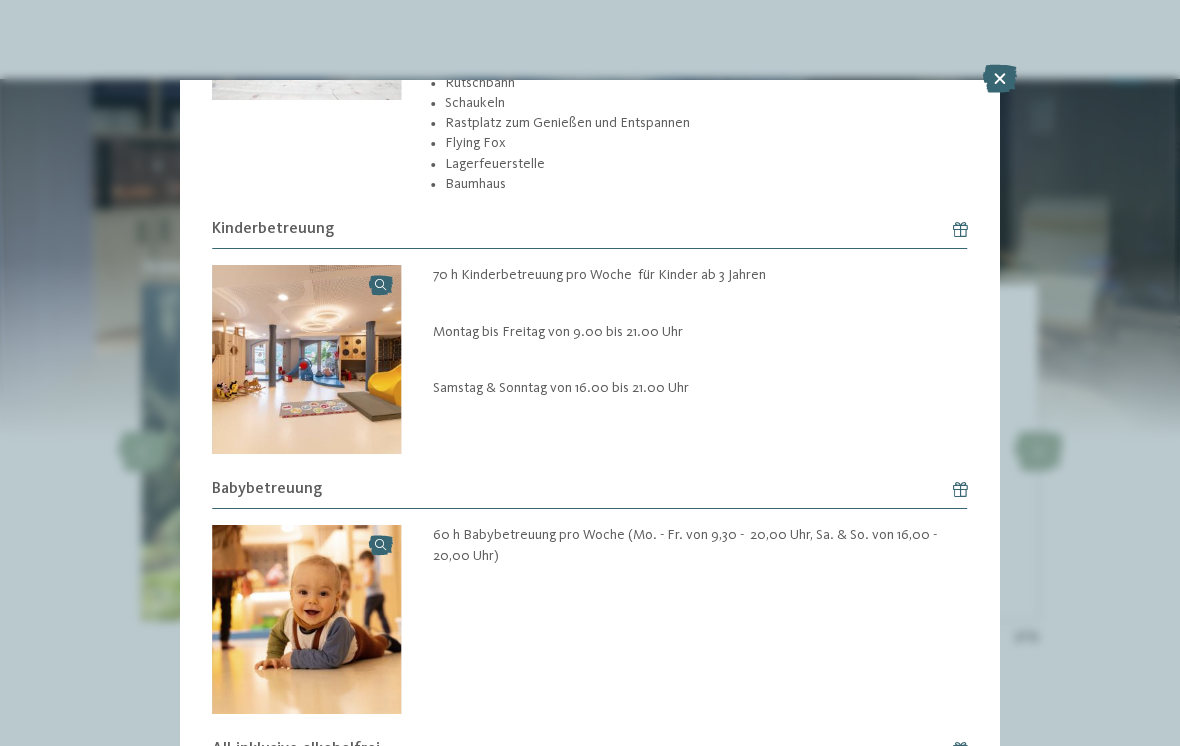 click at bounding box center (1000, 79) 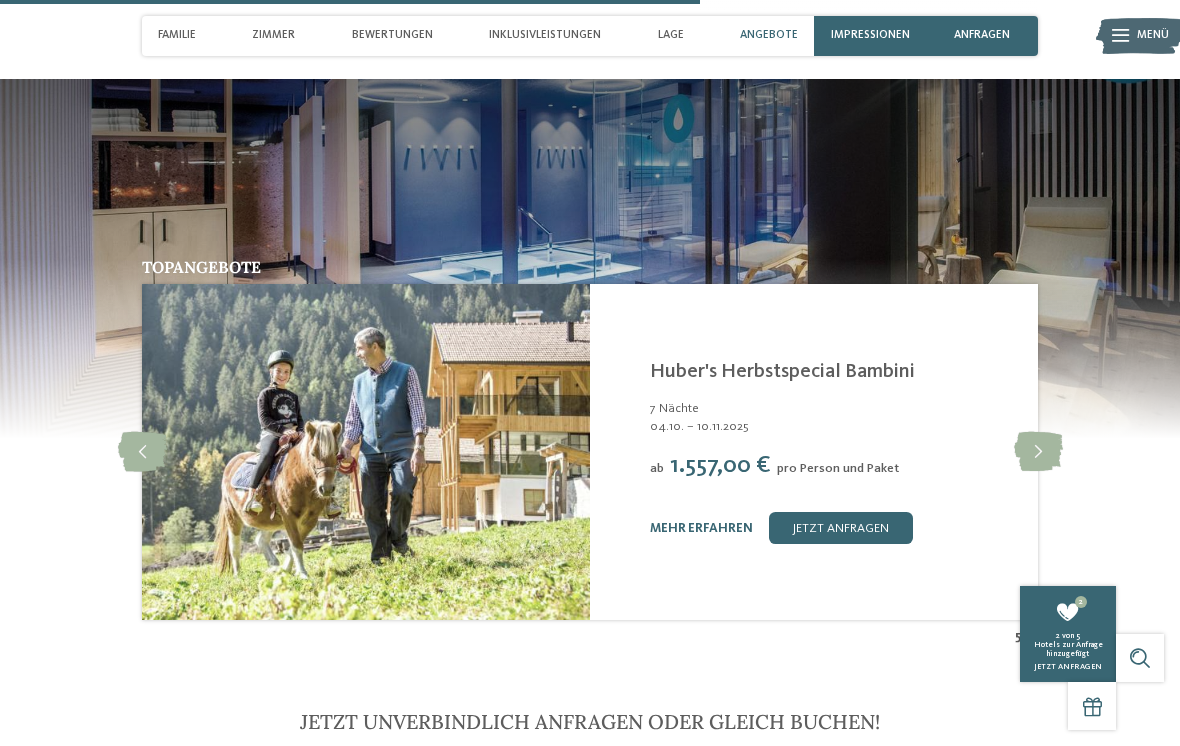 scroll, scrollTop: 660, scrollLeft: 0, axis: vertical 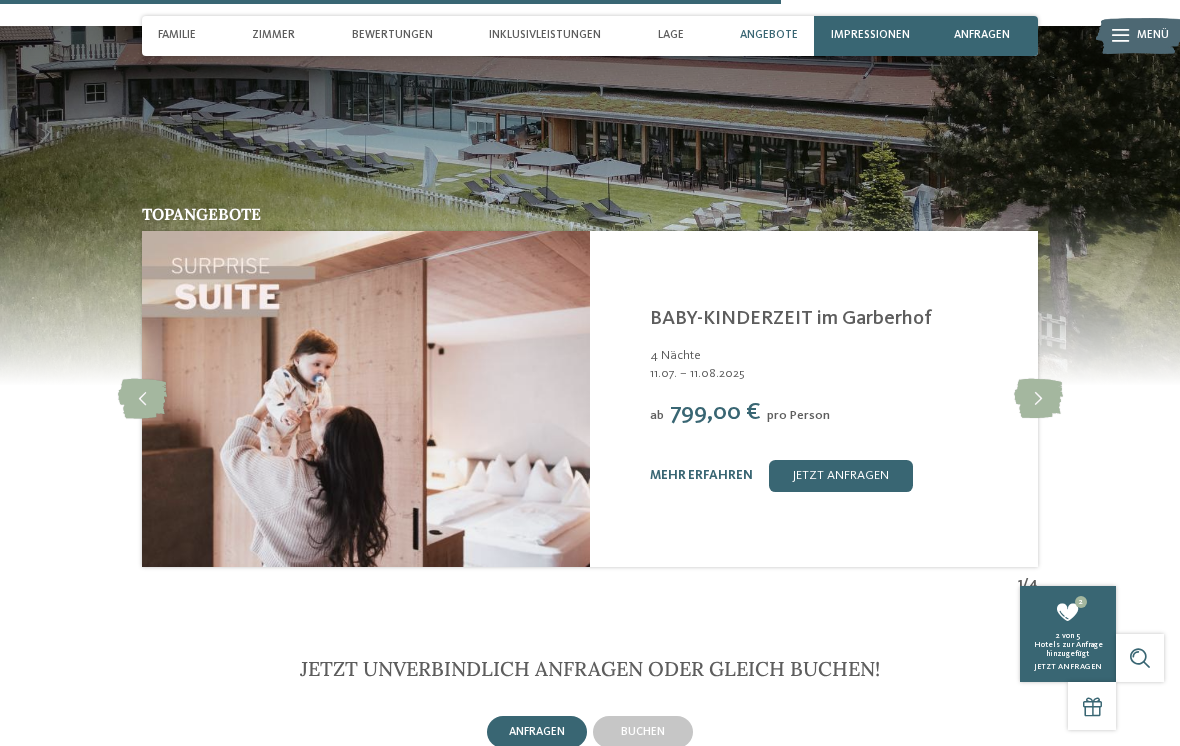 click at bounding box center (1038, 399) 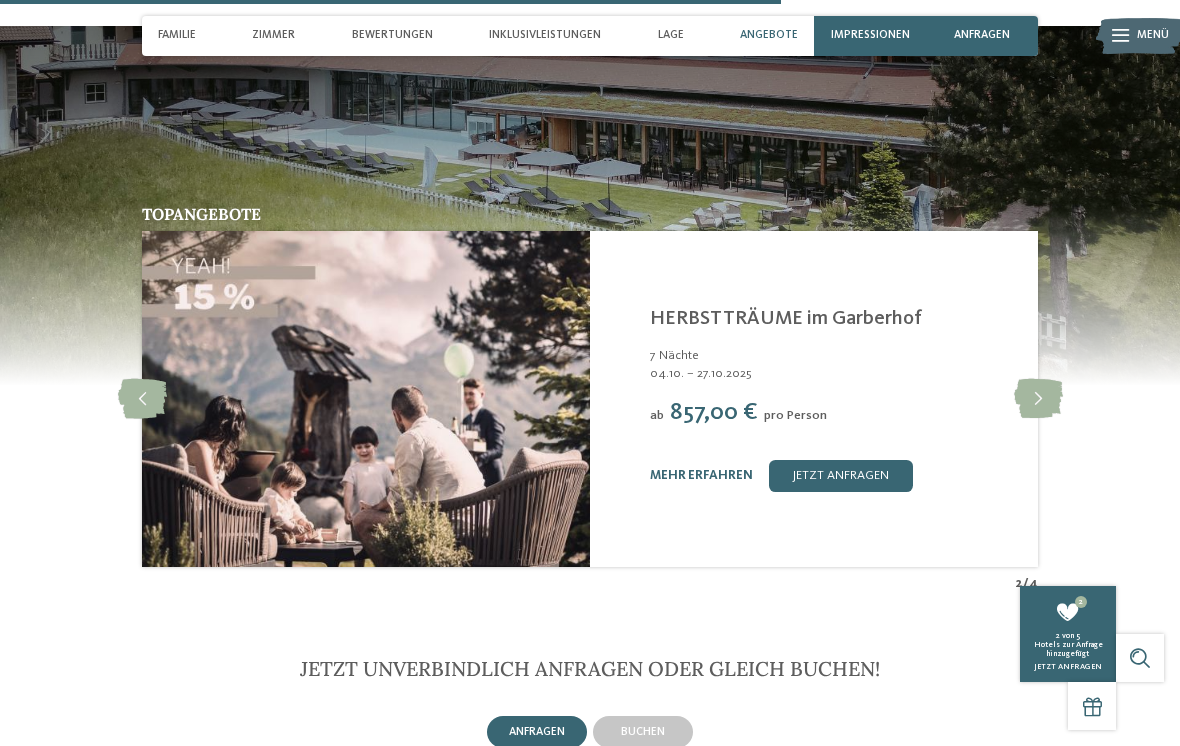click on "mehr erfahren" at bounding box center [701, 475] 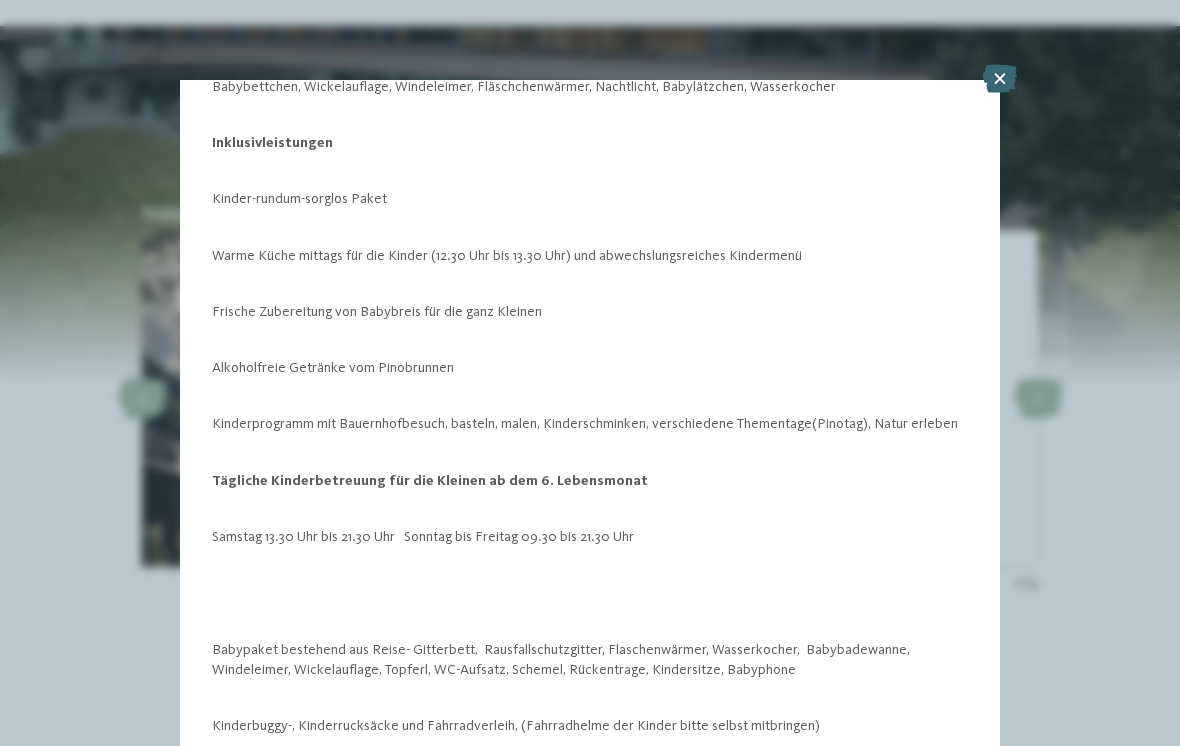 scroll, scrollTop: 1478, scrollLeft: 0, axis: vertical 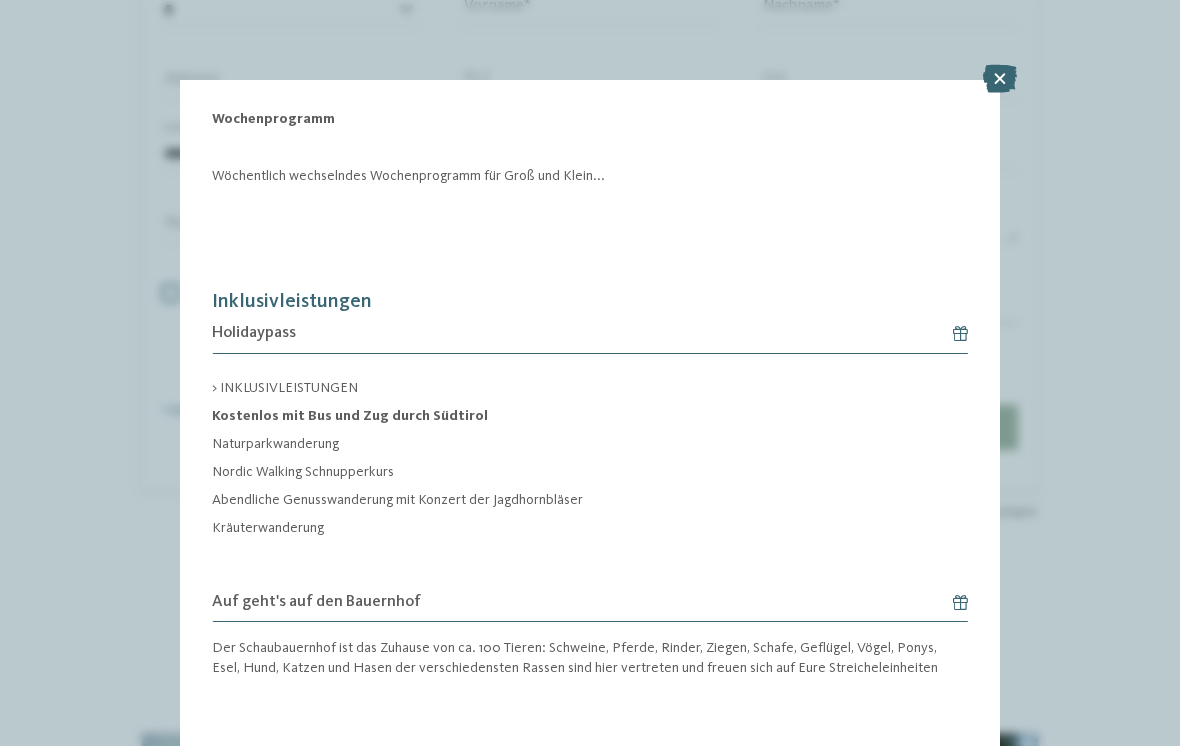 click at bounding box center [1000, 79] 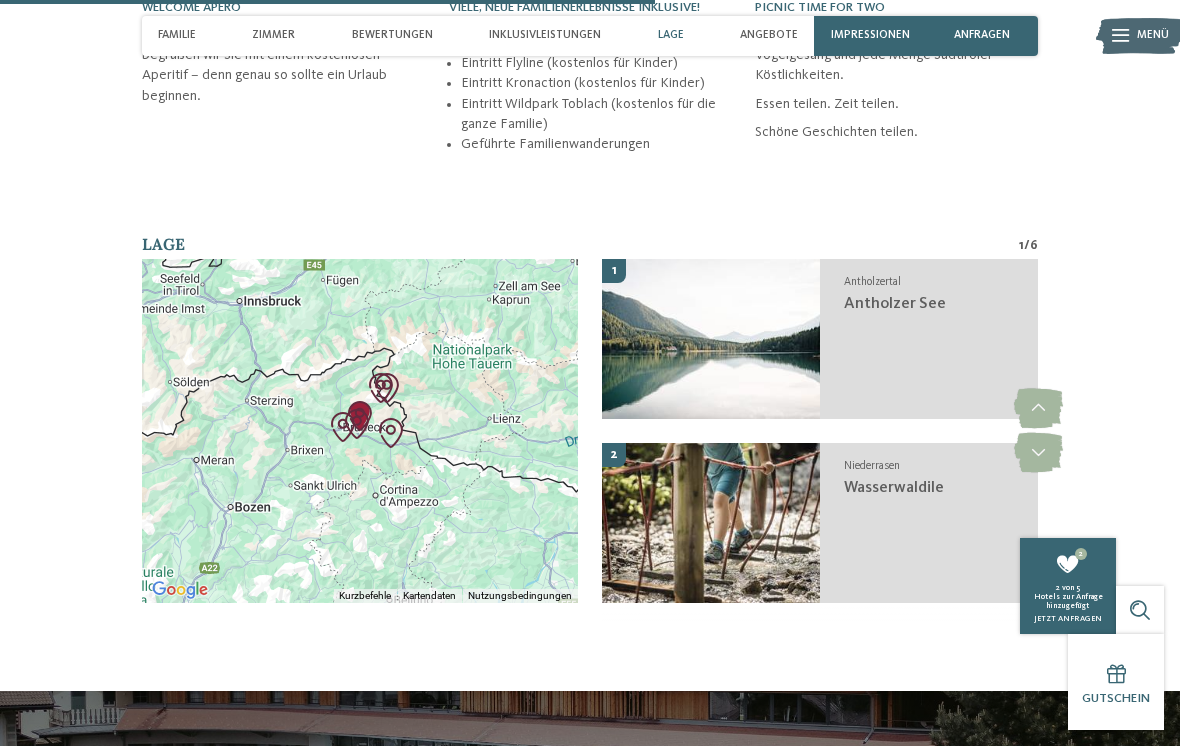 scroll, scrollTop: 3696, scrollLeft: 0, axis: vertical 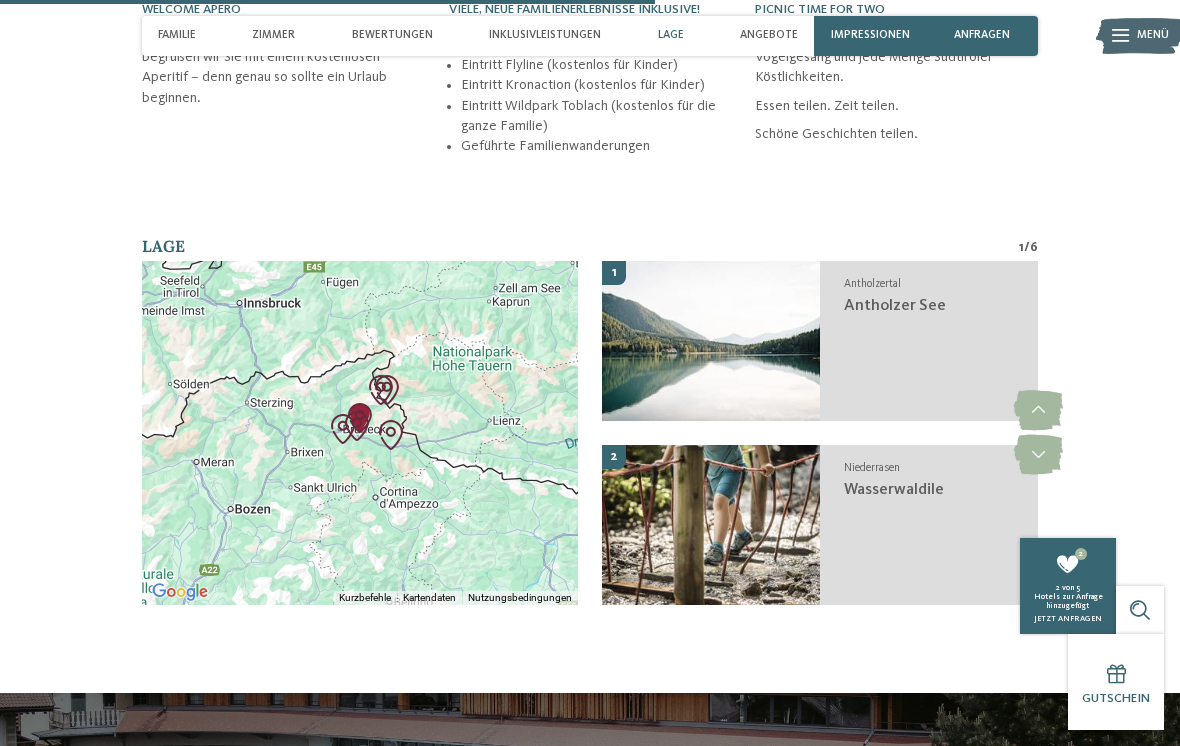 click at bounding box center [1038, 455] 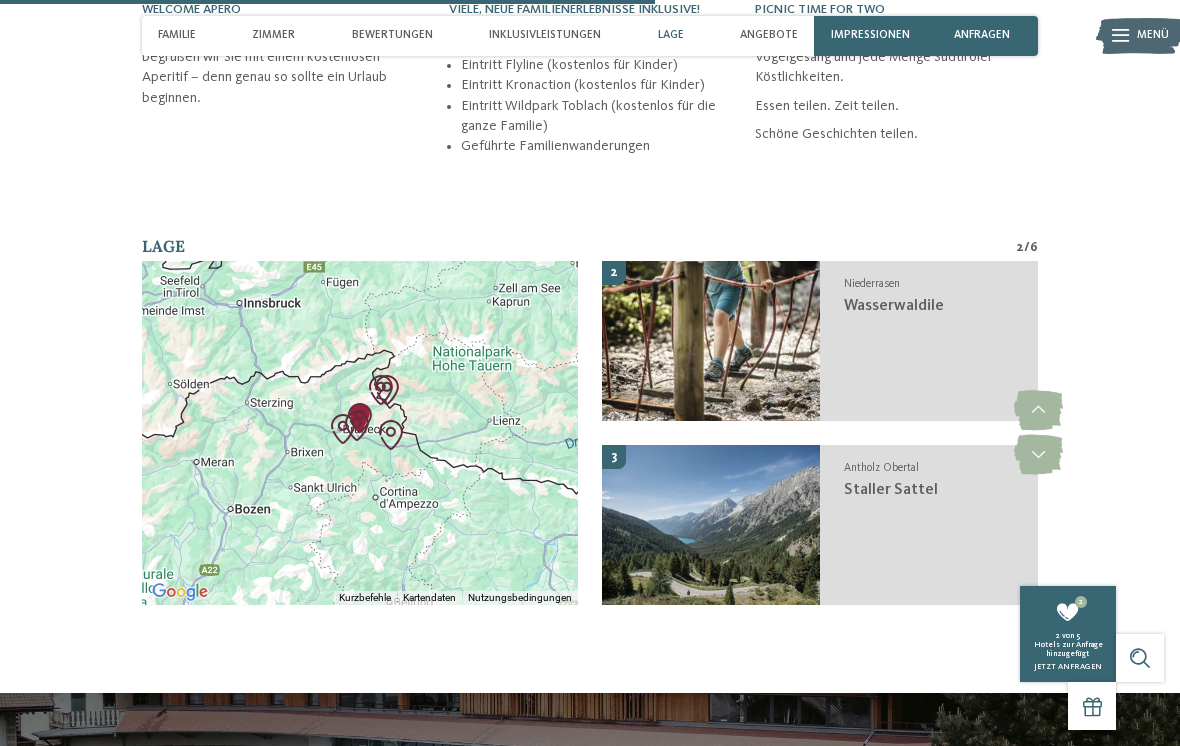 click at bounding box center [1038, 455] 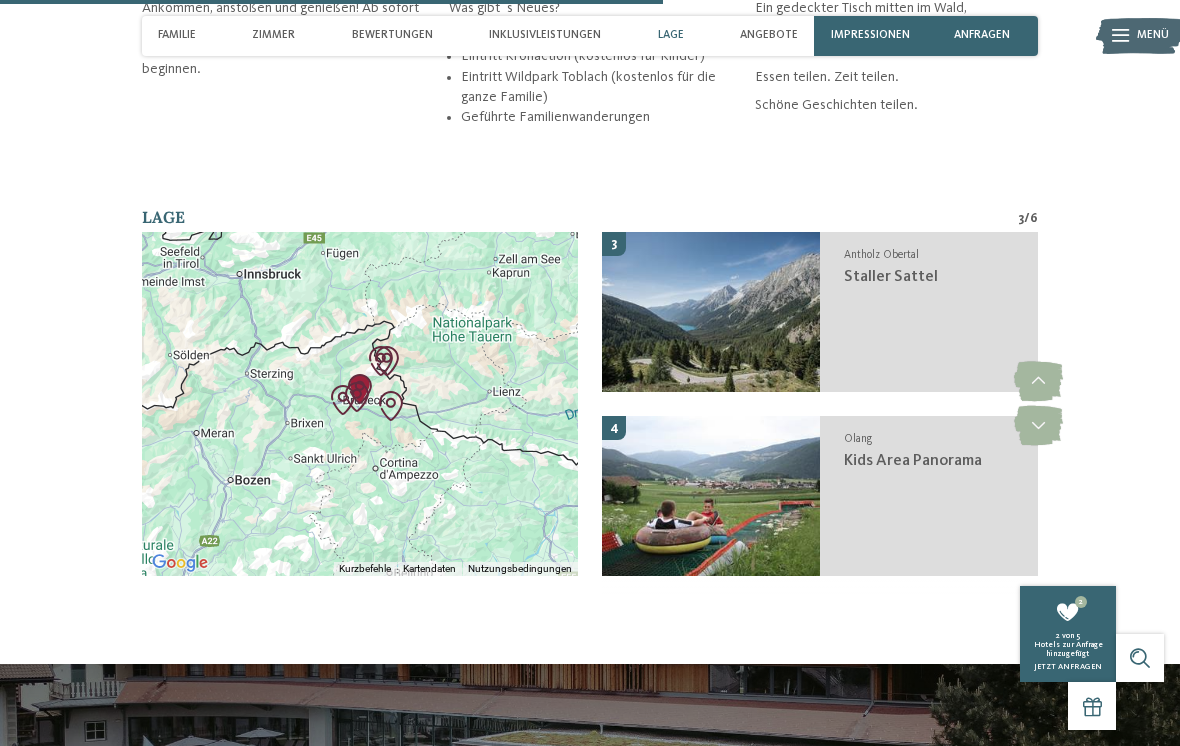 scroll, scrollTop: 3728, scrollLeft: 0, axis: vertical 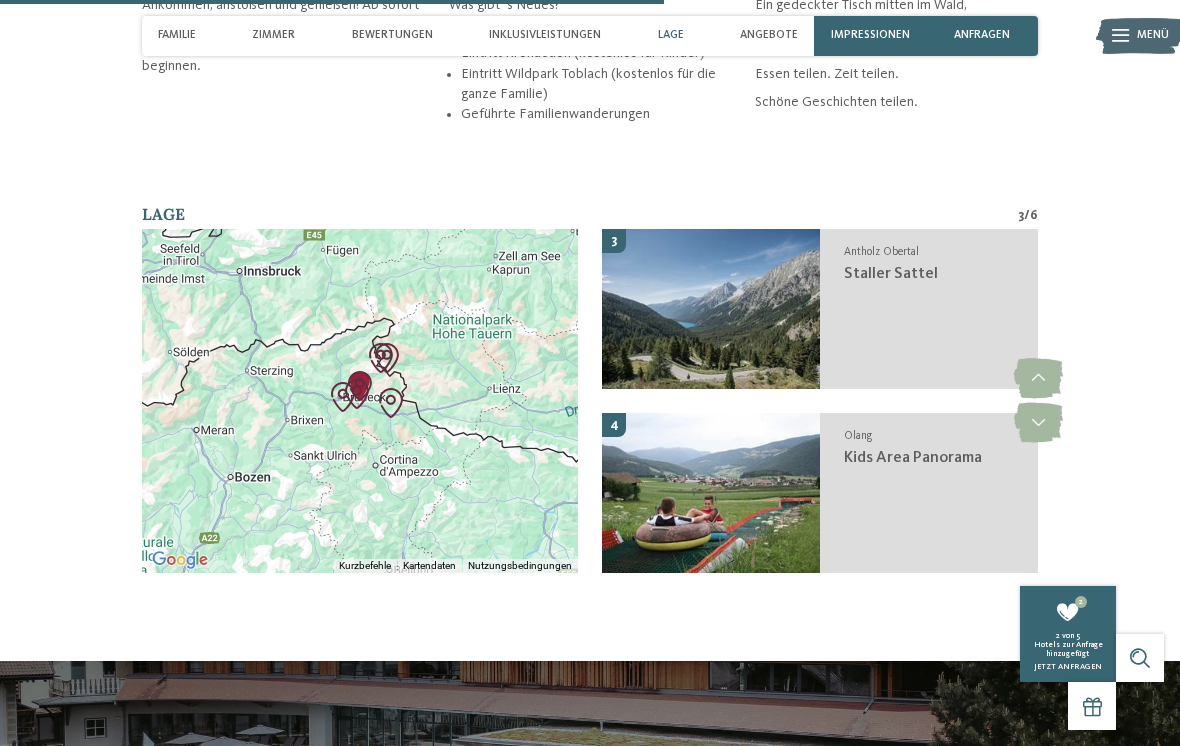 click at bounding box center (1038, 423) 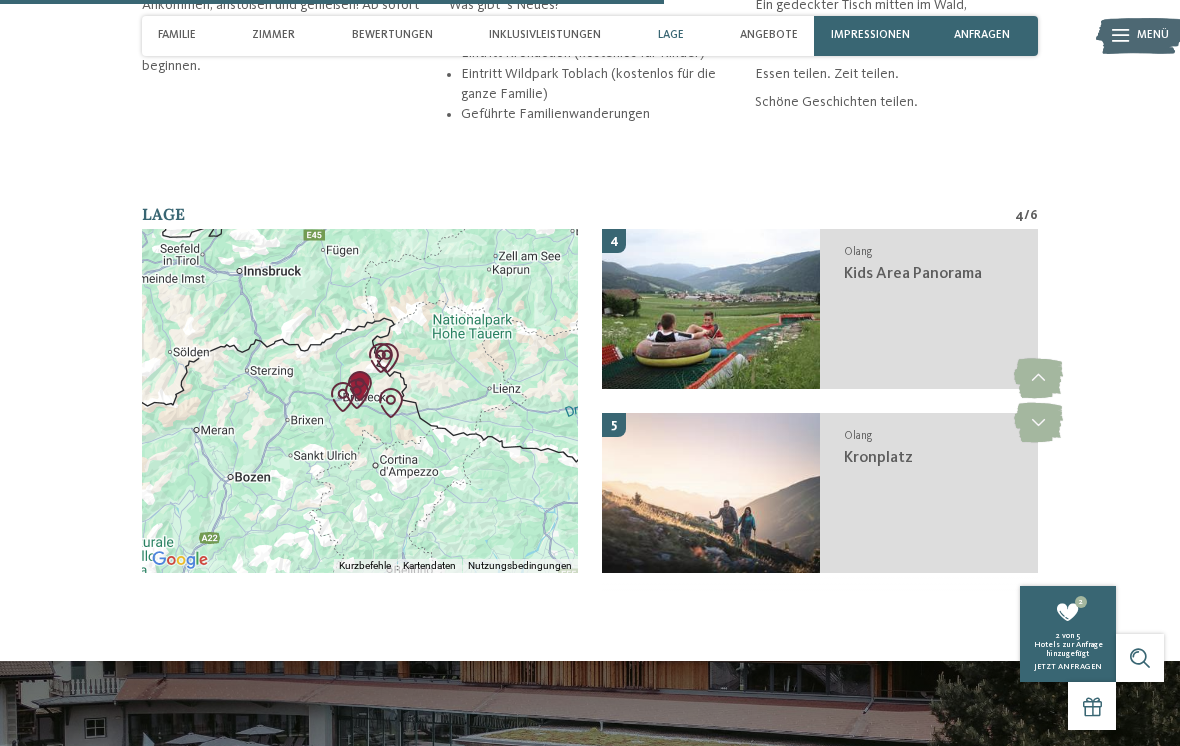 click at bounding box center [1038, 423] 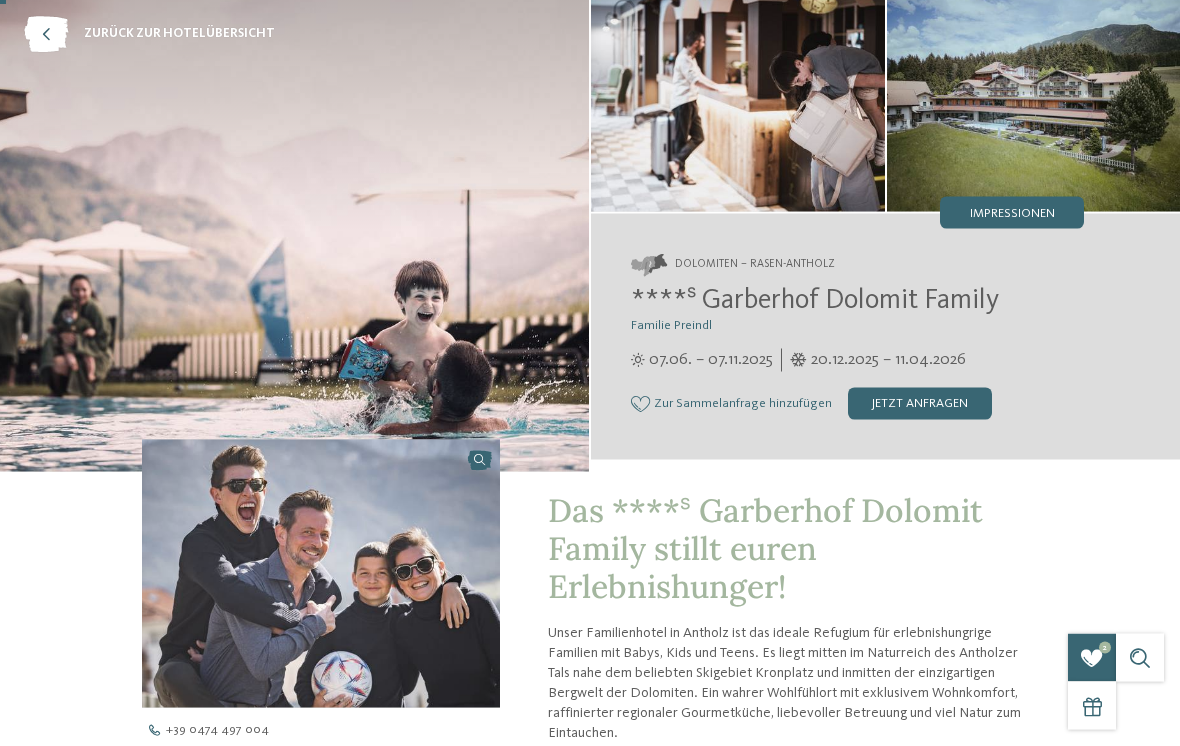 scroll, scrollTop: 0, scrollLeft: 0, axis: both 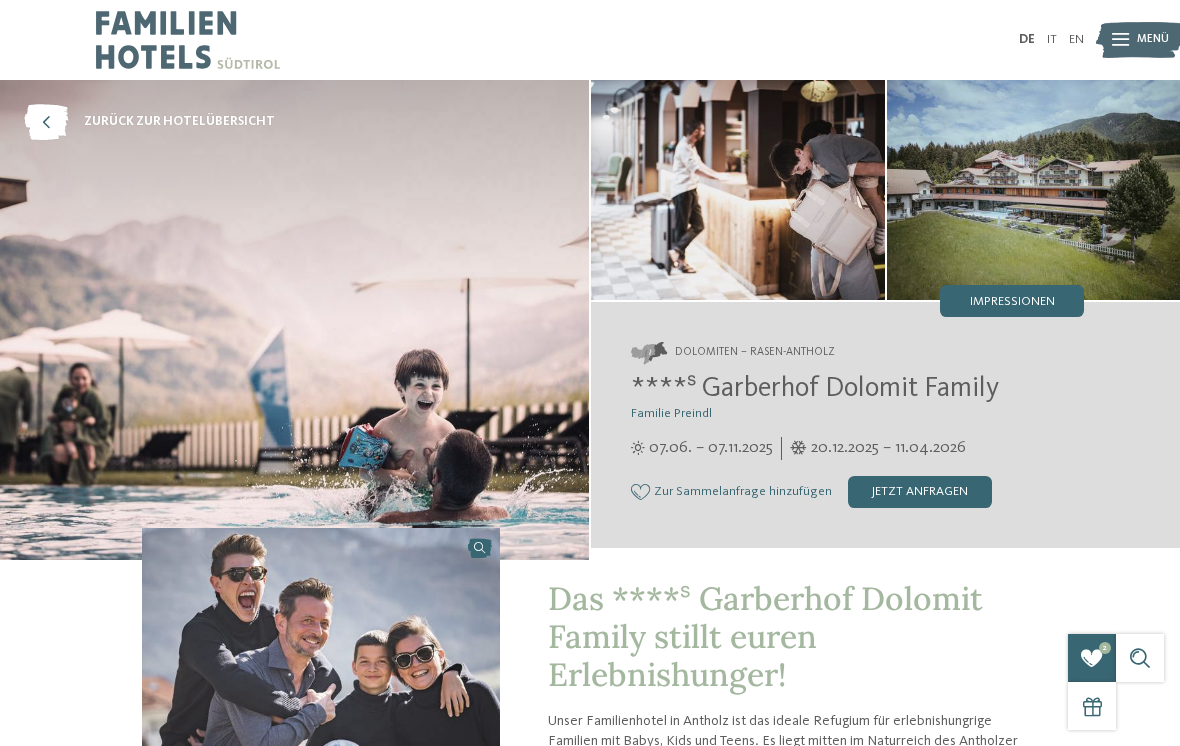 click on "zurück zur Hotelübersicht" at bounding box center (179, 122) 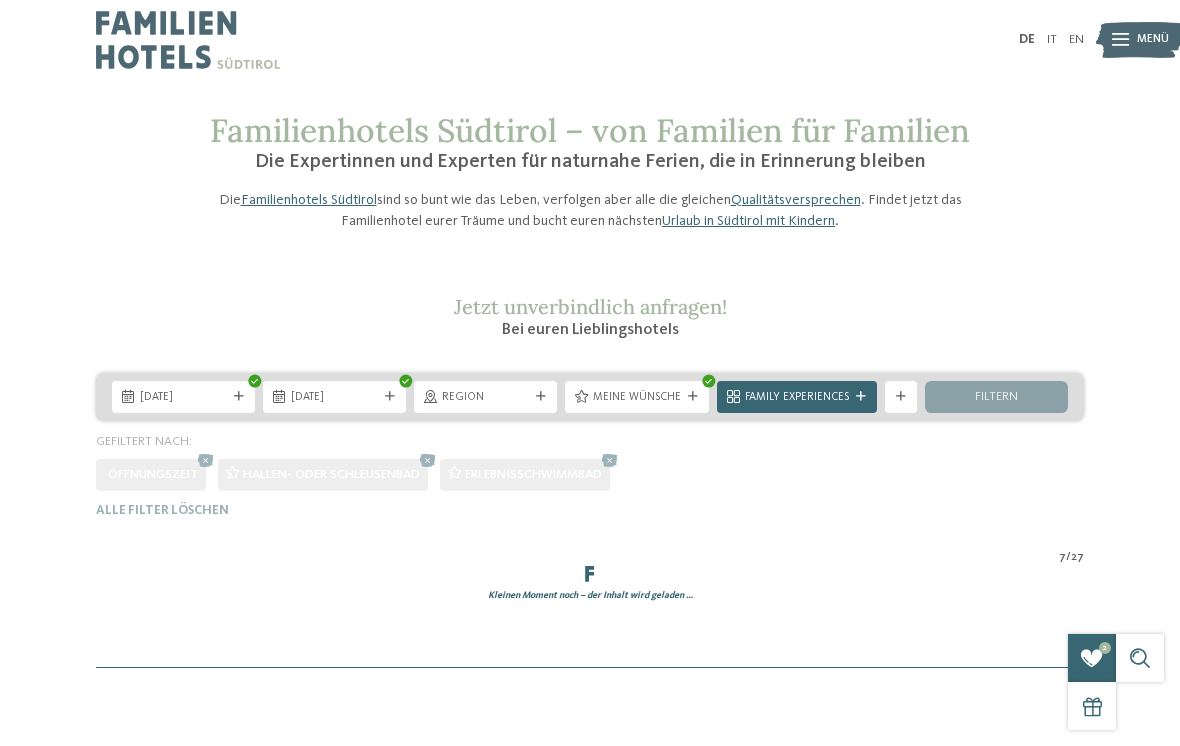 scroll, scrollTop: 0, scrollLeft: 0, axis: both 